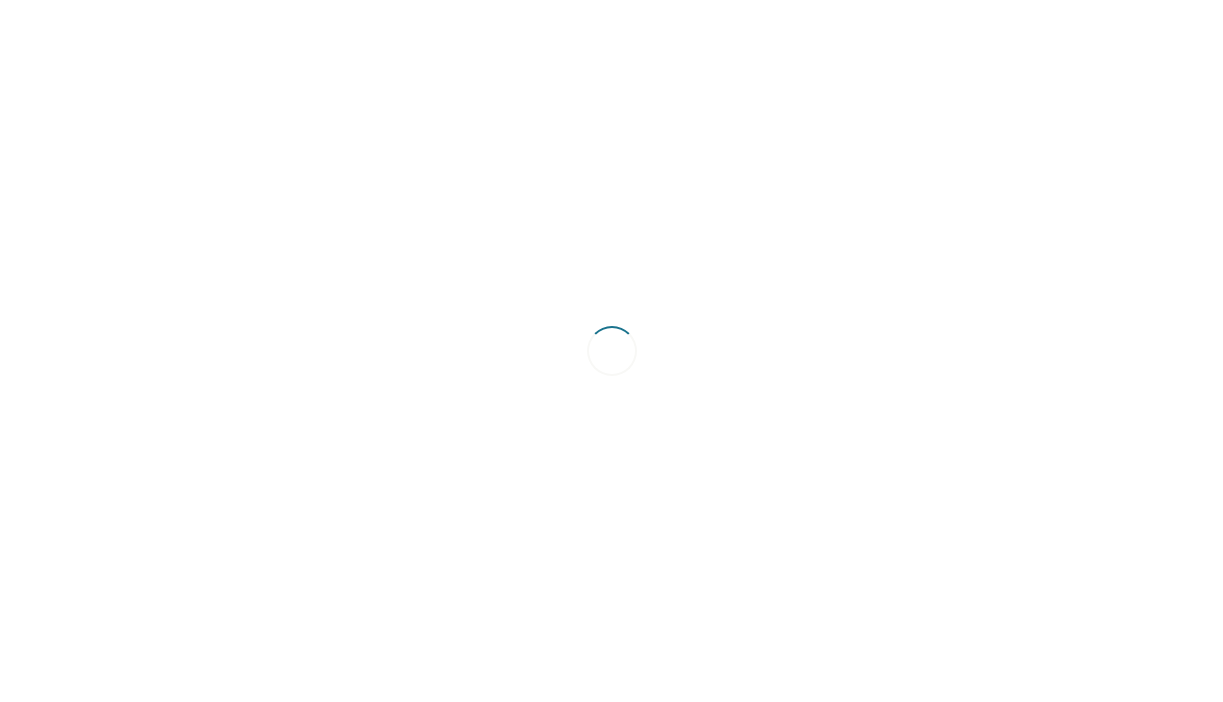 scroll, scrollTop: 0, scrollLeft: 0, axis: both 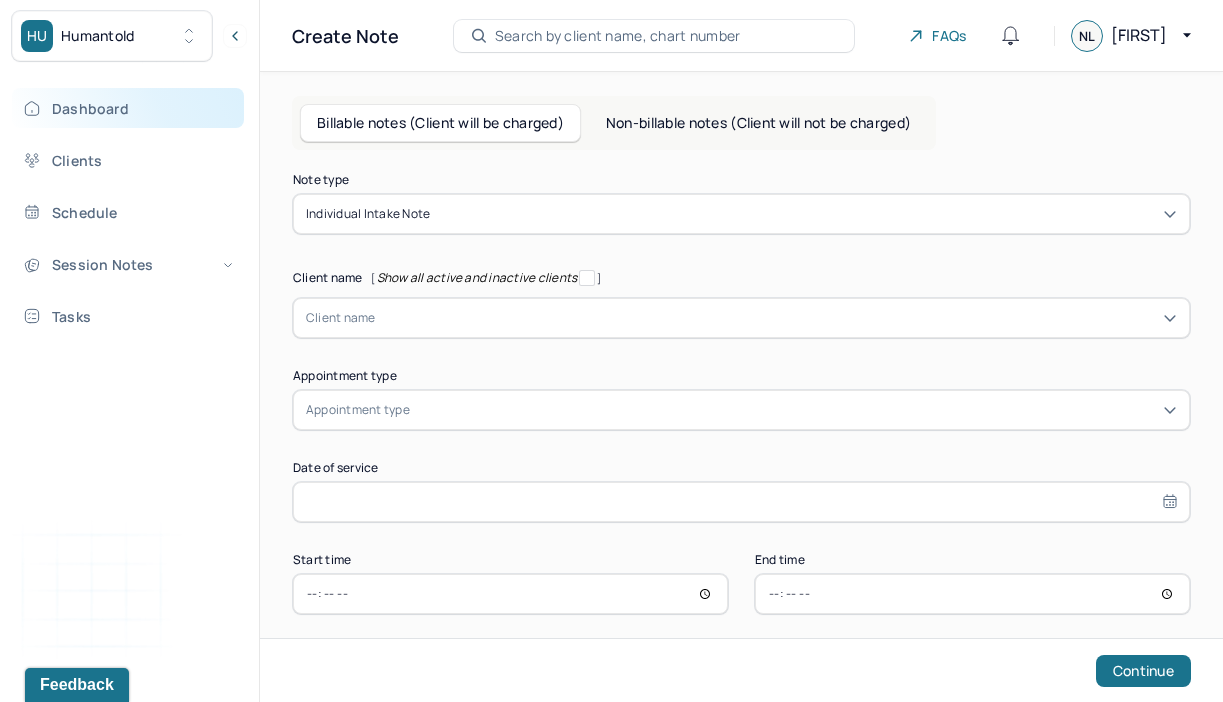 click on "Dashboard" at bounding box center [128, 108] 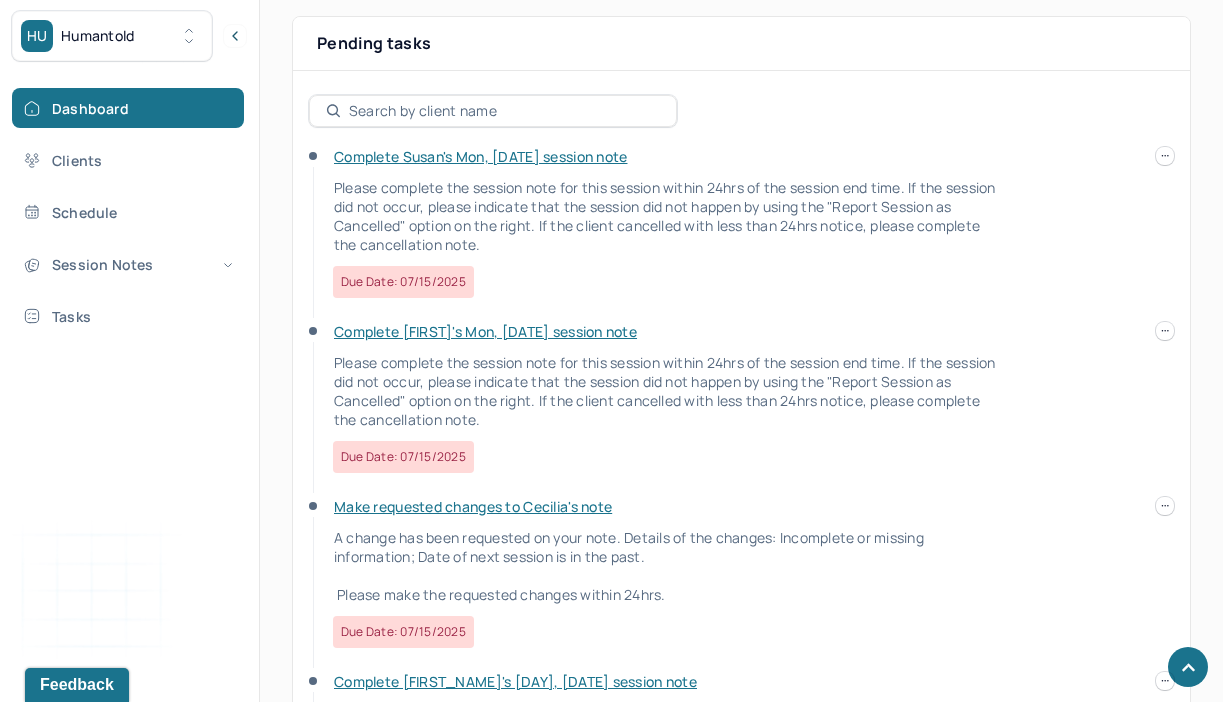 scroll, scrollTop: 714, scrollLeft: 0, axis: vertical 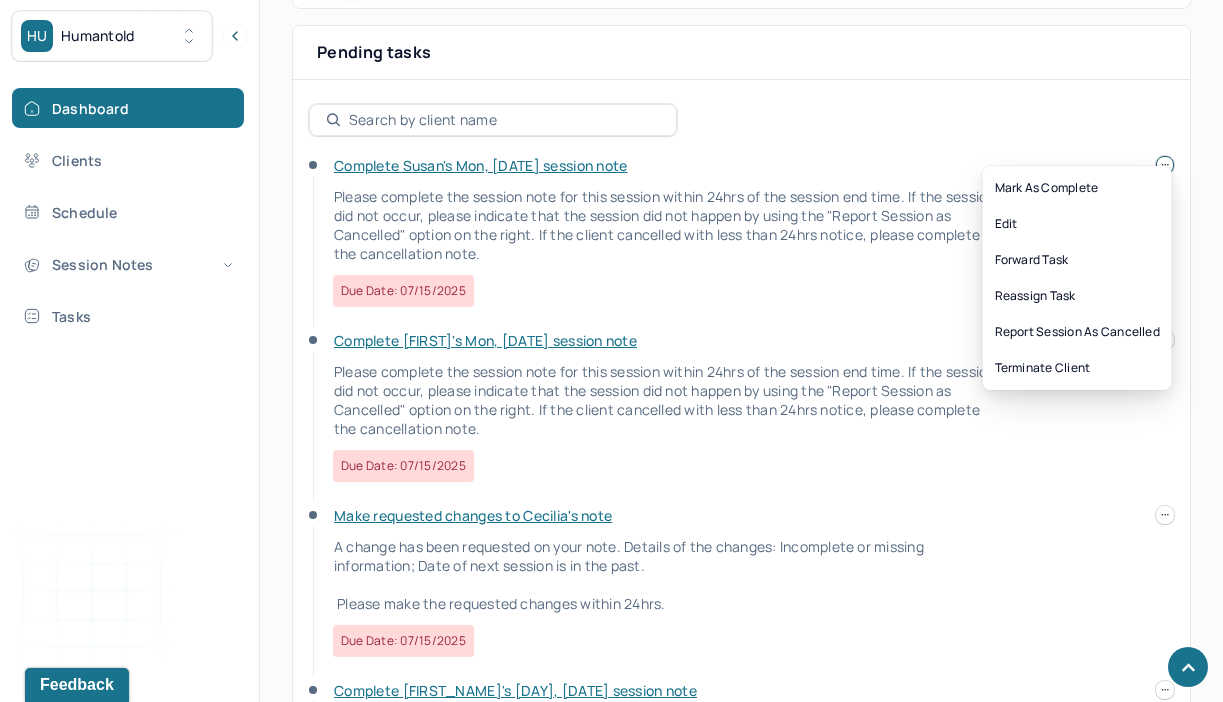 click at bounding box center (1165, 165) 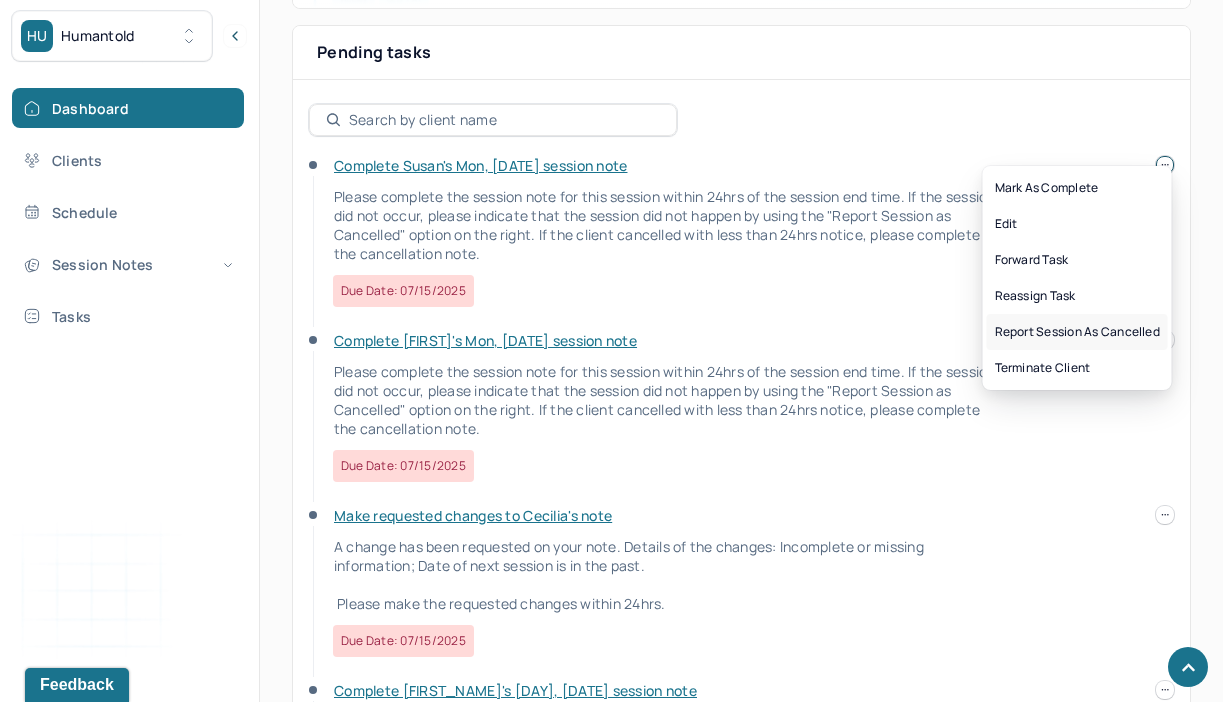 click on "Report session as cancelled" at bounding box center (1077, 332) 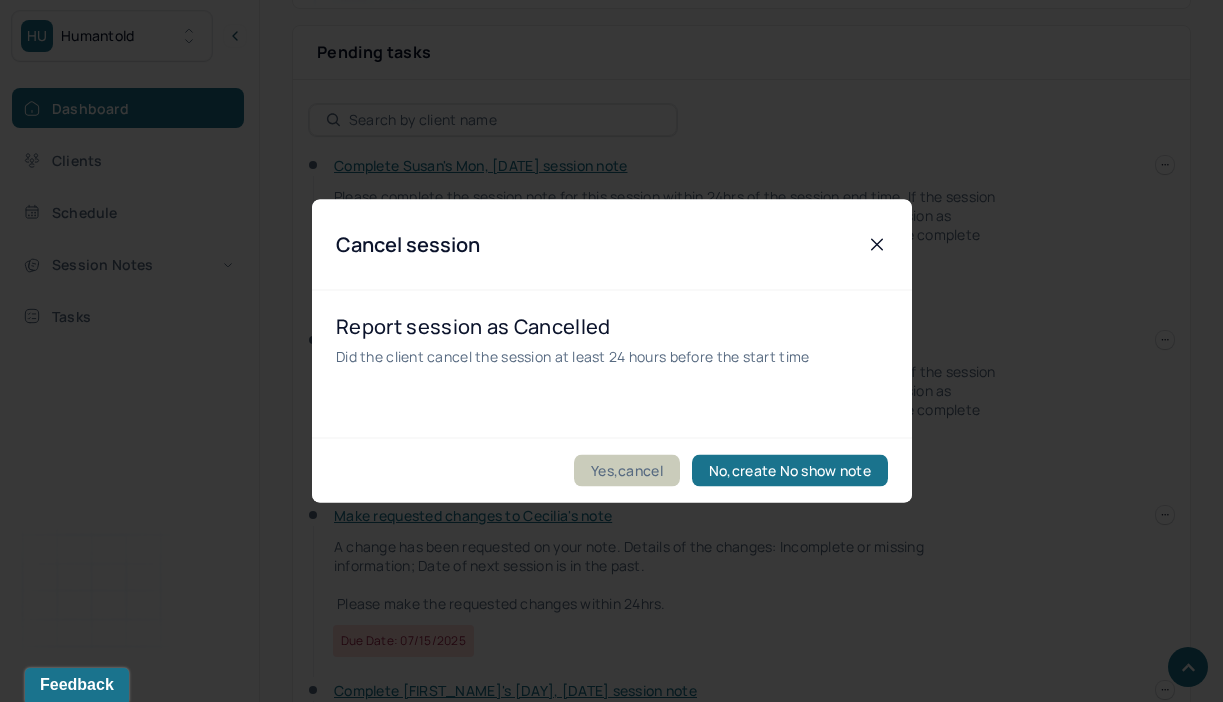 click on "Yes,cancel" at bounding box center [627, 471] 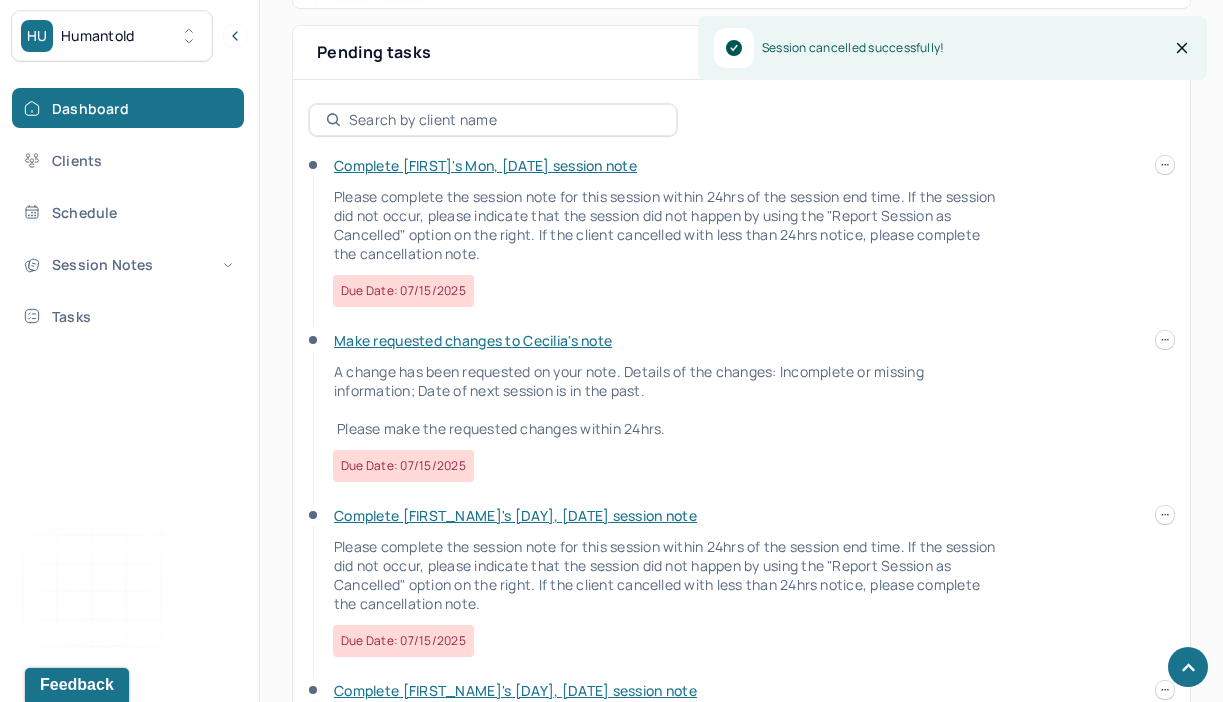 click on "Complete [FIRST]'s Mon, [DATE] session note" at bounding box center [485, 165] 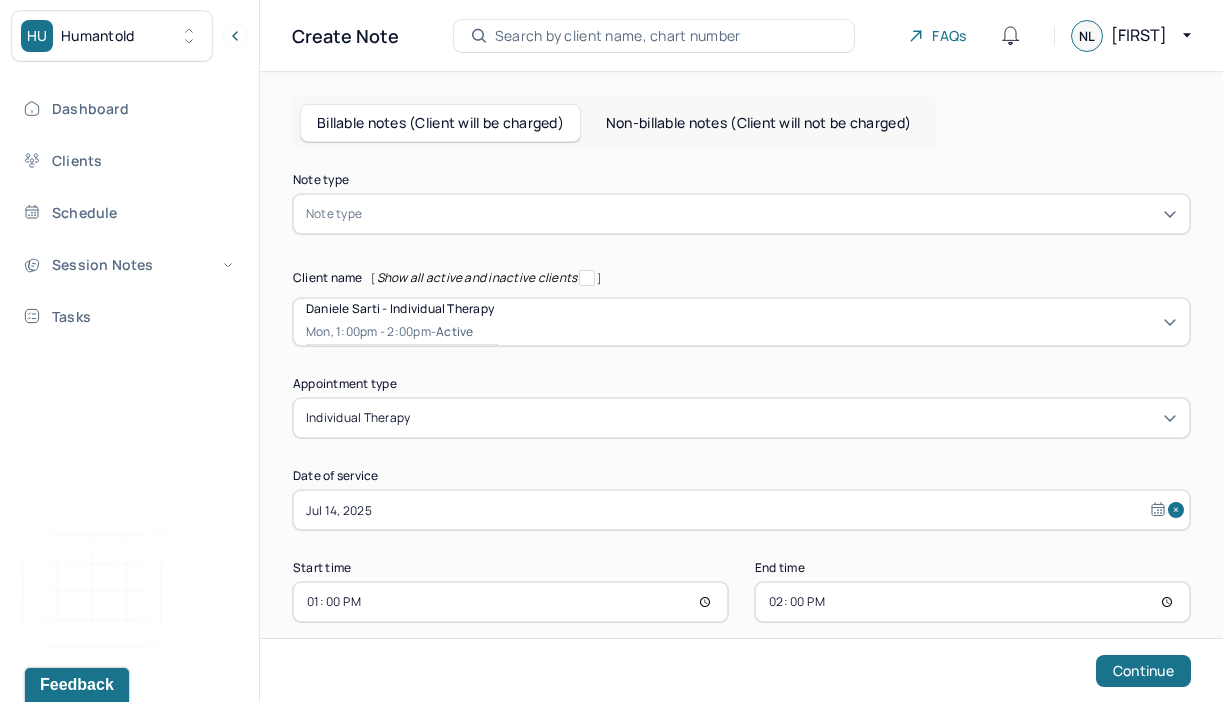 scroll, scrollTop: 25, scrollLeft: 0, axis: vertical 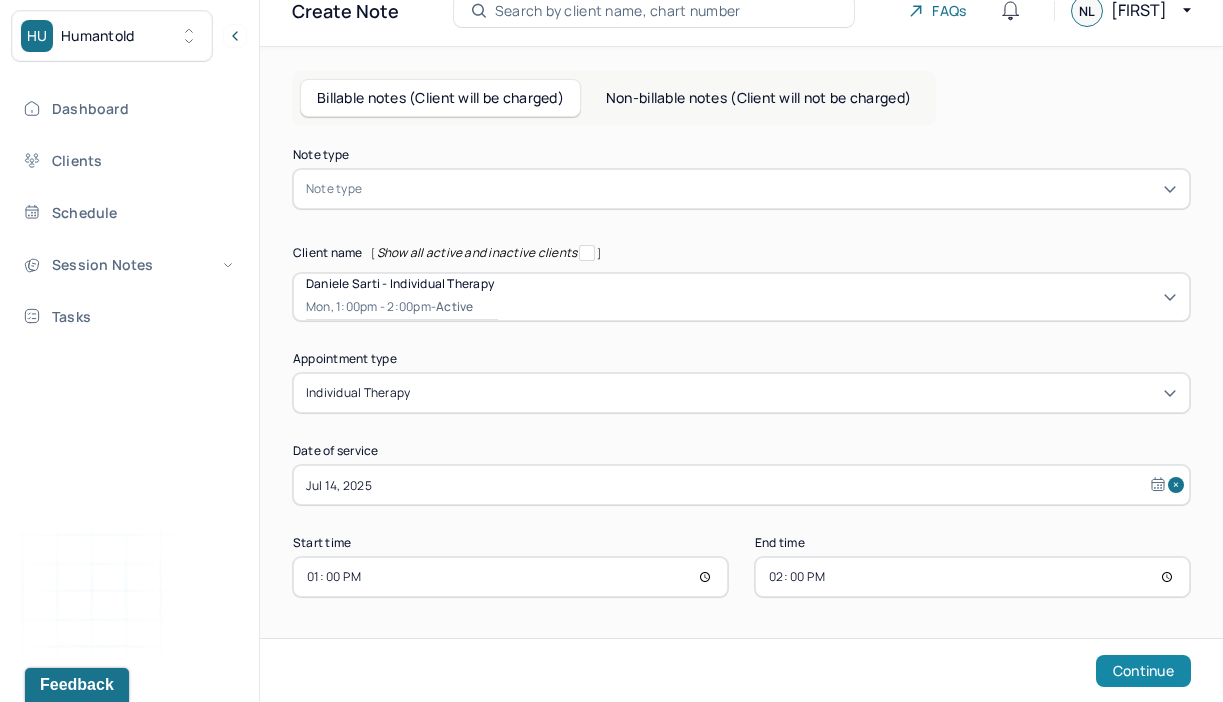 click on "Continue" at bounding box center (1143, 671) 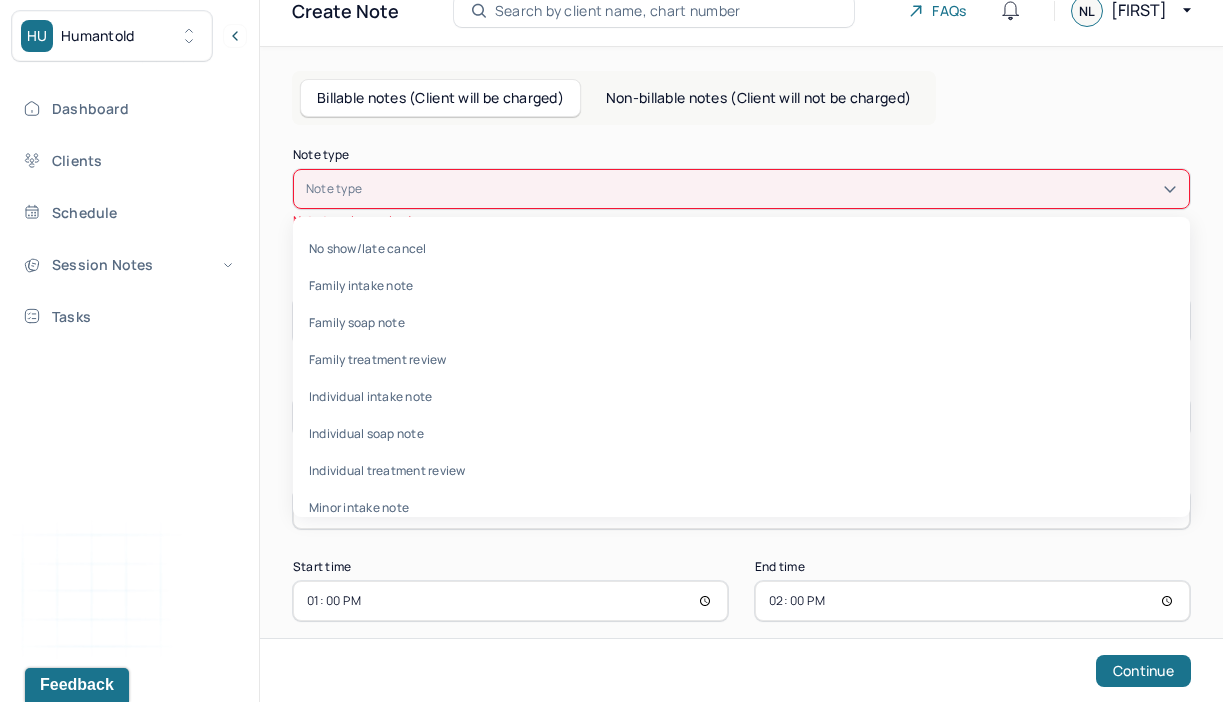 click at bounding box center (771, 189) 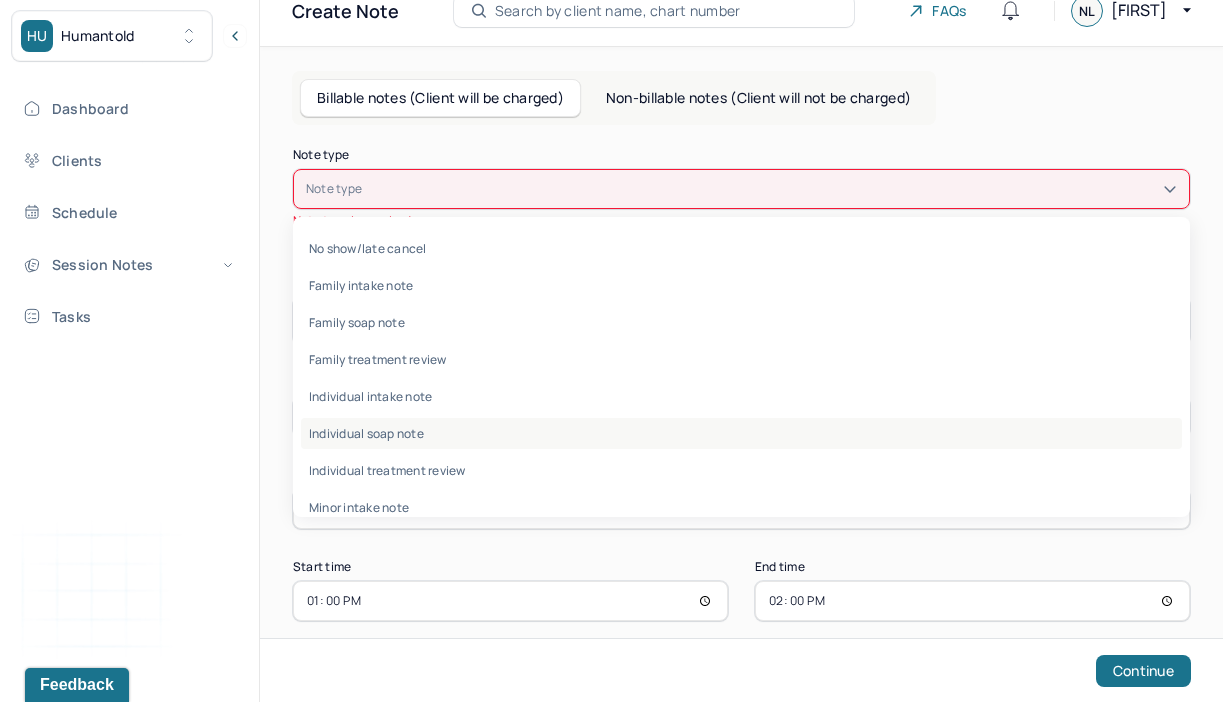 click on "Individual soap note" at bounding box center [741, 433] 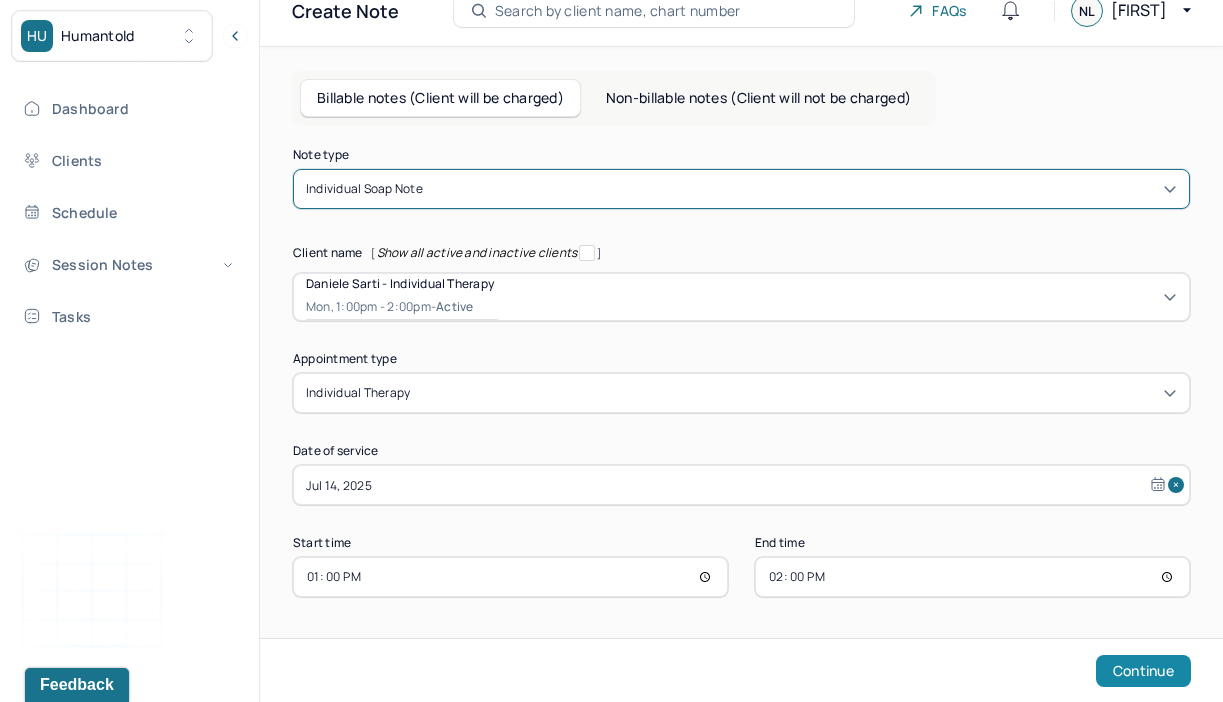 click on "Continue" at bounding box center (1143, 671) 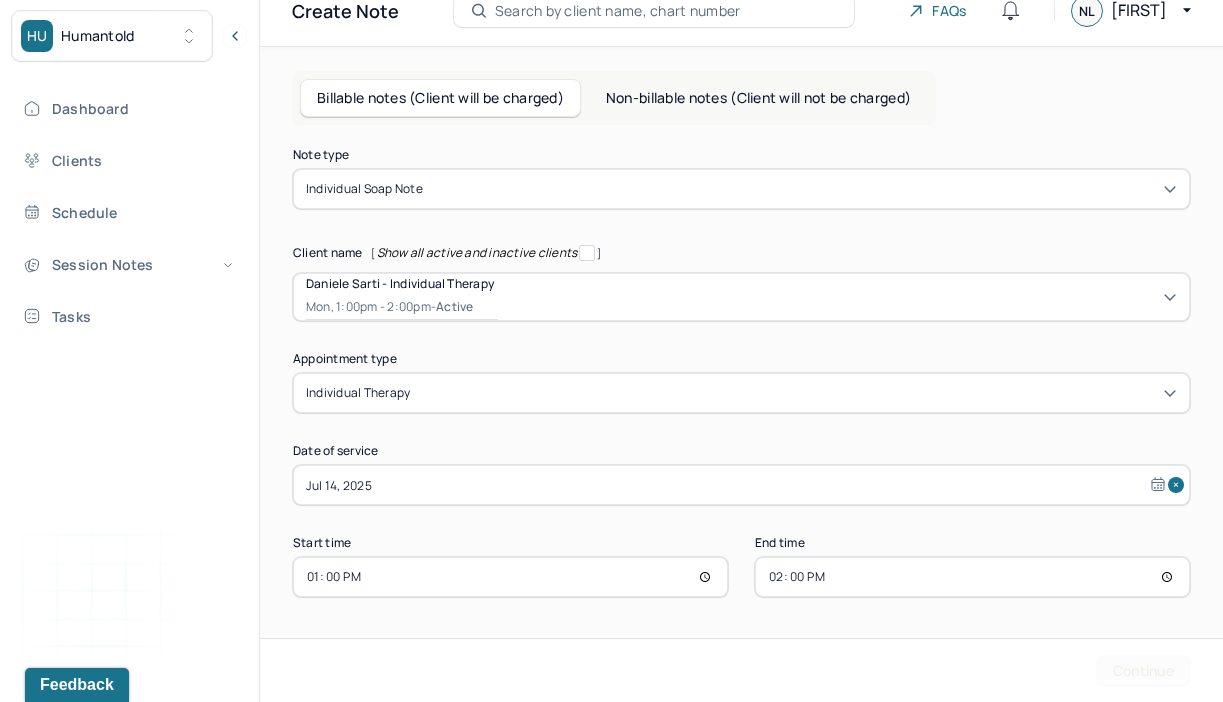 scroll, scrollTop: 0, scrollLeft: 0, axis: both 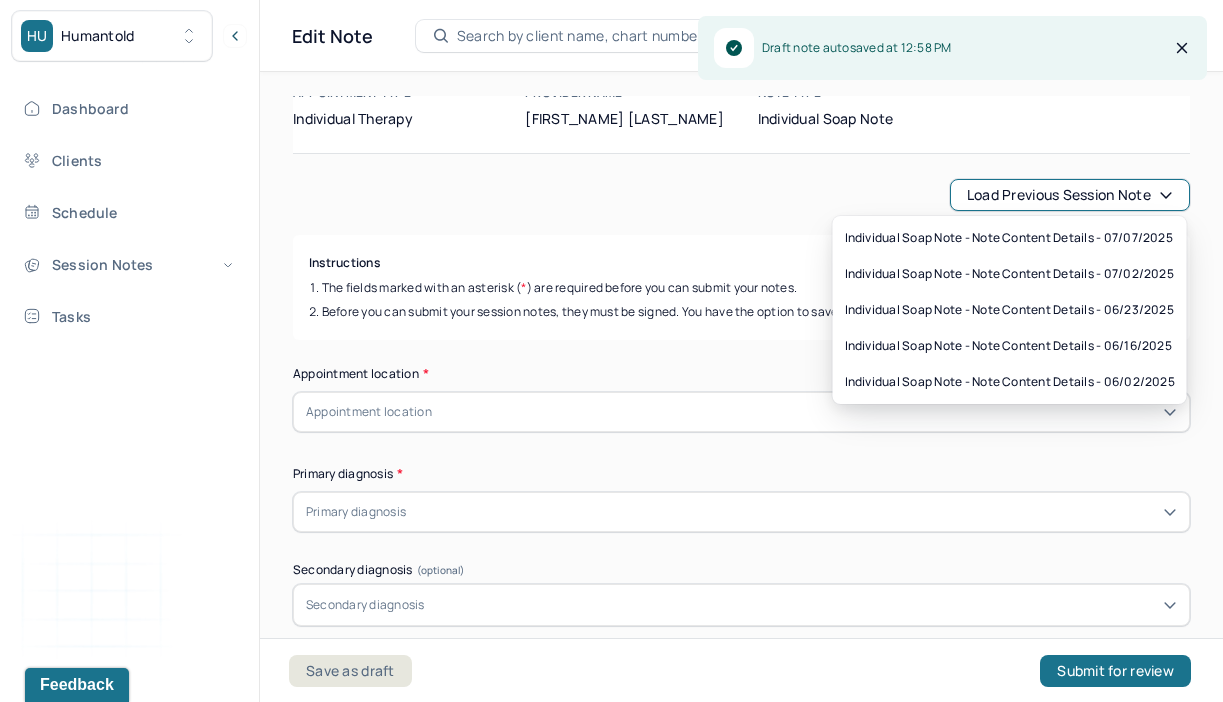 click on "Load previous session note" at bounding box center [1070, 195] 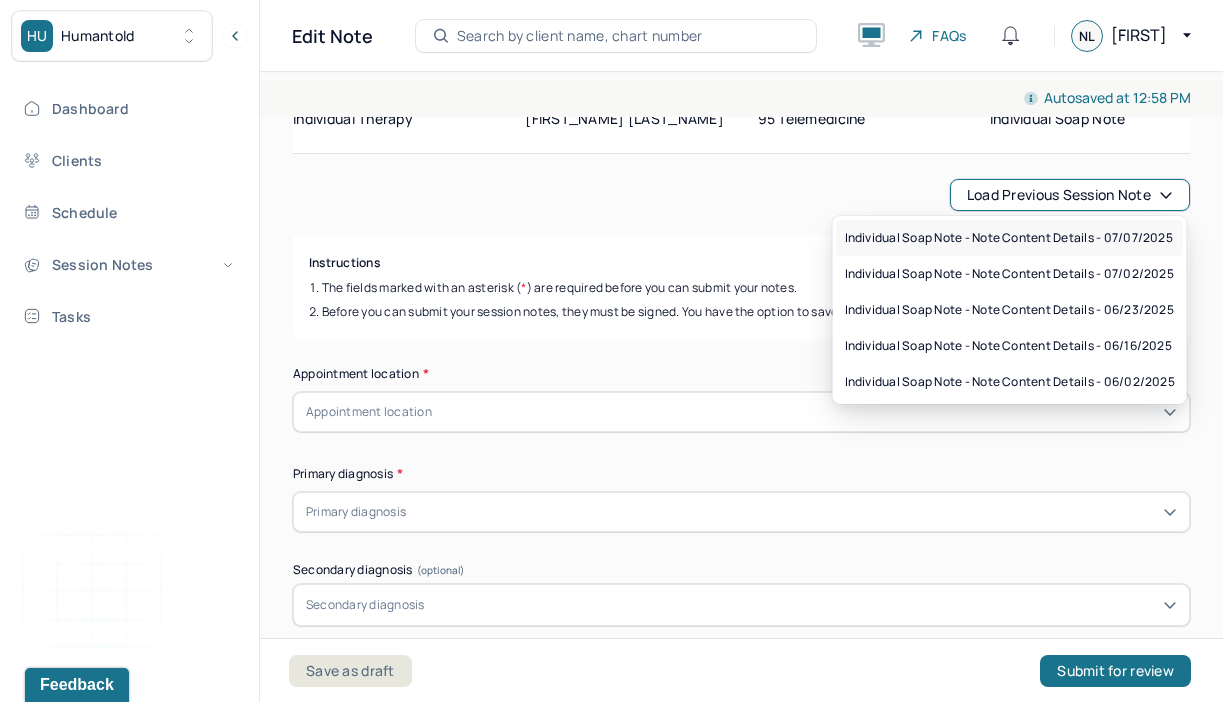 click on "Individual soap note   - Note content Details -   07/07/2025" at bounding box center [1009, 238] 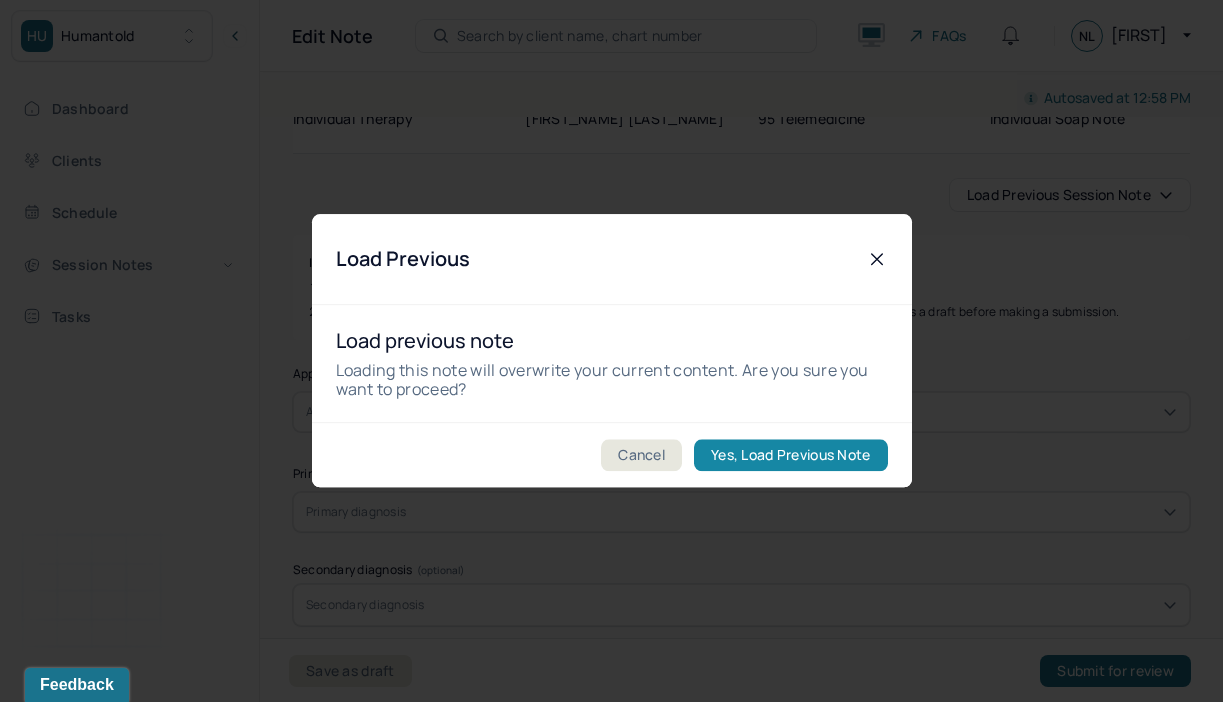 click on "Yes, Load Previous Note" at bounding box center (790, 456) 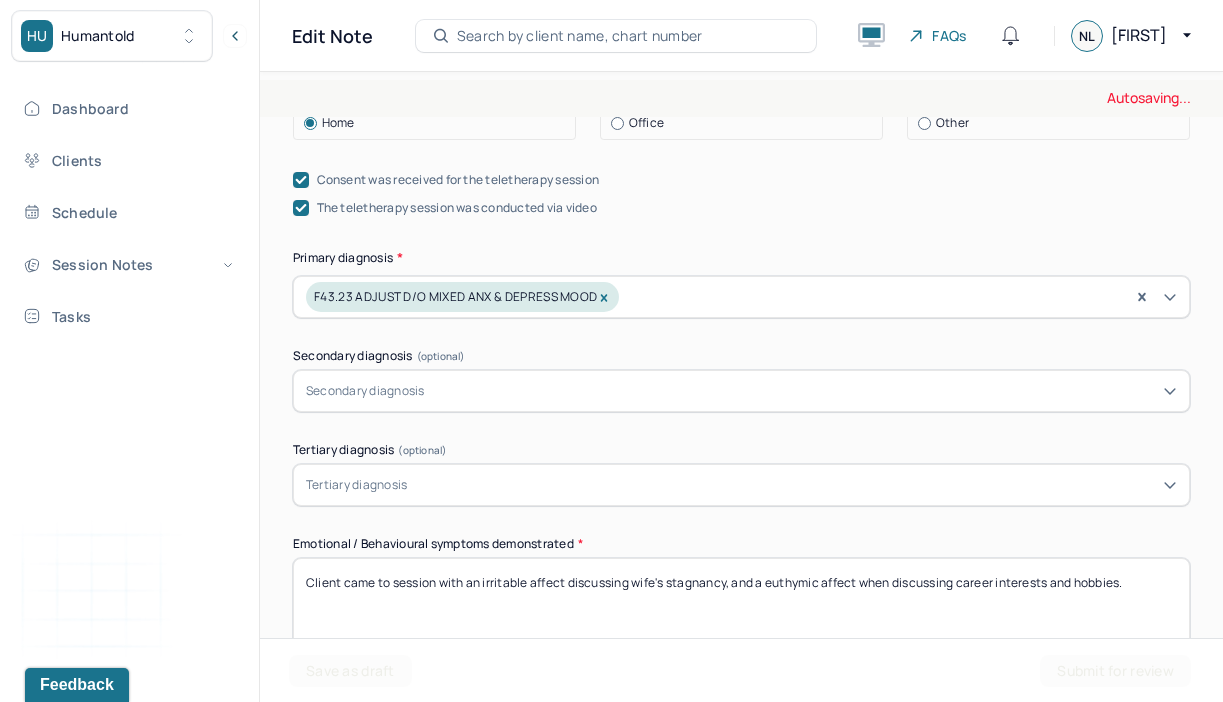 scroll, scrollTop: 824, scrollLeft: 0, axis: vertical 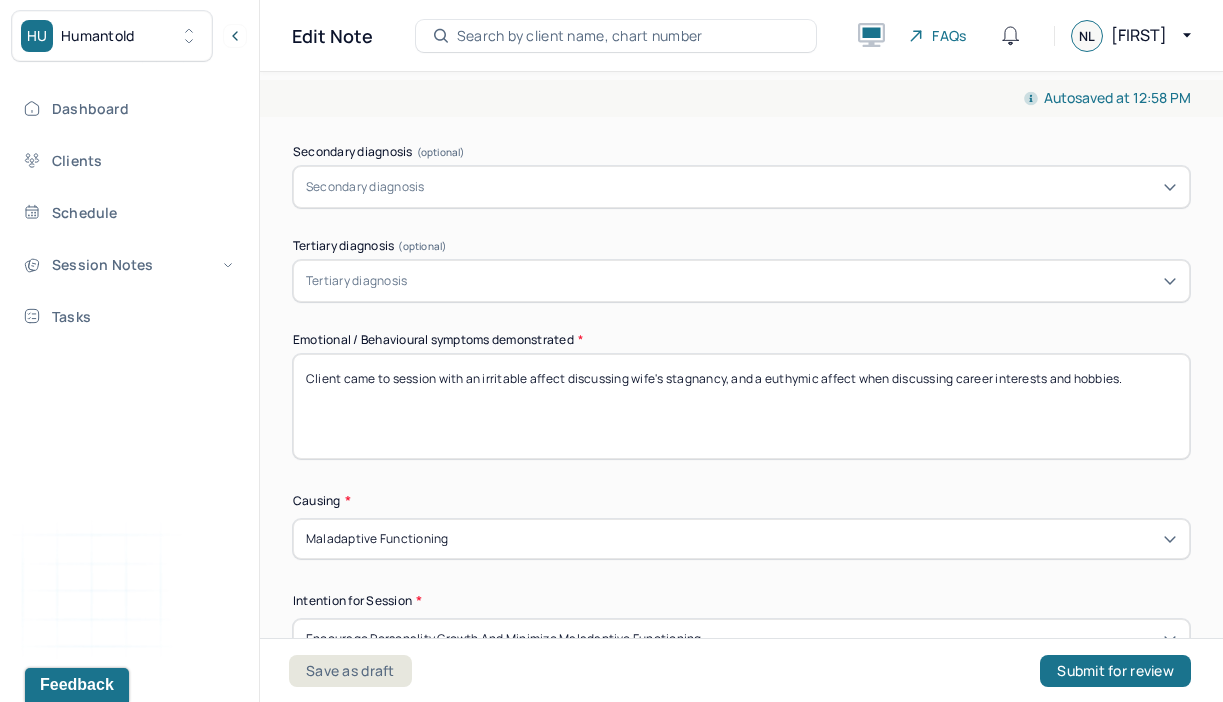 drag, startPoint x: 1144, startPoint y: 378, endPoint x: 858, endPoint y: 199, distance: 337.3974 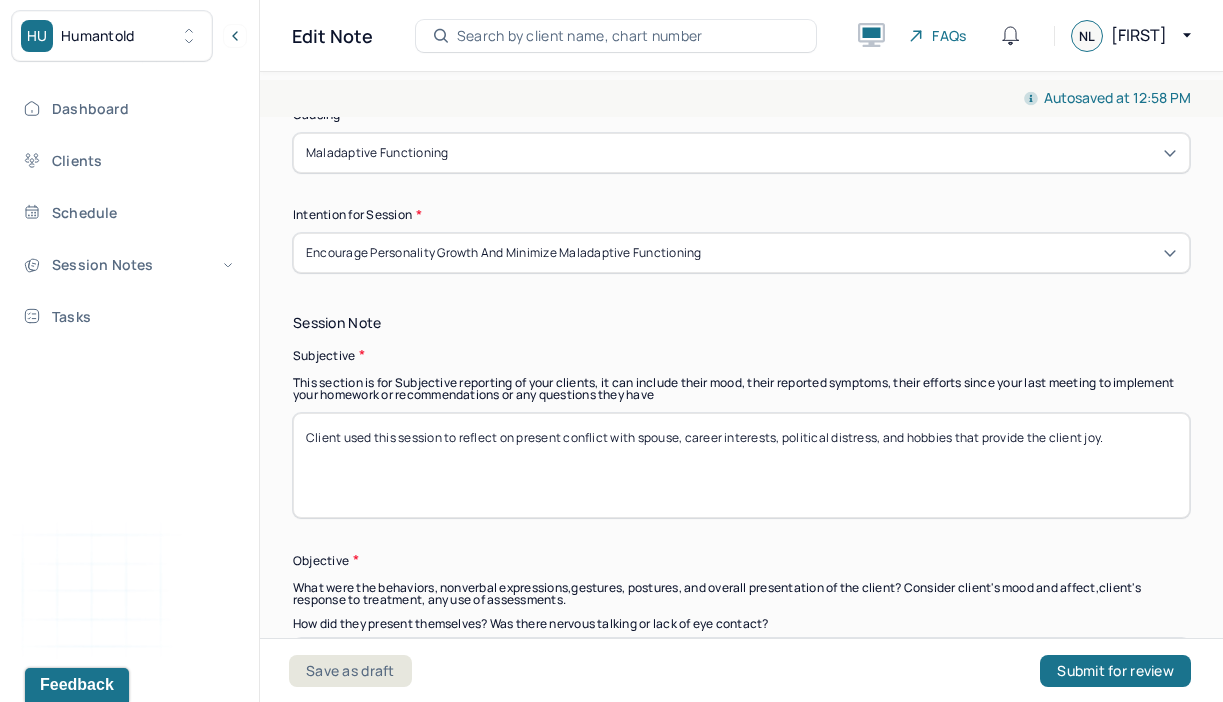 scroll, scrollTop: 1213, scrollLeft: 0, axis: vertical 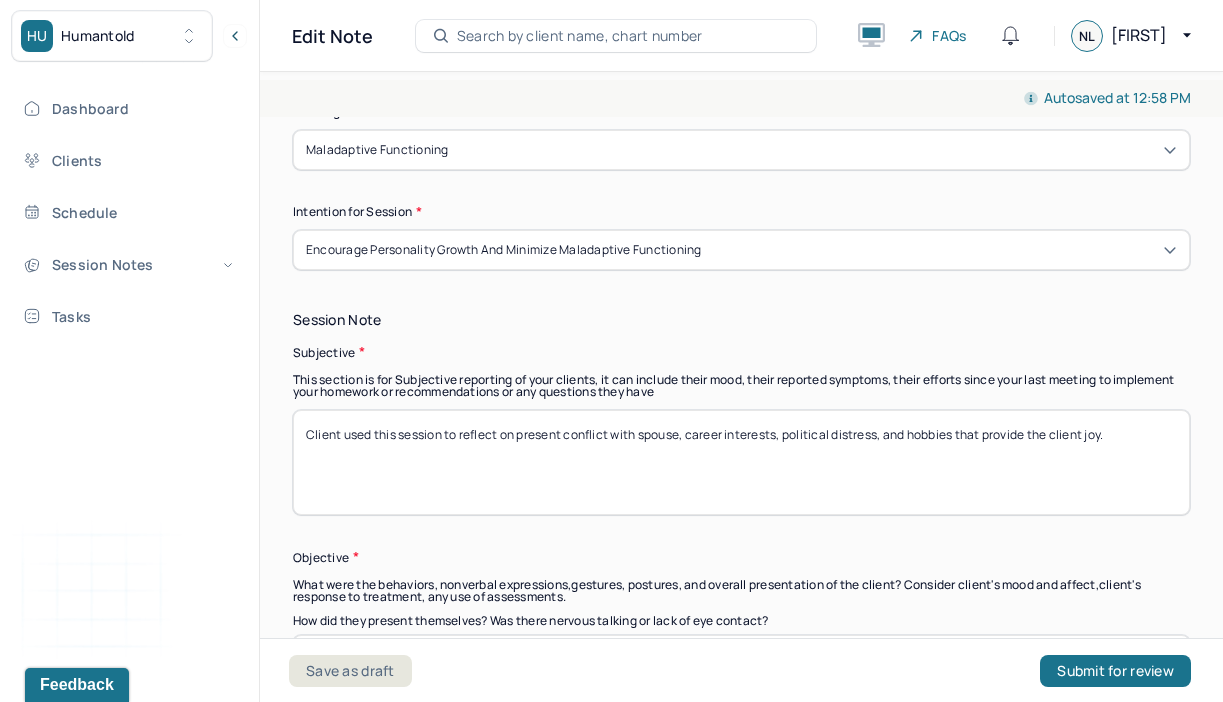 type on "Client presented with irritability when discussing frustrations around their wife’s lack of progress, and a more stable, engaged mood when reflecting on career goals and personal interests." 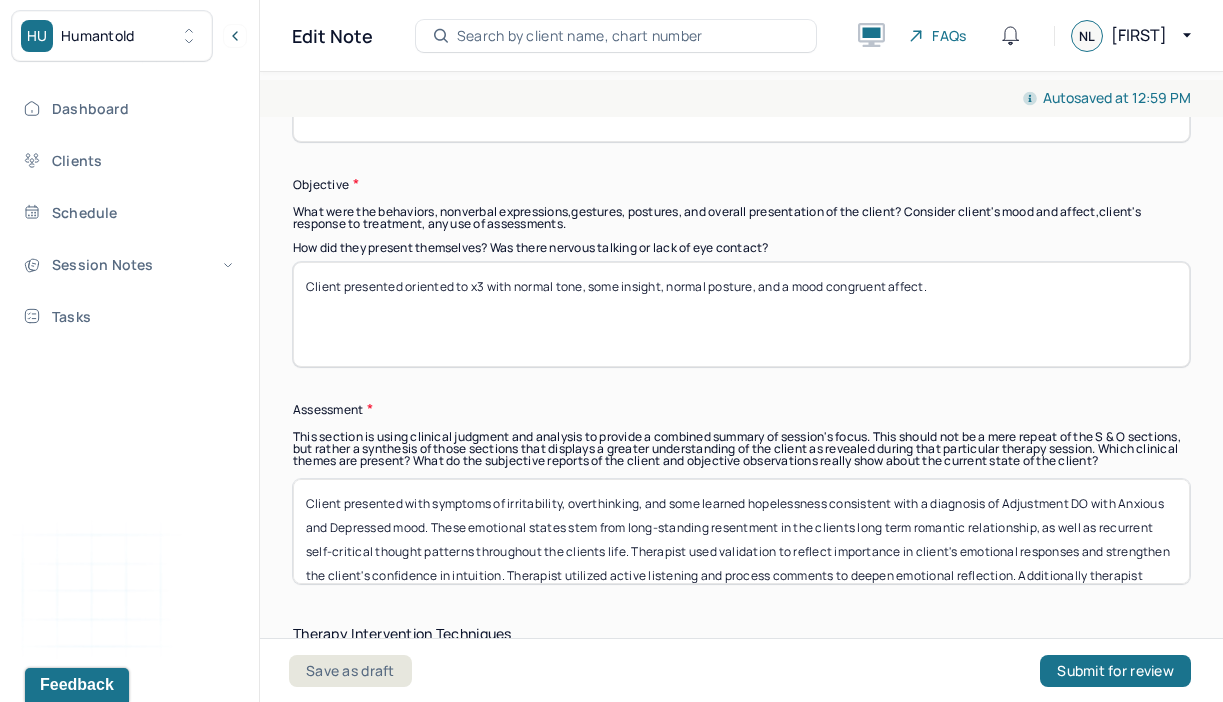 scroll, scrollTop: 1591, scrollLeft: 0, axis: vertical 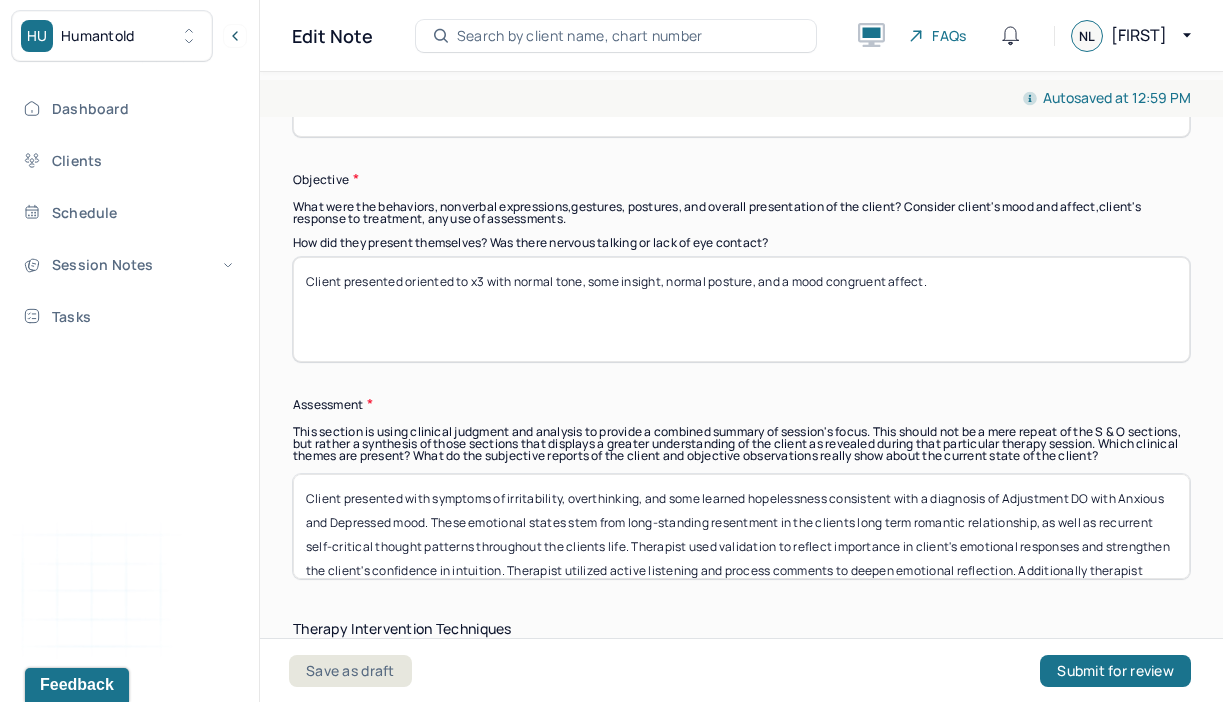 type on "Client used this session to reflect on present conflict with spouse, sentiments on motivation, and career interests." 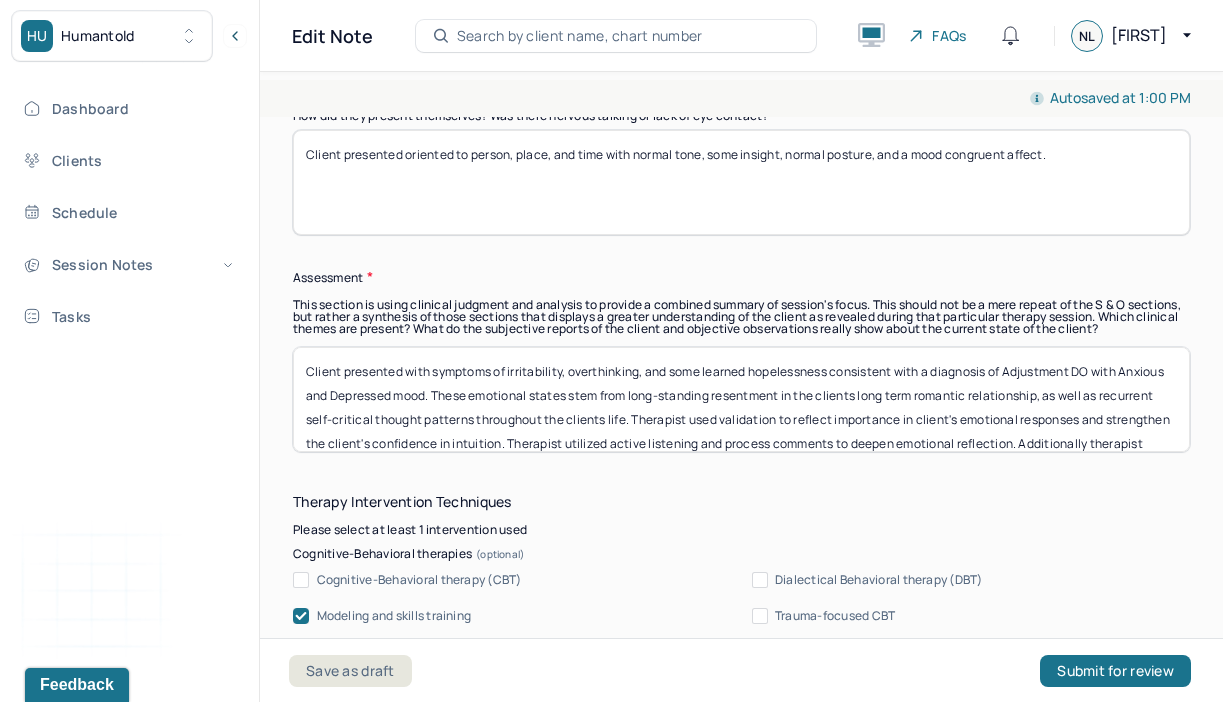 scroll, scrollTop: 1723, scrollLeft: 0, axis: vertical 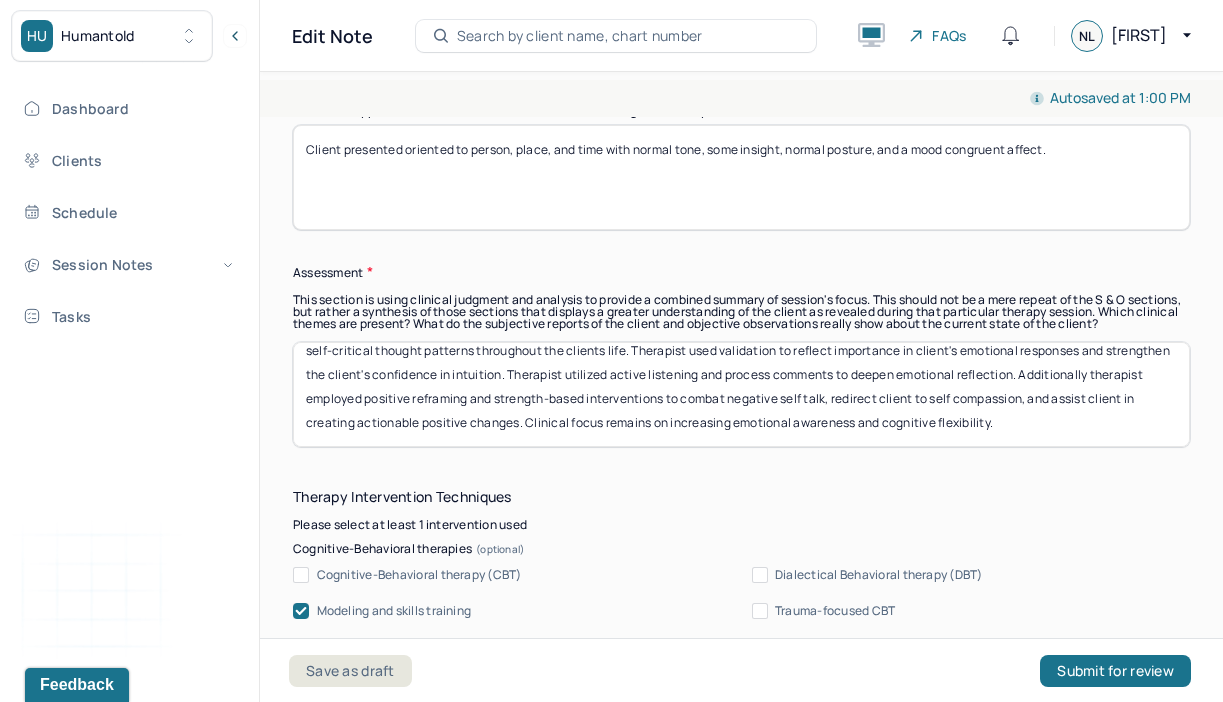 type on "Client presented oriented to person, place, and time with normal tone, some insight, normal posture, and a mood congruent affect." 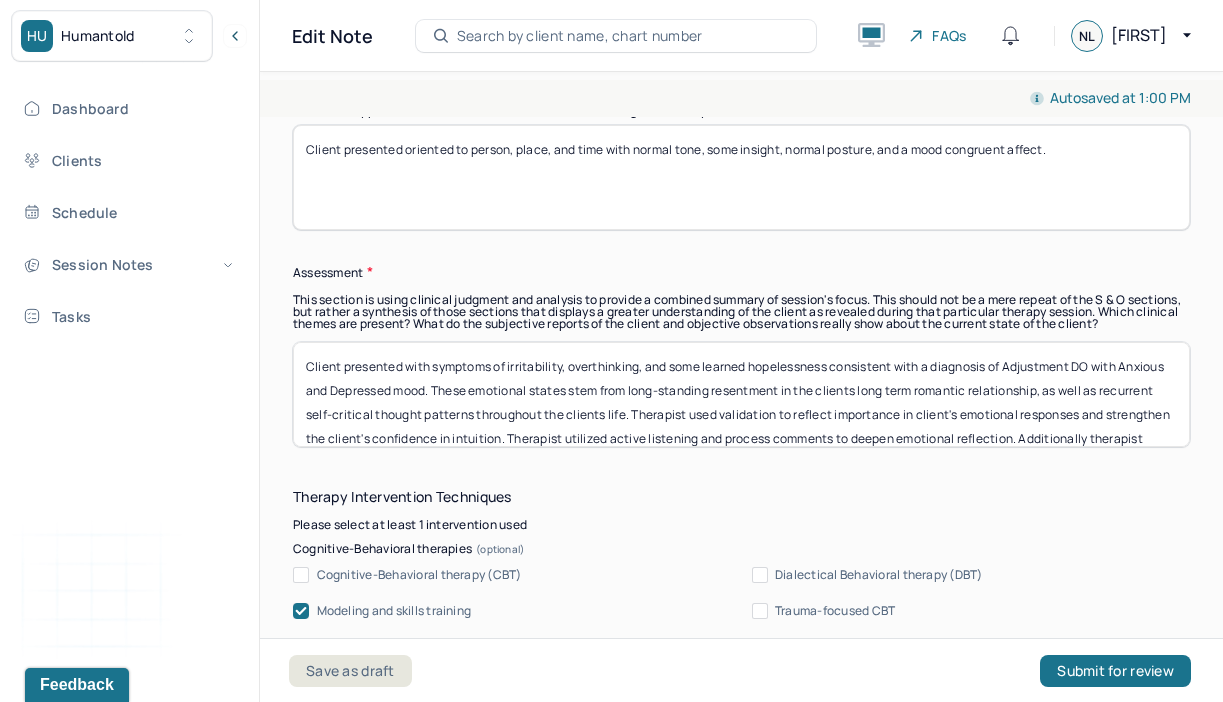 drag, startPoint x: 1046, startPoint y: 432, endPoint x: 829, endPoint y: 225, distance: 299.89664 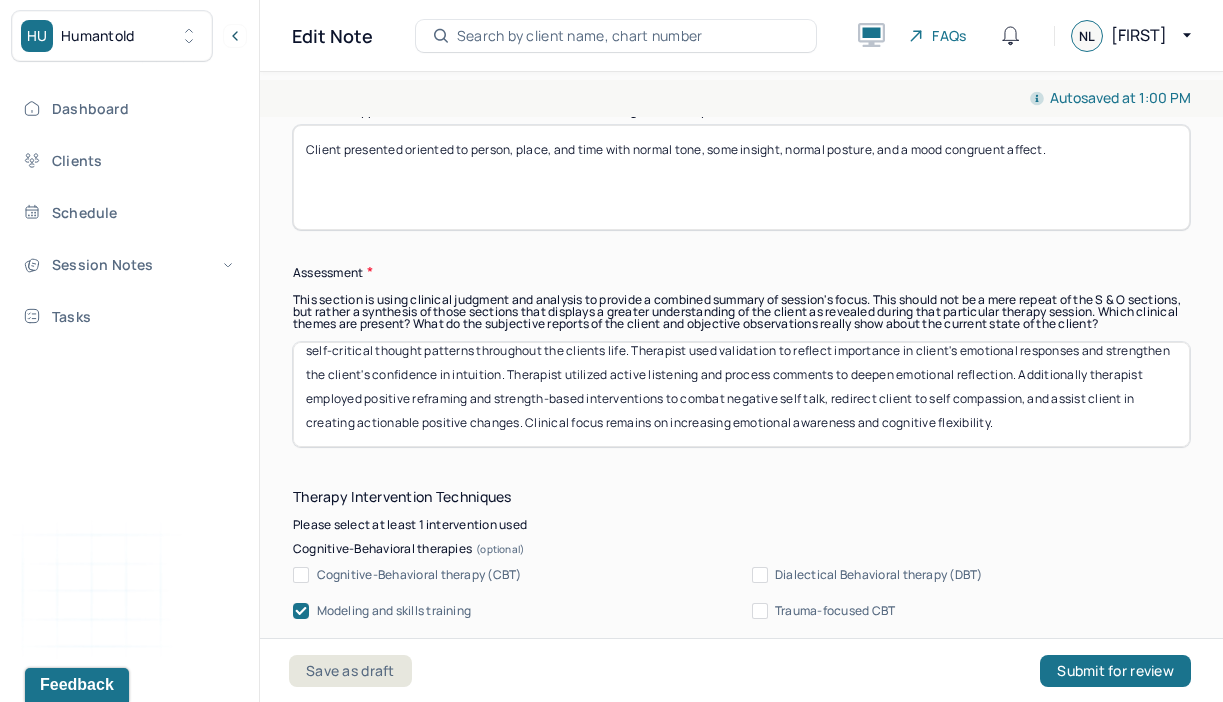 click on "Client presented with symptoms of irritability, overthinking, and some learned hopelessness consistent with a diagnosis of Adjustment DO with Anxious and Depressed mood. These emotional states stem from long-standing resentment in the clients long term romantic relationship, as well as recurrent self-critical thought patterns throughout the clients life. Therapist used validation to reflect importance in client's emotional responses and strengthen the client's confidence in intuition. Therapist utilized active listening and process comments to deepen emotional reflection. Additionally therapist employed positive reframing and strength-based interventions to combat negative self talk, redirect client to self compassion, and assist client in creating actionable positive changes. Clinical focus remains on increasing emotional awareness and cognitive flexibility." at bounding box center [741, 394] 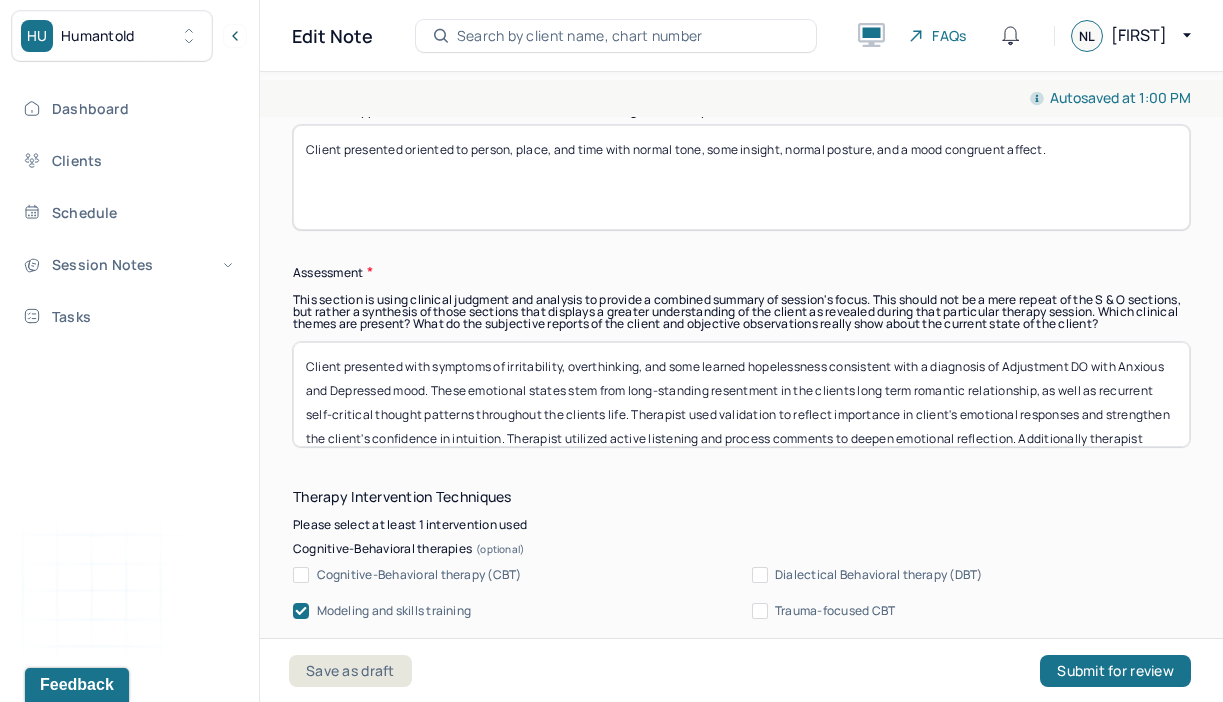 drag, startPoint x: 1036, startPoint y: 428, endPoint x: 780, endPoint y: 250, distance: 311.8012 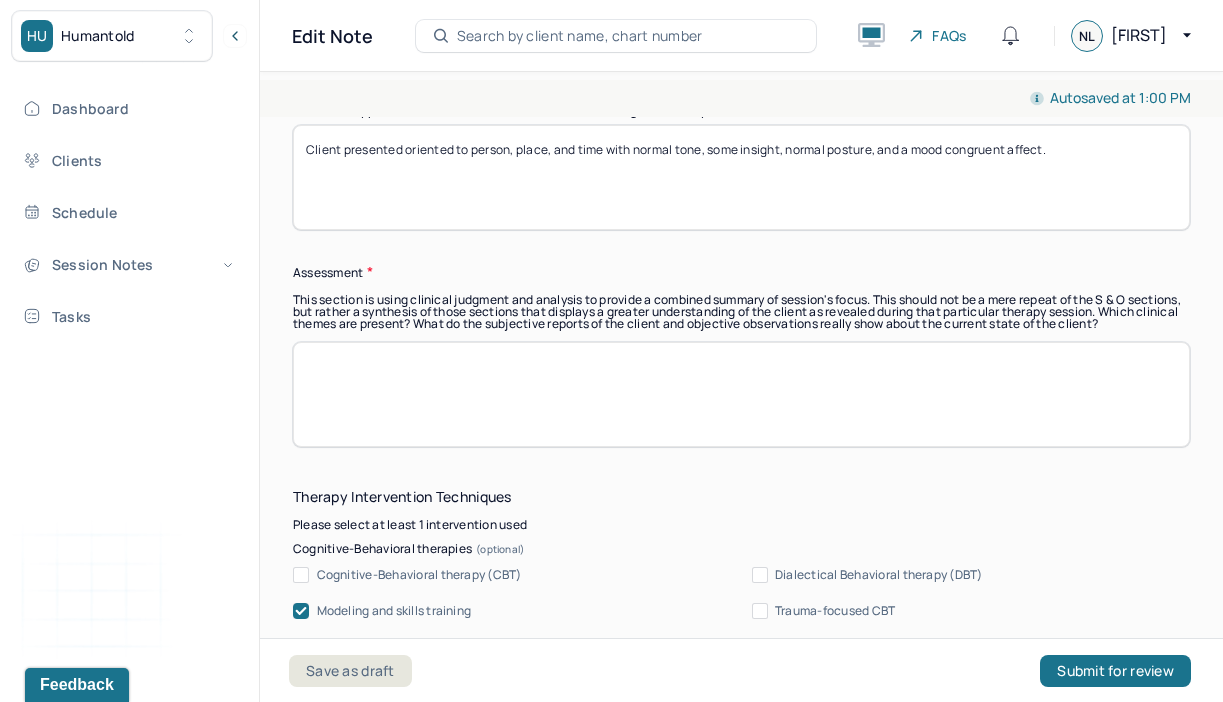 paste on "Client presented with irritability, persistent overthinking, and elements of learned hopelessness, aligning with Adjustment Disorder with mixed anxiety and depressed mood. These symptoms appear rooted in long-standing resentment within the client’s long-term romantic relationship and a history of self-critical thinking patterns.
The therapist validated the client’s emotional responses to support trust in their own perceptions and build confidence in their intuition. Active listening and process comments were used to encourage deeper emotional exploration, while positive reframing and strength-based strategies were introduced to challenge negative self-talk, foster self-compassion, and support movement toward meaningful change.
Clinical focus continues to center on enhancing emotional insight and promoting greater cognitive flexibility." 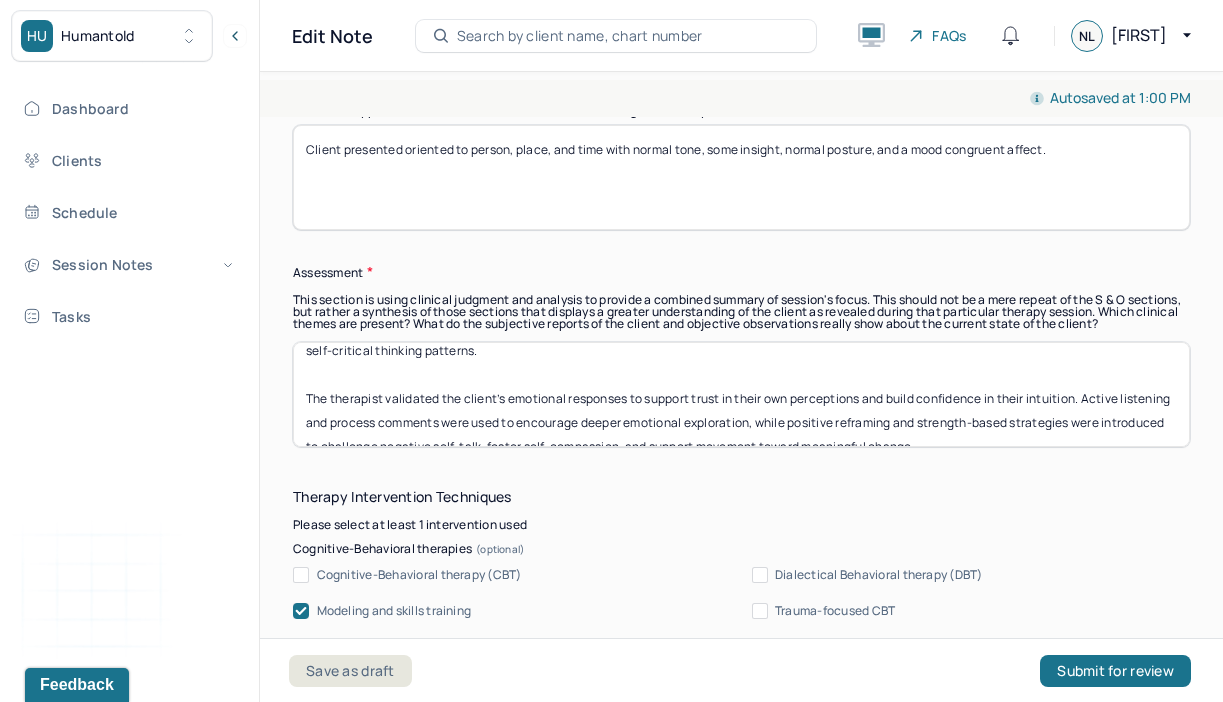 scroll, scrollTop: 28, scrollLeft: 0, axis: vertical 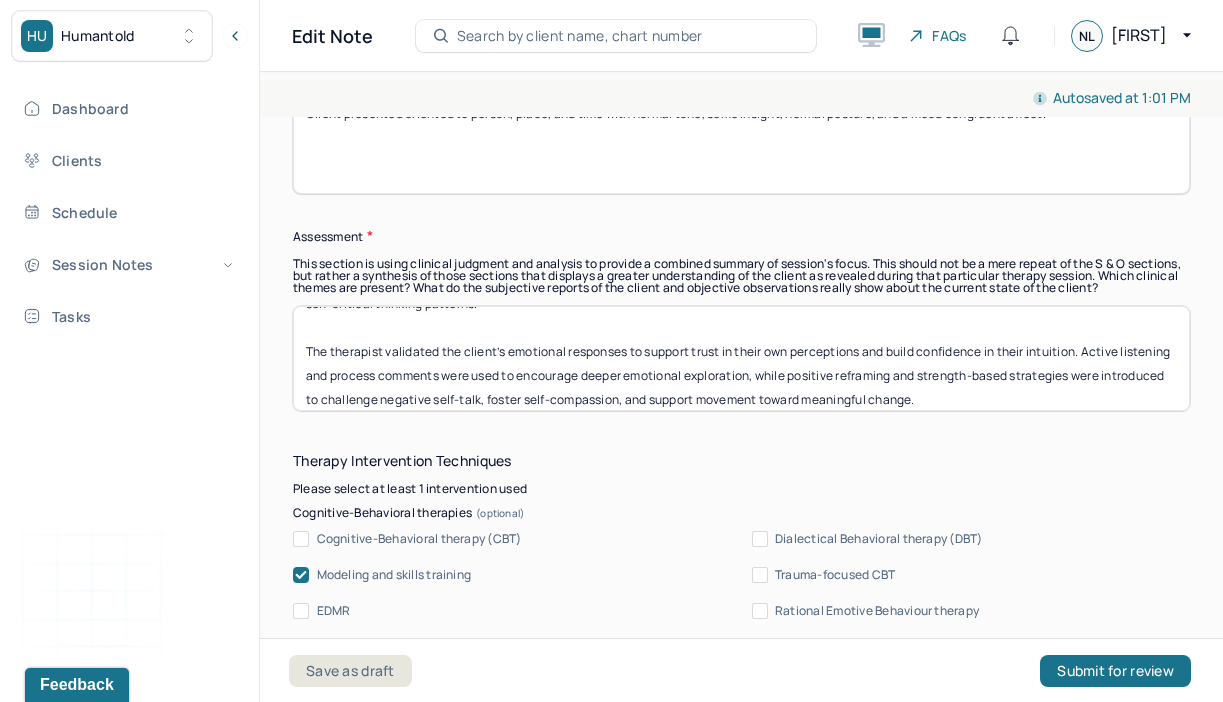click on "Client presented with irritability, persistent overthinking, and elements of learned hopelessness, aligning with Adjustment Disorder with mixed anxiety and depressed mood. These symptoms appear rooted in long-standing resentment within the client’s long-term romantic relationship and a history of self-critical thinking patterns.
The therapist validated the client’s emotional responses to support trust in their own perceptions and build confidence in their intuition. Active listening and process comments were used to encourage deeper emotional exploration, while positive reframing and strength-based strategies were introduced to challenge negative self-talk, foster self-compassion, and support movement toward meaningful change.
Clinical focus continues to center on enhancing emotional insight and promoting greater cognitive flexibility." at bounding box center [741, 358] 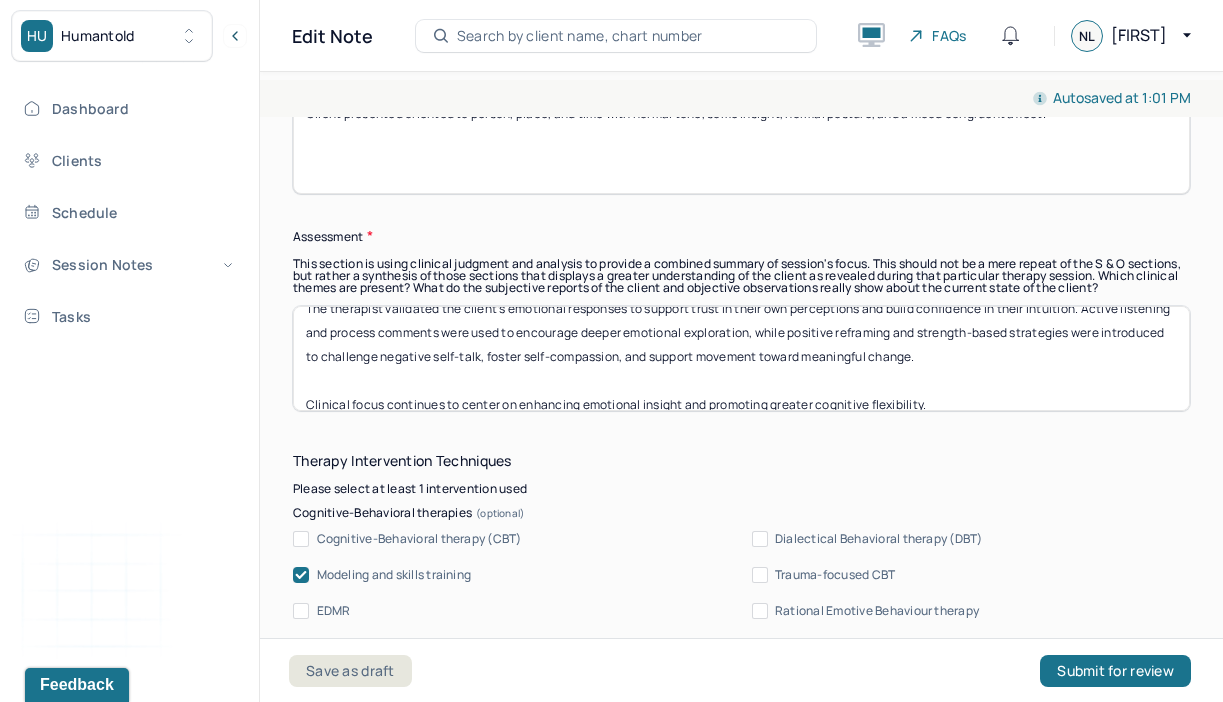 scroll, scrollTop: 95, scrollLeft: 0, axis: vertical 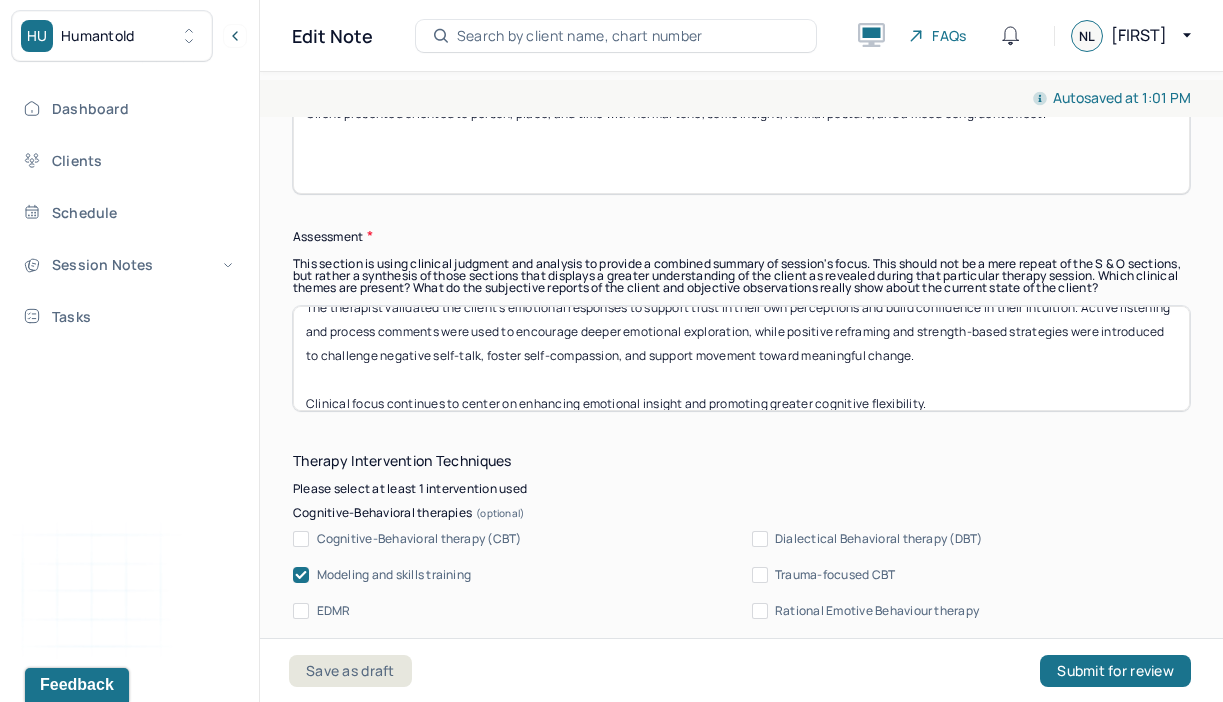 click on "Client presented with irritability, persistent overthinking, and elements of learned hopelessness, aligning with Adjustment Disorder with mixed anxiety and depressed mood. These symptoms appear rooted in long-standing resentment within the client’s long-term romantic relationship and a history of self-critical thinking patterns.
The therapist validated the client’s emotional responses to support trust in their own perceptions and build confidence in their intuition. Active listening and process comments were used to encourage deeper emotional exploration, while positive reframing and strength-based strategies were introduced to challenge negative self-talk, foster self-compassion, and support movement toward meaningful change.
Clinical focus continues to center on enhancing emotional insight and promoting greater cognitive flexibility." at bounding box center (741, 358) 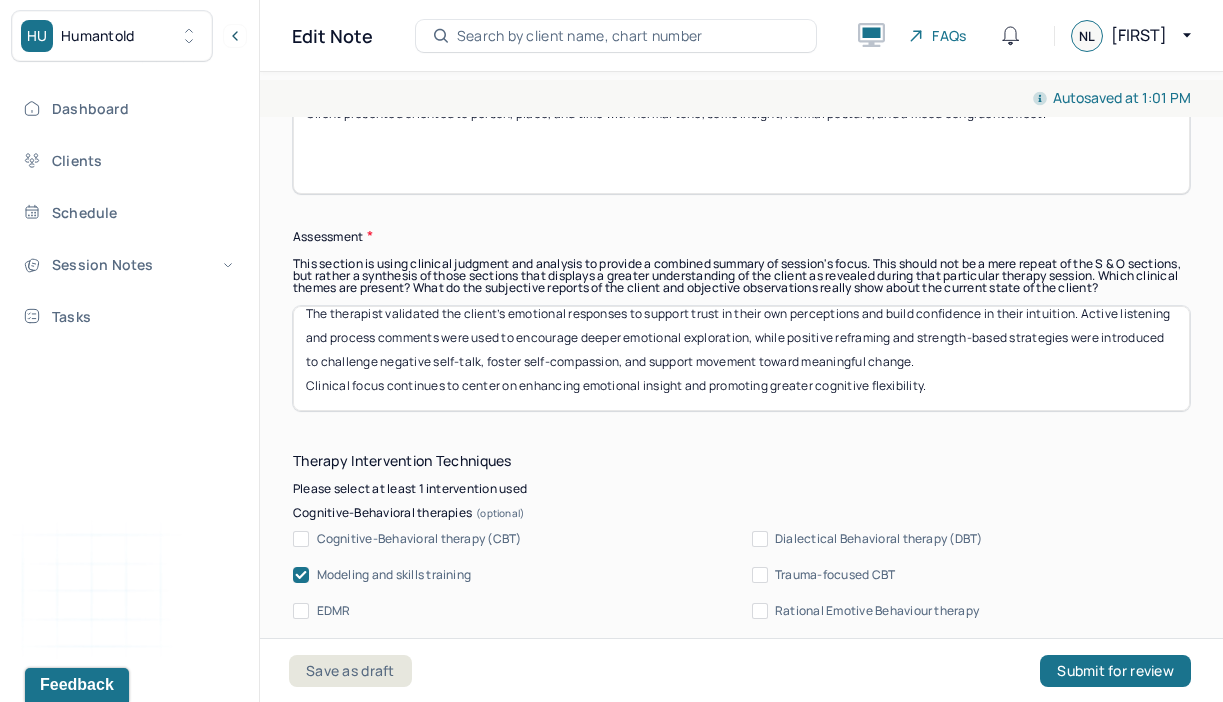 scroll, scrollTop: 136, scrollLeft: 0, axis: vertical 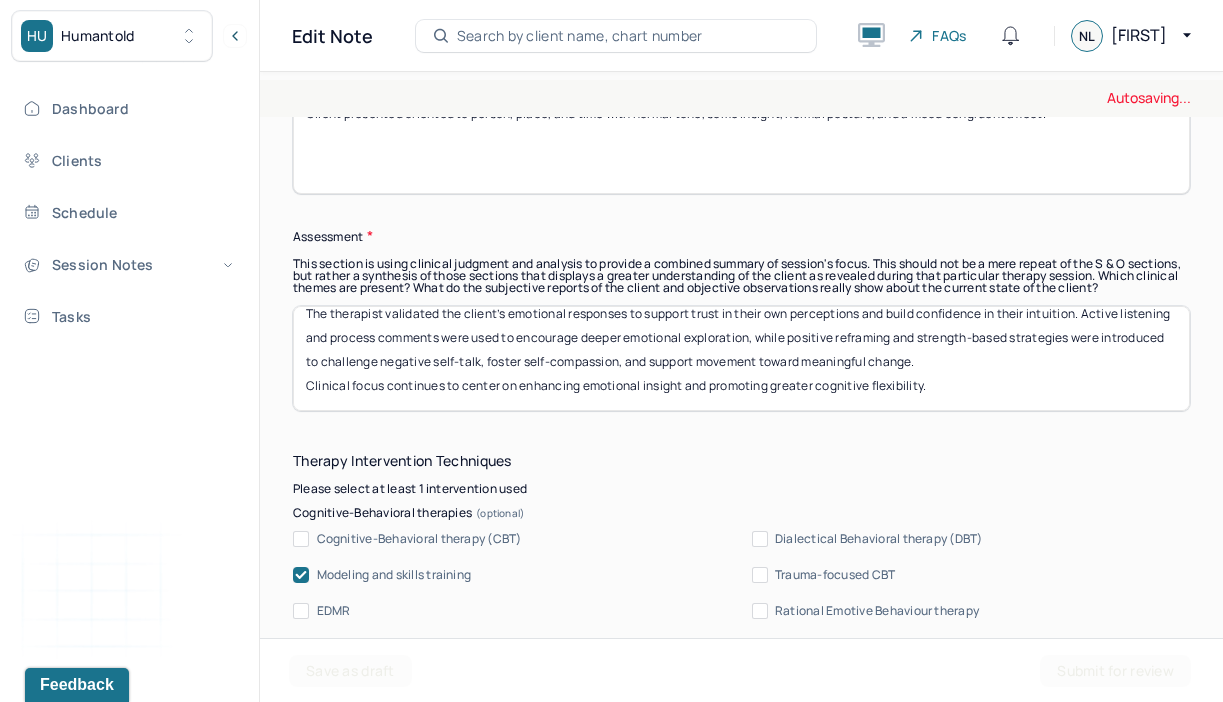 click on "Client presented with irritability, persistent overthinking, and elements of learned hopelessness, aligning with Adjustment Disorder with mixed anxiety and depressed mood. These symptoms appear rooted in long-standing resentment within the client’s long-term romantic relationship and a history of self-critical thinking patterns.
The therapist validated the client’s emotional responses to support trust in their own perceptions and build confidence in their intuition. Active listening and process comments were used to encourage deeper emotional exploration, while positive reframing and strength-based strategies were introduced to challenge negative self-talk, foster self-compassion, and support movement toward meaningful change.
Clinical focus continues to center on enhancing emotional insight and promoting greater cognitive flexibility." at bounding box center [741, 358] 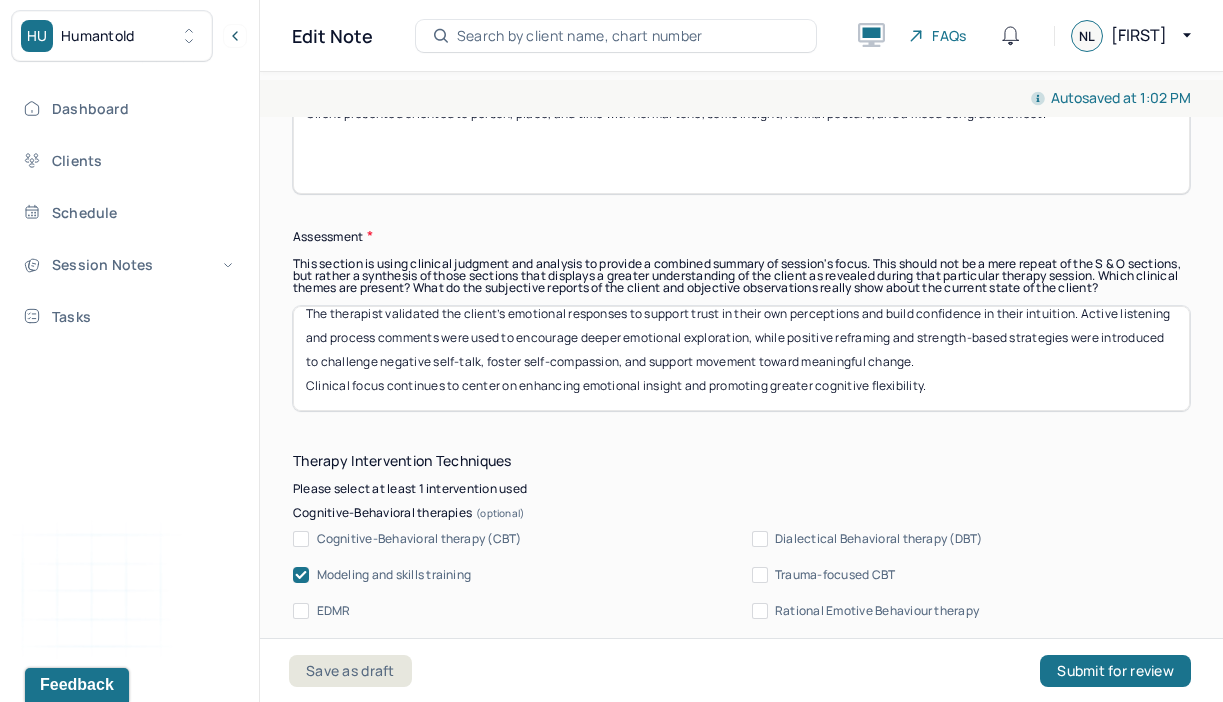 scroll, scrollTop: 88, scrollLeft: 0, axis: vertical 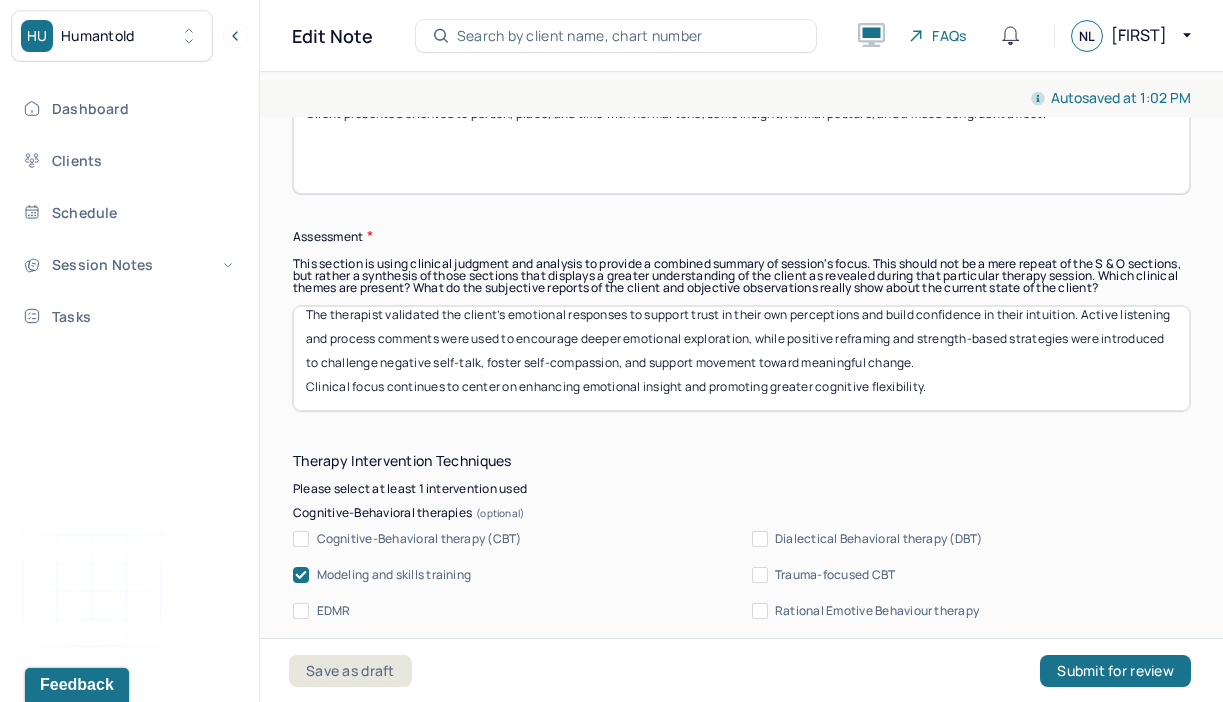 drag, startPoint x: 1092, startPoint y: 382, endPoint x: 1125, endPoint y: 387, distance: 33.37664 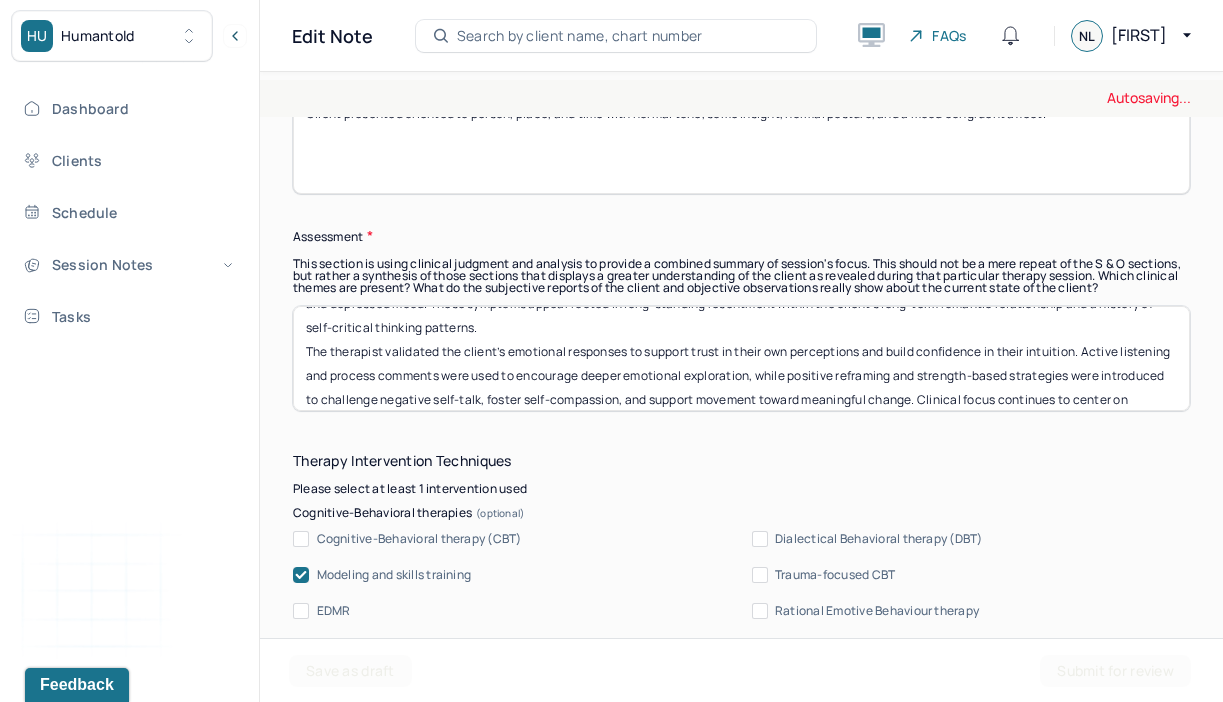 scroll, scrollTop: 0, scrollLeft: 0, axis: both 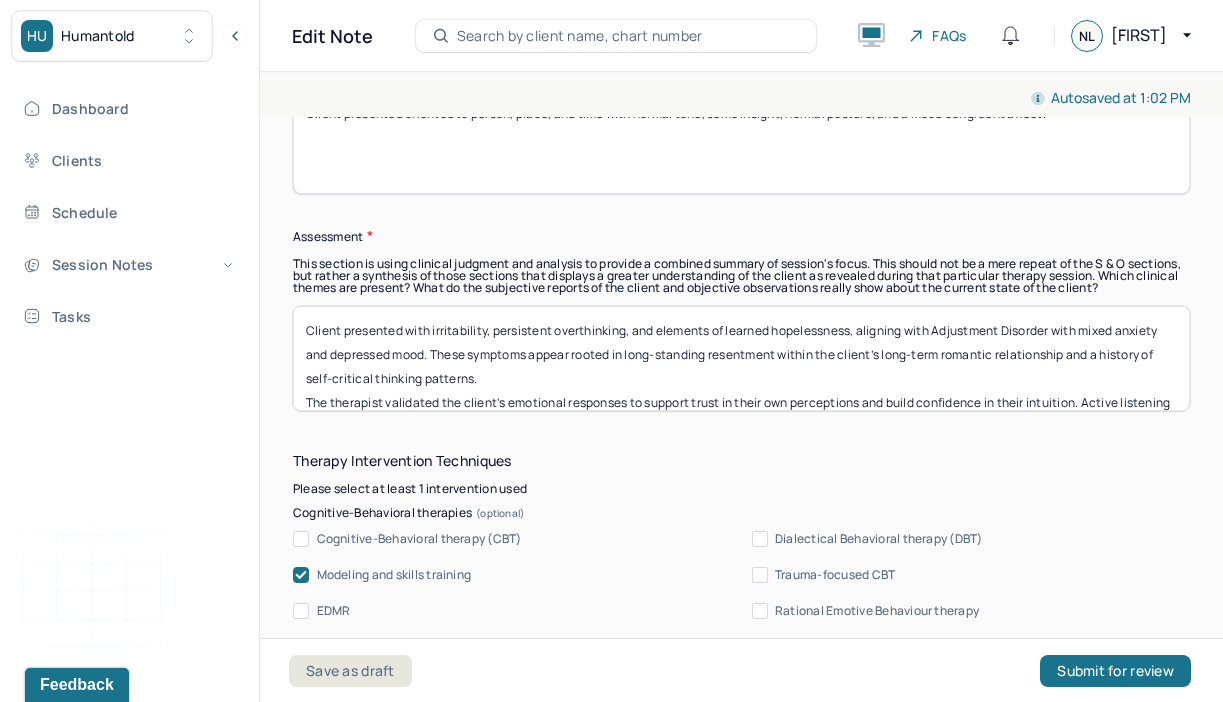 click on "Client presented with irritability, persistent overthinking, and elements of learned hopelessness, aligning with Adjustment Disorder with mixed anxiety and depressed mood. These symptoms appear rooted in long-standing resentment within the client’s long-term romantic relationship and a history of self-critical thinking patterns.
The therapist validated the client’s emotional responses to support trust in their own perceptions and build confidence in their intuition. Active listening and process comments were used to encourage deeper emotional exploration, while positive reframing and strength-based strategies were introduced to challenge negative self-talk, foster self-compassion, and support movement toward meaningful change. Clinical focus continues to center on enhancing emotional insight and promoting greater cognitive flexibility." at bounding box center (741, 358) 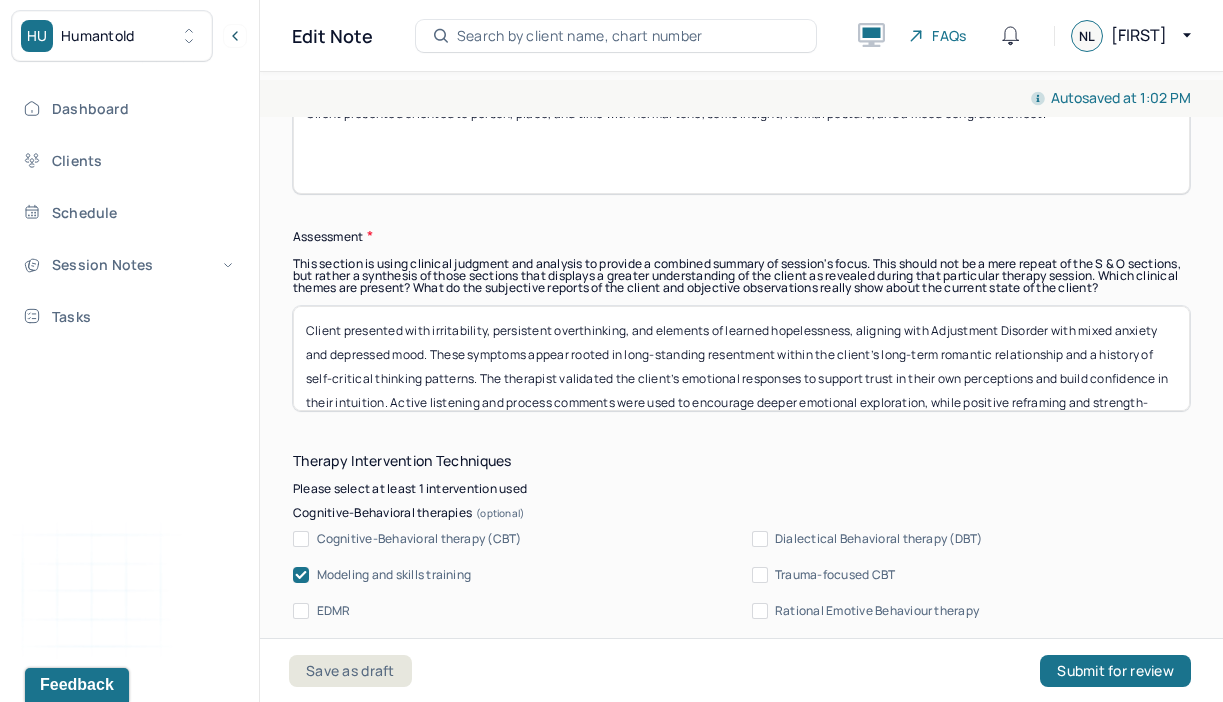 click on "Client presented with irritability, persistent overthinking, and elements of learned hopelessness, aligning with Adjustment Disorder with mixed anxiety and depressed mood. These symptoms appear rooted in long-standing resentment within the client’s long-term romantic relationship and a history of self-critical thinking patterns. The therapist validated the client’s emotional responses to support trust in their own perceptions and build confidence in their intuition. Active listening and process comments were used to encourage deeper emotional exploration, while positive reframing and strength-based strategies were introduced to challenge negative self-talk, foster self-compassion, and support movement toward meaningful change. Clinical focus continues to center on enhancing emotional insight and promoting greater cognitive flexibility." at bounding box center [741, 358] 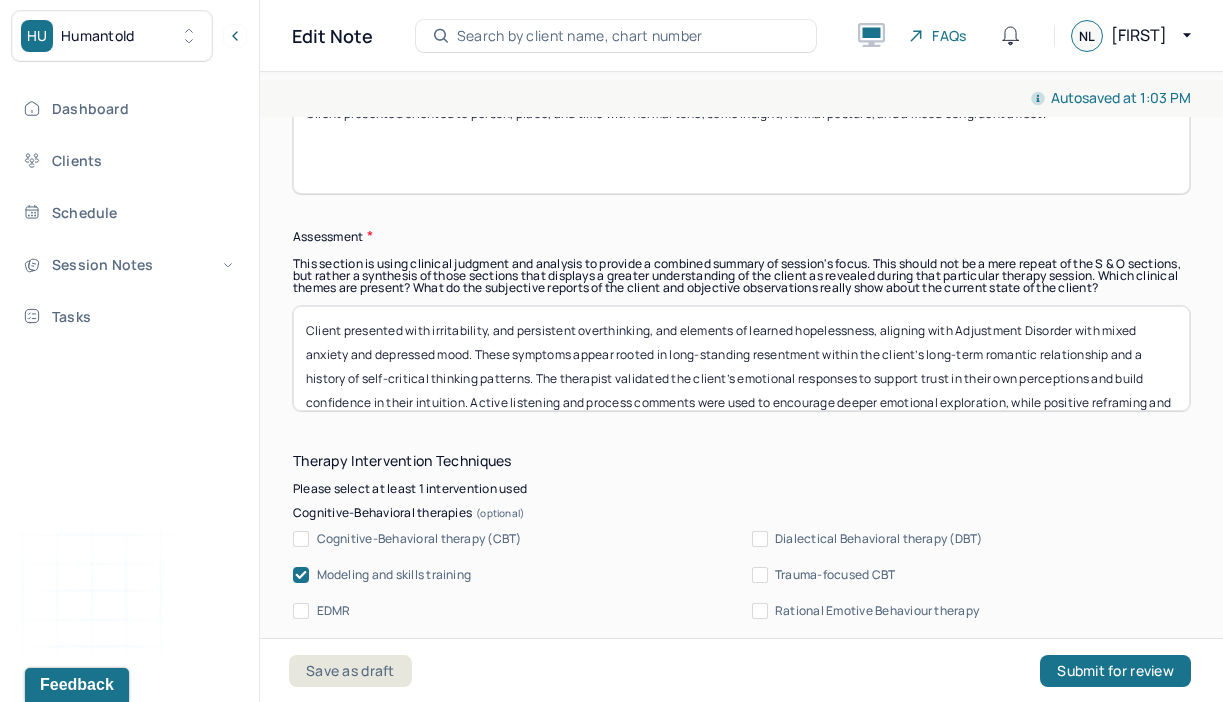 drag, startPoint x: 659, startPoint y: 340, endPoint x: 881, endPoint y: 347, distance: 222.11034 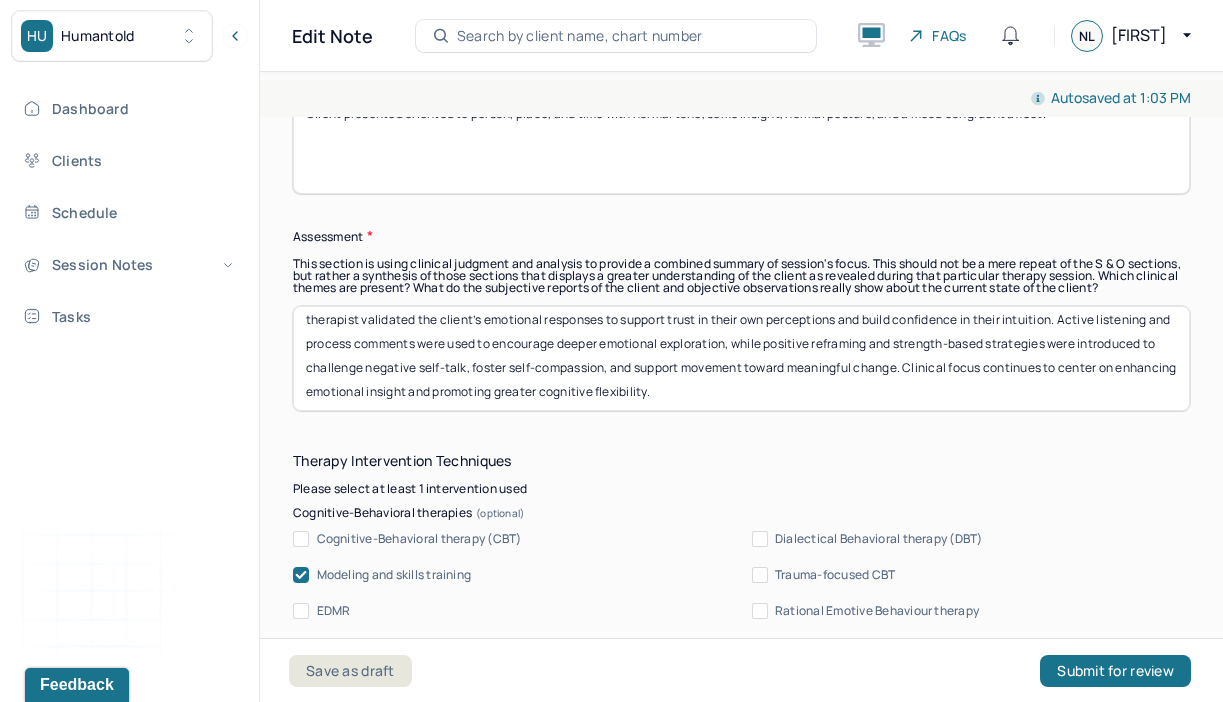 scroll, scrollTop: 64, scrollLeft: 0, axis: vertical 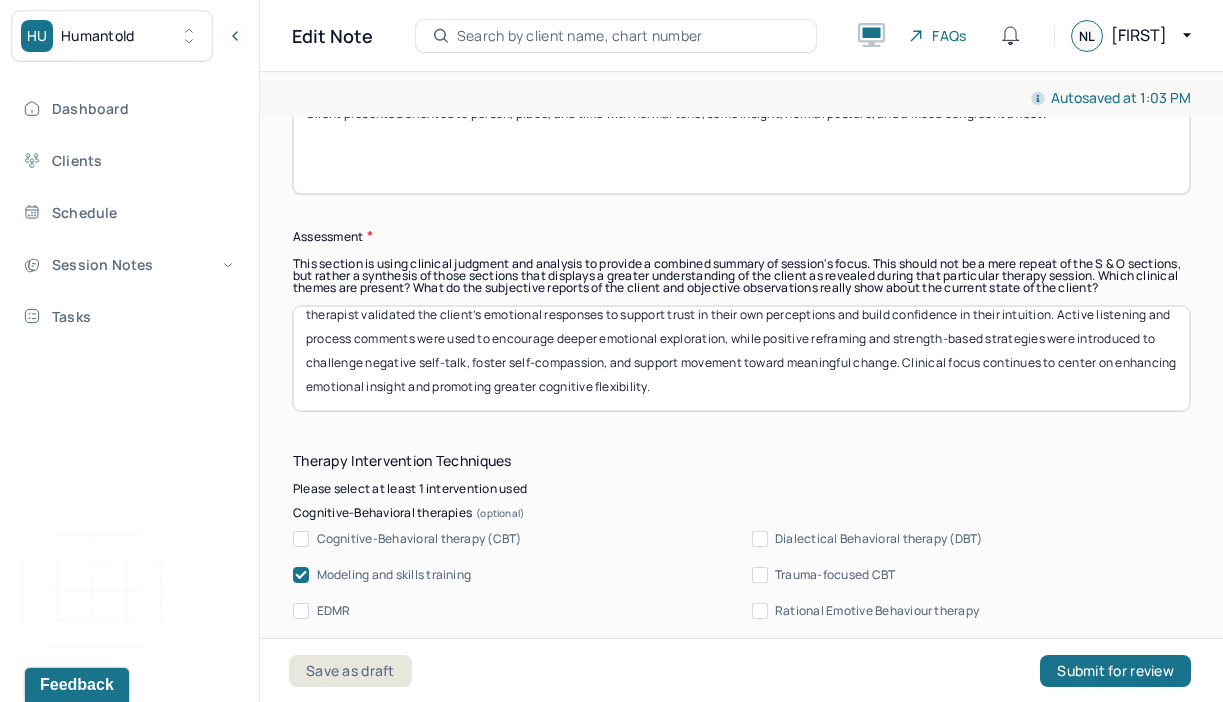 click on "Client presented with irritability, and persistent overthinking aligning with Adjustment Disorder with mixed anxiety and depressed mood. These symptoms appear rooted in long-standing resentment within the client’s long-term romantic relationship and a history of self-critical thinking patterns. The therapist validated the client’s emotional responses to support trust in their own perceptions and build confidence in their intuition. Active listening and process comments were used to encourage deeper emotional exploration, while positive reframing and strength-based strategies were introduced to challenge negative self-talk, foster self-compassion, and support movement toward meaningful change. Clinical focus continues to center on enhancing emotional insight and promoting greater cognitive flexibility." at bounding box center [741, 358] 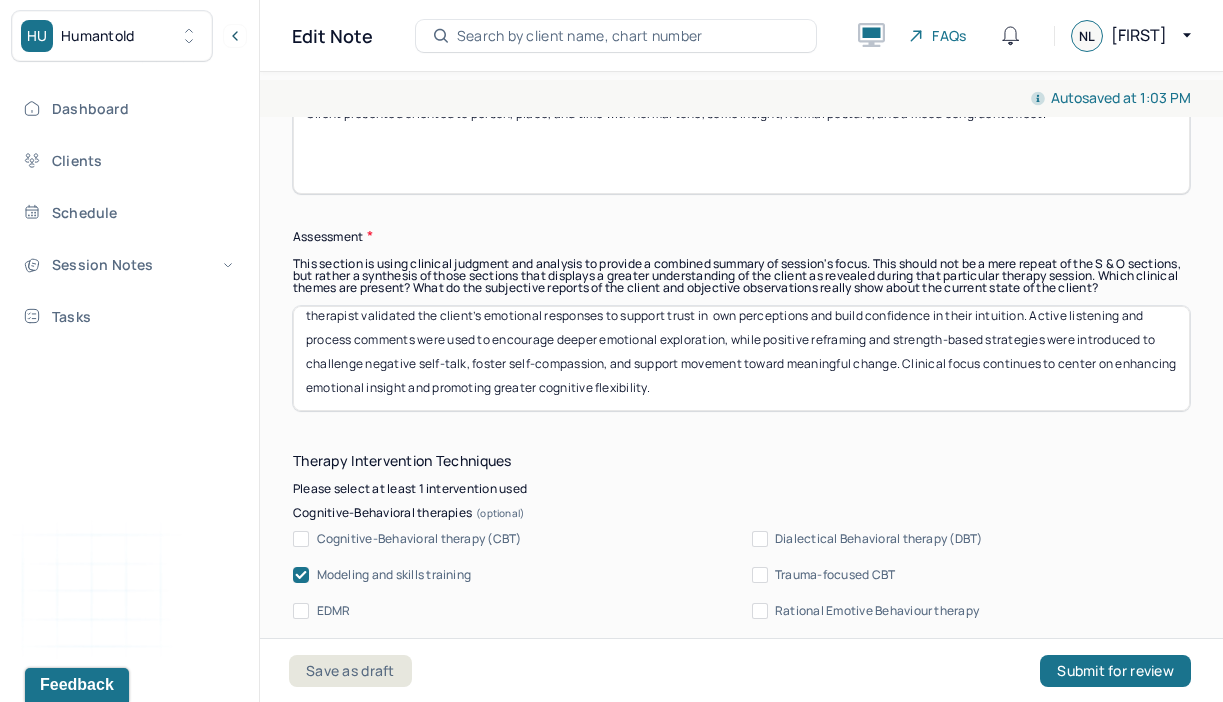 click on "Client presented with irritability, and persistent overthinking aligning with Adjustment Disorder with mixed anxiety and depressed mood. These symptoms appear rooted in long-standing resentment within the client’s long-term romantic relationship and a history of self-critical thinking patterns. The therapist validated the client’s emotional responses to support trust in  own perceptions and build confidence in their intuition. Active listening and process comments were used to encourage deeper emotional exploration, while positive reframing and strength-based strategies were introduced to challenge negative self-talk, foster self-compassion, and support movement toward meaningful change. Clinical focus continues to center on enhancing emotional insight and promoting greater cognitive flexibility." at bounding box center [741, 358] 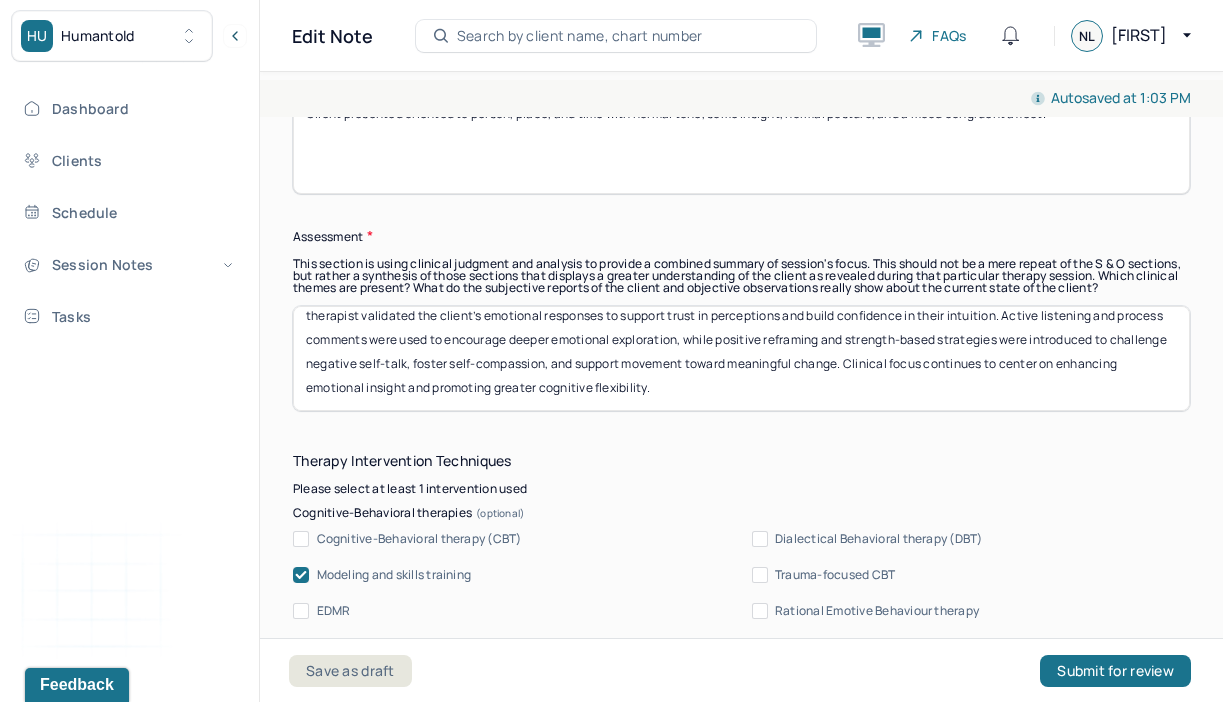 click on "Client presented with irritability, and persistent overthinking aligning with Adjustment Disorder with mixed anxiety and depressed mood. These symptoms appear rooted in long-standing resentment within the client’s long-term romantic relationship and a history of self-critical thinking patterns. The therapist validated the client’s emotional responses to support trust in perceptions and build confidence in their intuition. Active listening and process comments were used to encourage deeper emotional exploration, while positive reframing and strength-based strategies were introduced to challenge negative self-talk, foster self-compassion, and support movement toward meaningful change. Clinical focus continues to center on enhancing emotional insight and promoting greater cognitive flexibility." at bounding box center (741, 358) 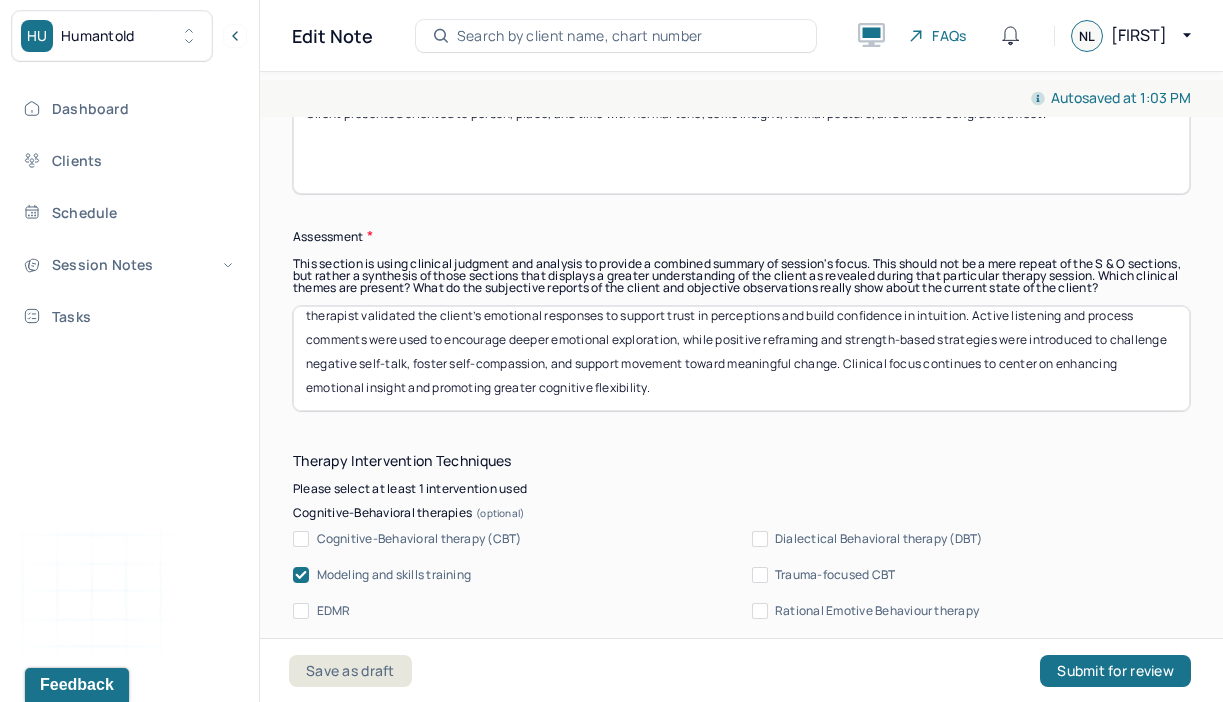scroll, scrollTop: 64, scrollLeft: 0, axis: vertical 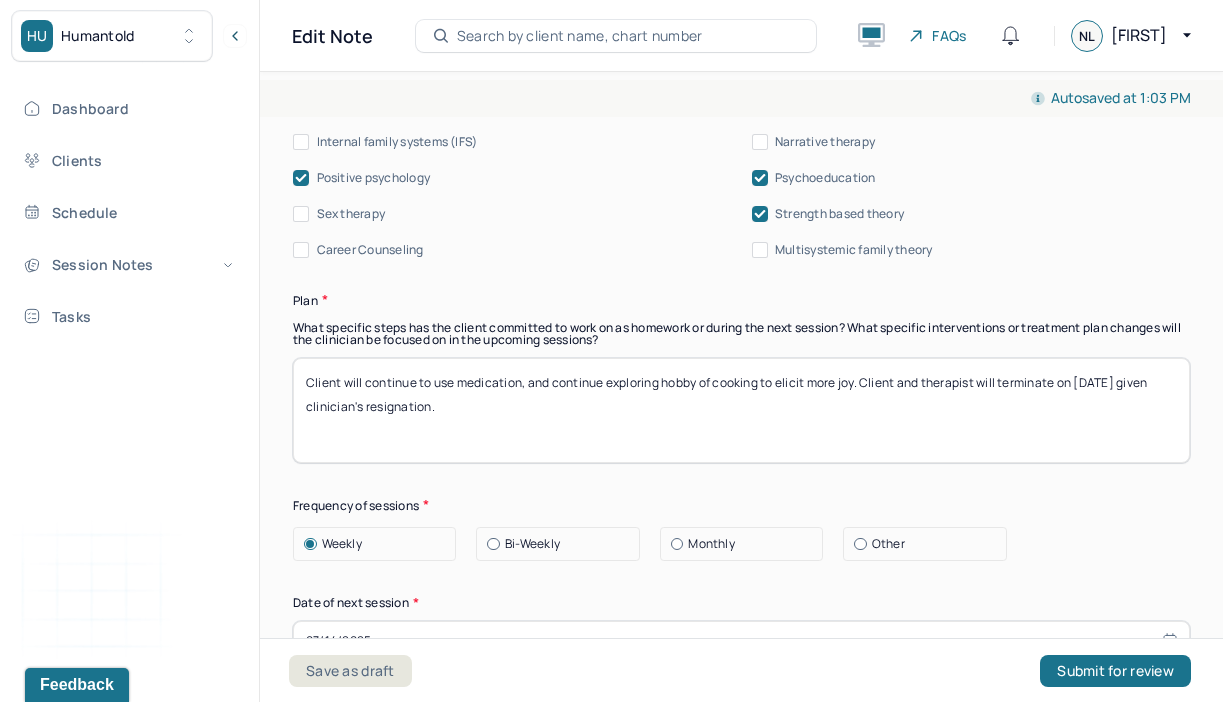 type on "Client presented with irritability, and persistent overthinking aligning with Adjustment Disorder with mixed anxiety and depressed mood. These symptoms appear rooted in long-standing resentment within the client’s long-term romantic relationship and a history of self-critical thinking patterns. The therapist validated the client’s emotional responses to support trust in perceptions and build confidence in intuition. Active listening and process comments were used to encourage deeper emotional exploration, while positive reframing and strength-based strategies were introduced to challenge negative self-talk, foster self-compassion, and support movement toward meaningful change. Clinical focus continues to center on enhancing emotional insight and promoting greater cognitive flexibility." 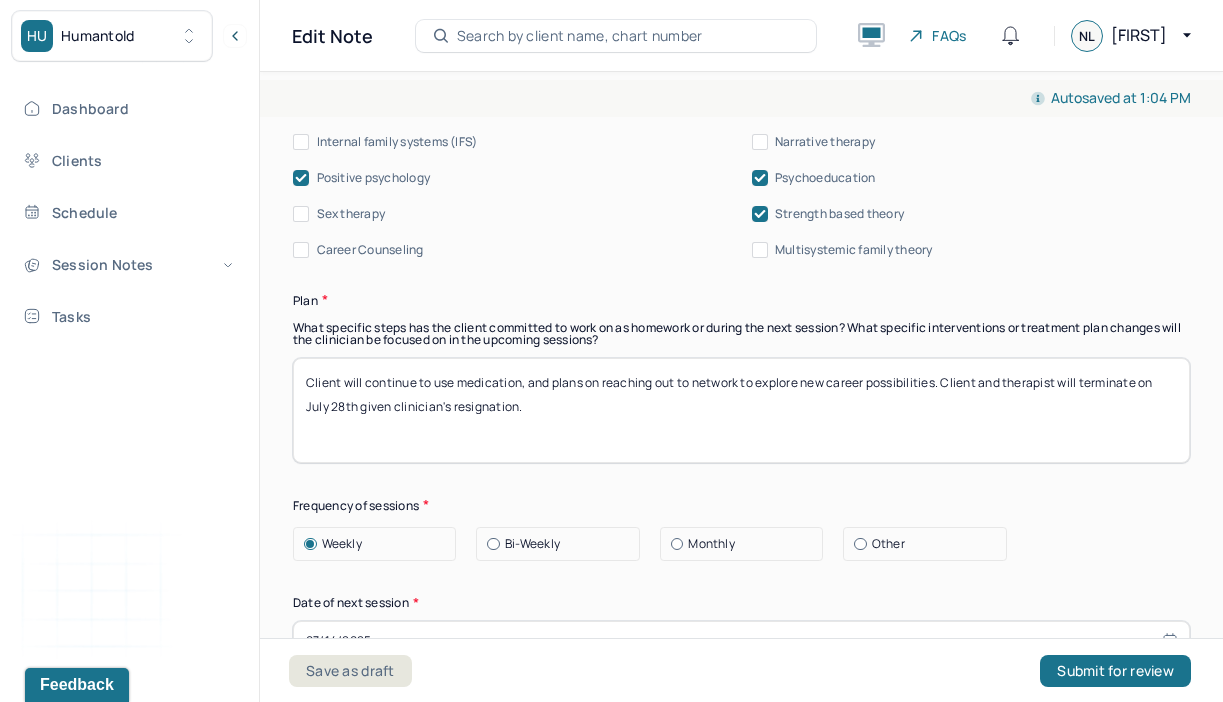 click on "Client will continue to use medication, and plans on reaching out to network to explore new career possibilit. Client and therapist will terminate on [DATE] given clinician's resignation." at bounding box center [741, 410] 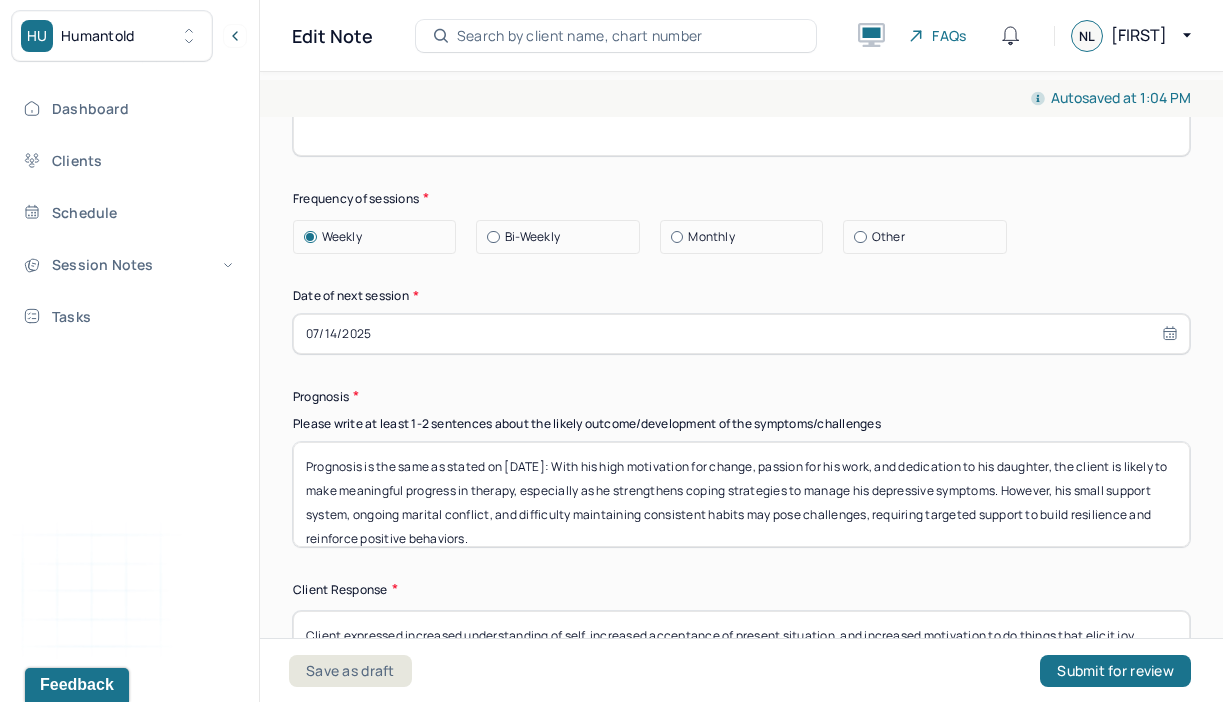 scroll, scrollTop: 2919, scrollLeft: 0, axis: vertical 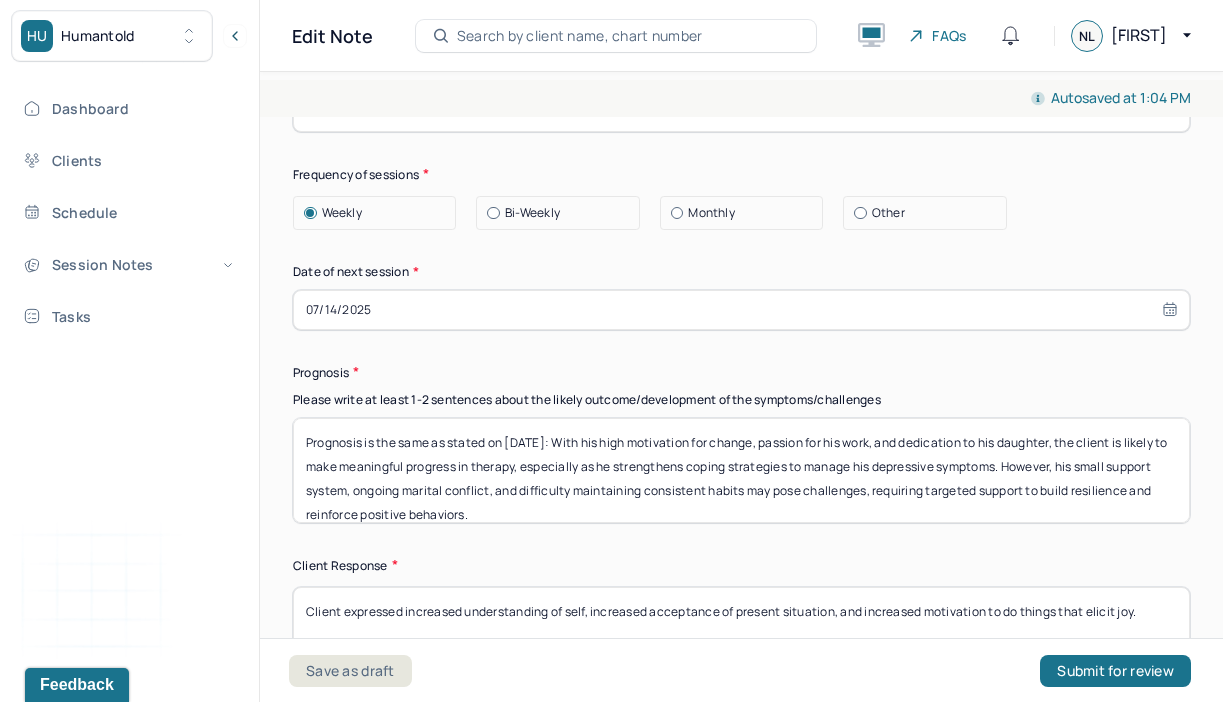 type on "Client will continue to use medication, and plans on reaching out to network to explore new career possibilities. Client and therapist will terminate on July 28th given clinician's resignation." 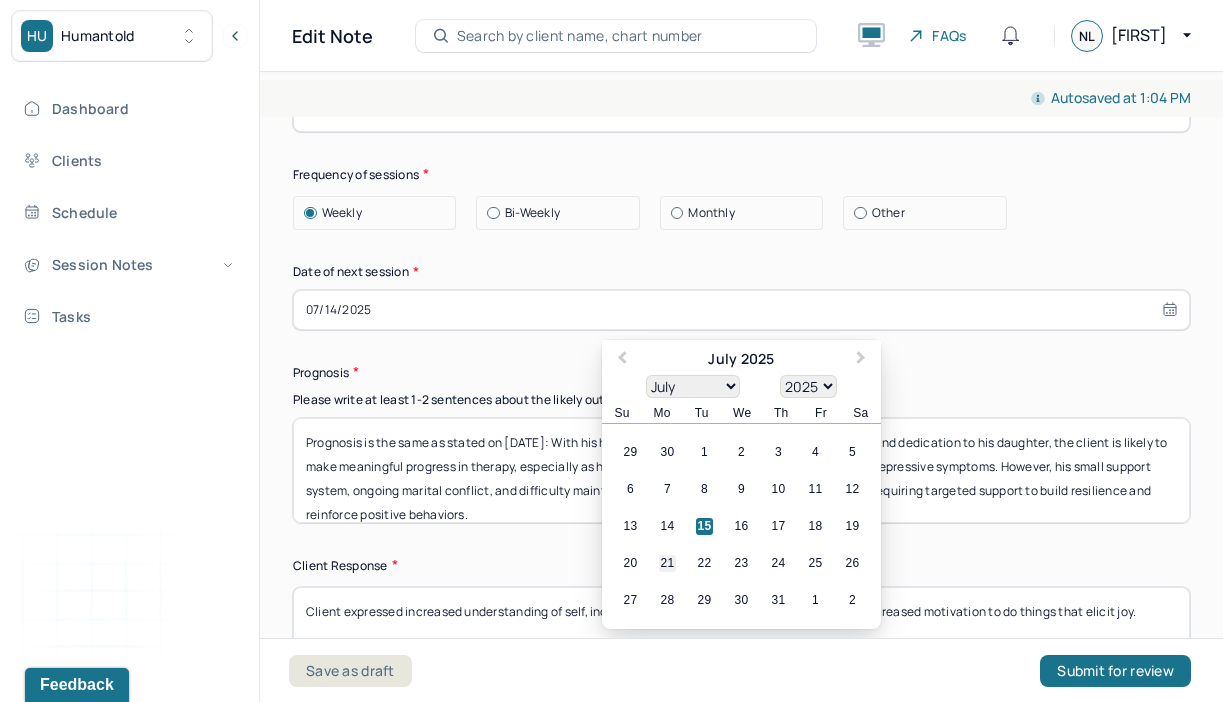 click on "21" at bounding box center [667, 563] 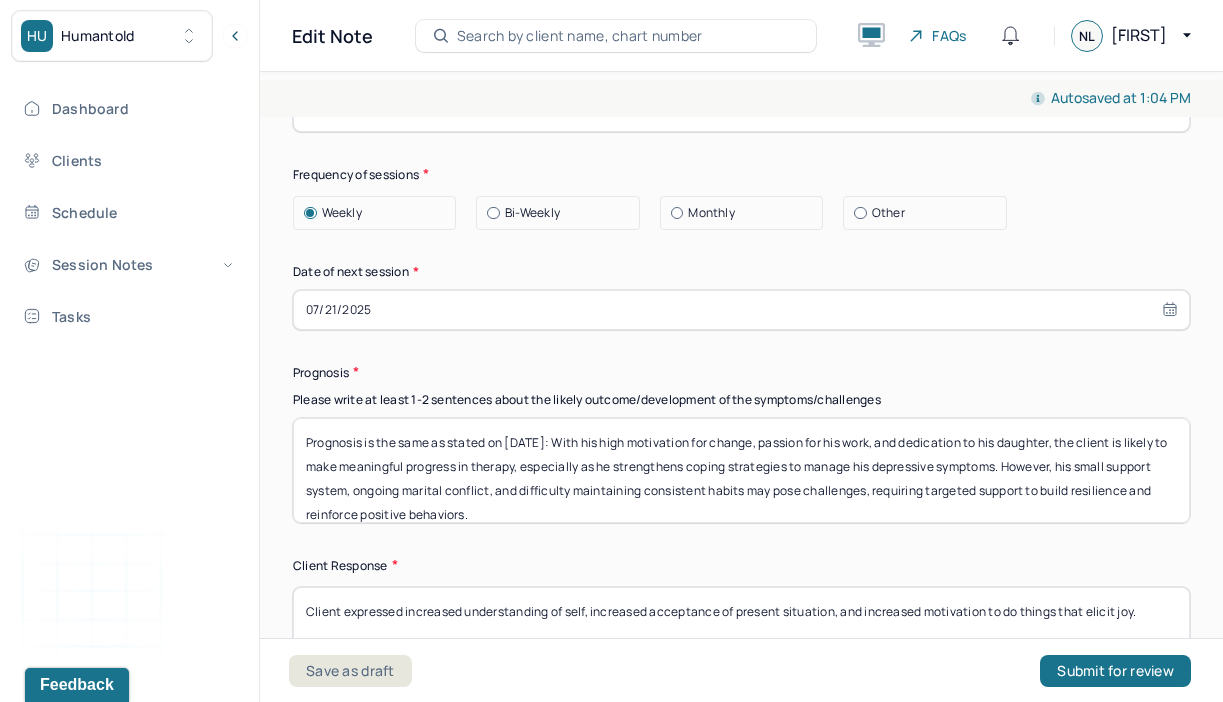 scroll, scrollTop: 16, scrollLeft: 0, axis: vertical 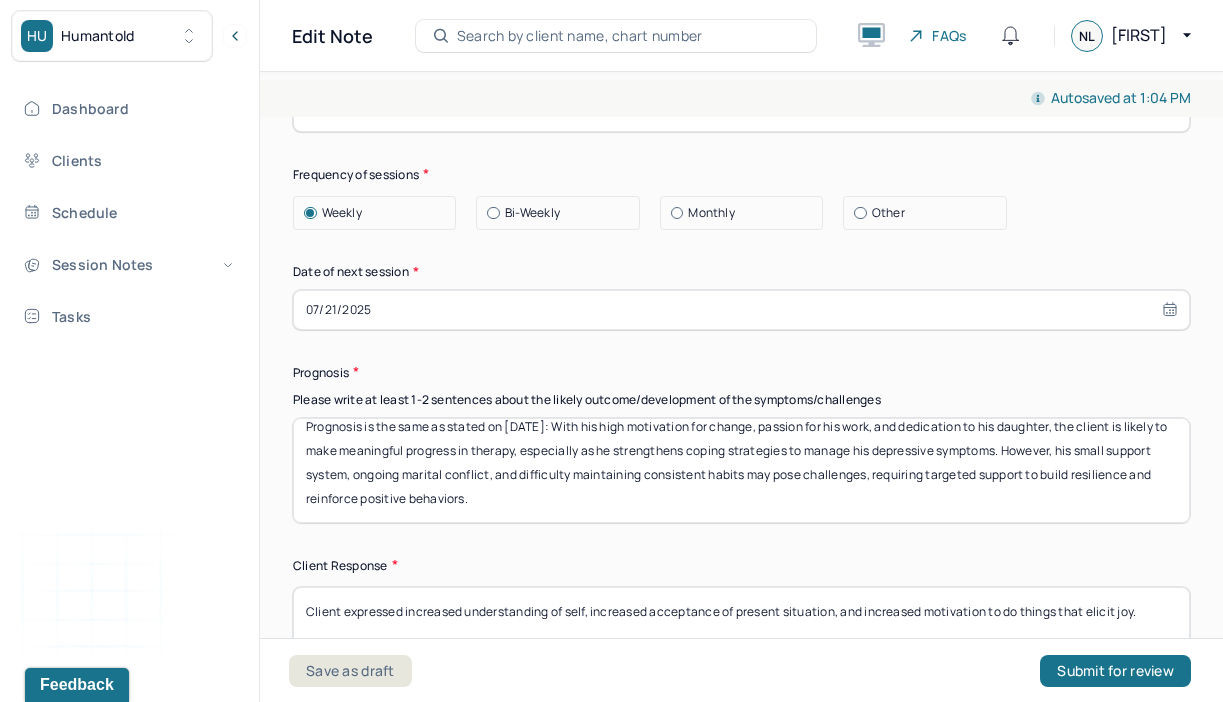 click on "Prognosis is the same as stated on [DATE]: With his high motivation for change, passion for his work, and dedication to his daughter, the client is likely to make meaningful progress in therapy, especially as he strengthens coping strategies to manage his depressive symptoms. However, his small support system, ongoing marital conflict, and difficulty maintaining consistent habits may pose challenges, requiring targeted support to build resilience and reinforce positive behaviors." at bounding box center (741, 470) 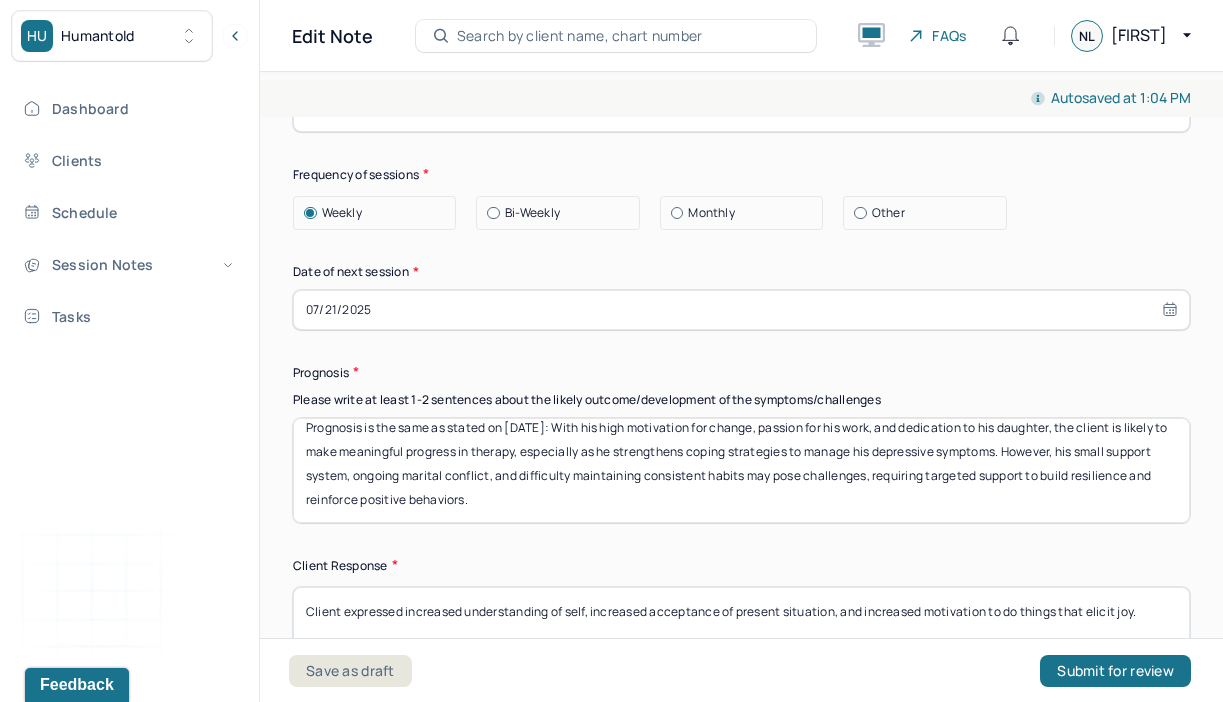 scroll, scrollTop: 16, scrollLeft: 0, axis: vertical 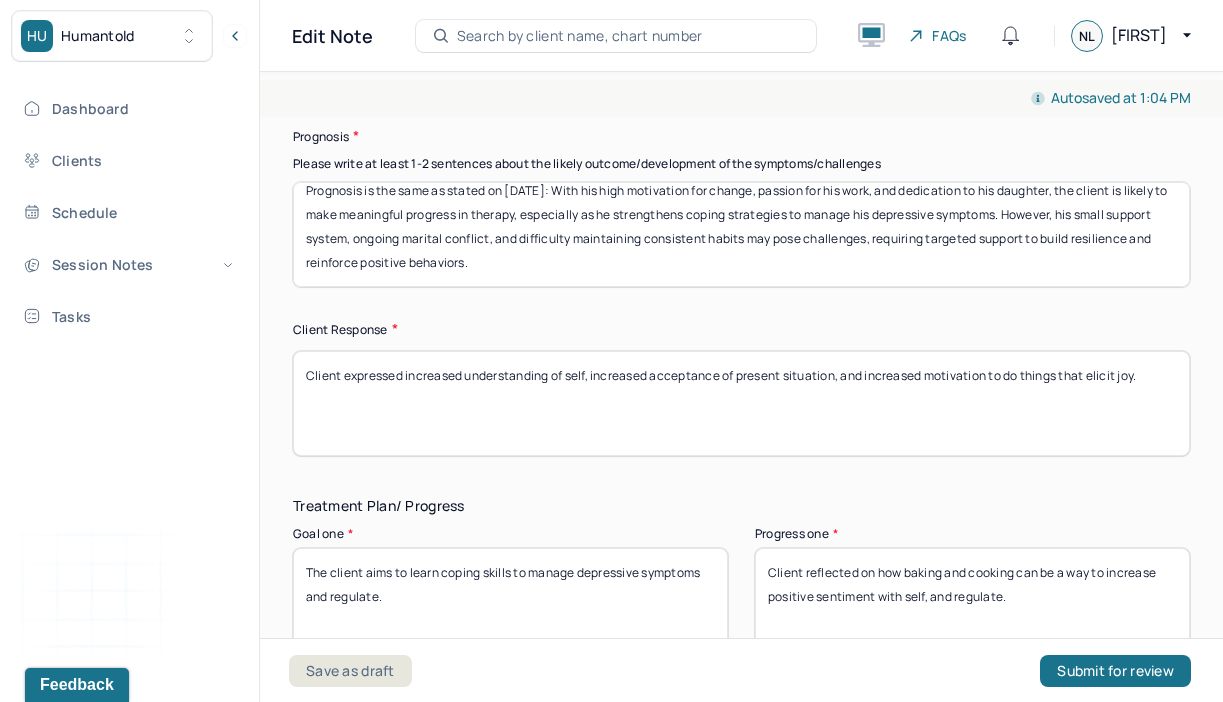 type on "Prognosis is the same as stated on [DATE]: With his high motivation for change, passion for his work, and dedication to his daughter, the client is likely to make meaningful progress in therapy, especially as he strengthens coping strategies to manage his depressive symptoms. However, his small support system, ongoing marital conflict, and difficulty maintaining consistent habits may pose challenges, requiring targeted support to build resilience and reinforce positive behaviors." 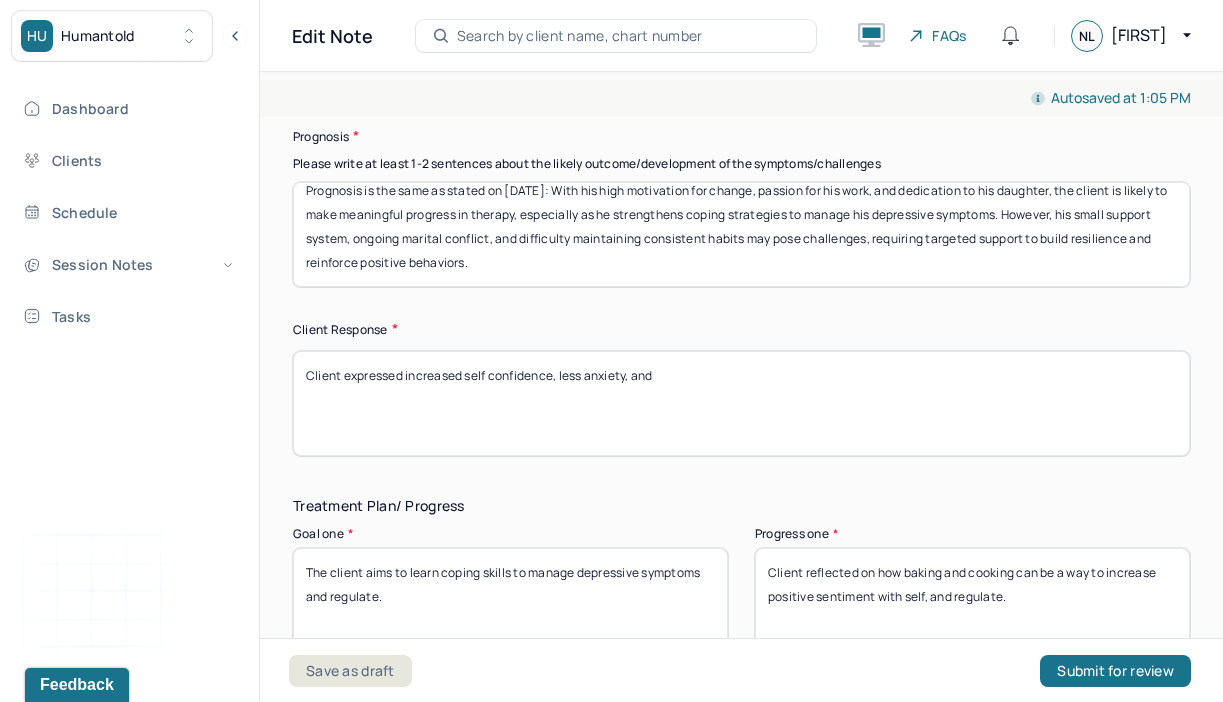 click on "Client expressed increased self confidence, less anxiety, and" at bounding box center (741, 403) 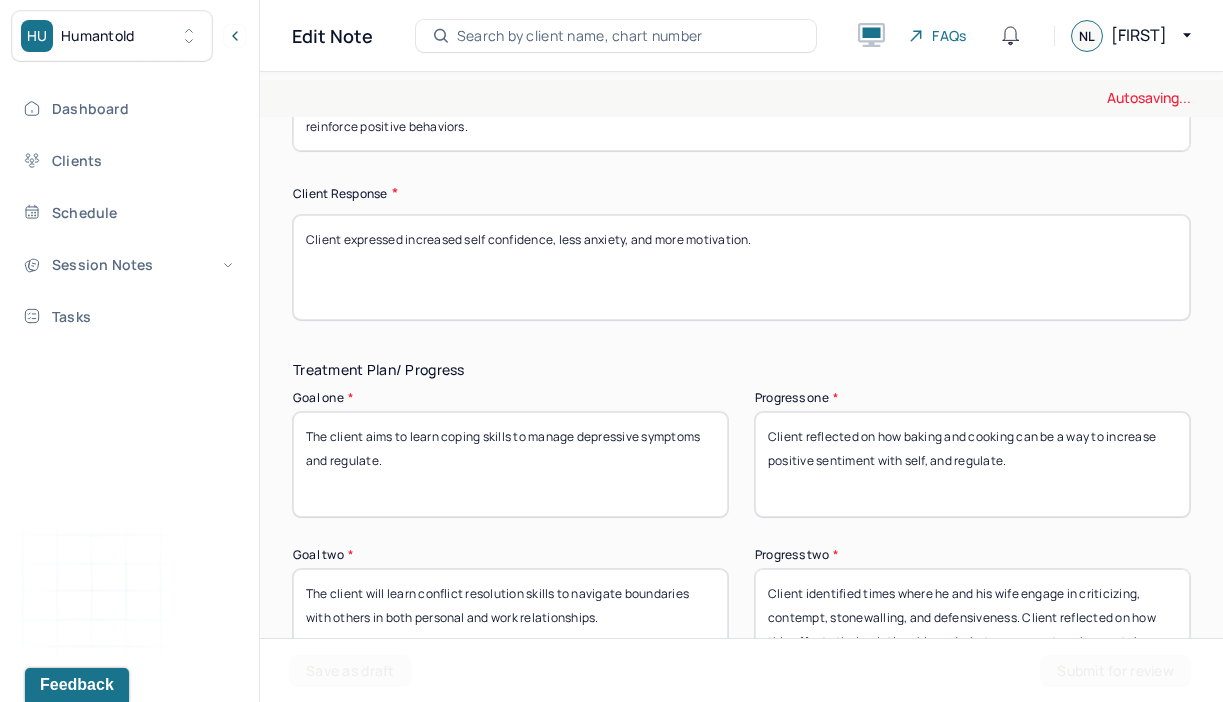 scroll, scrollTop: 3407, scrollLeft: 0, axis: vertical 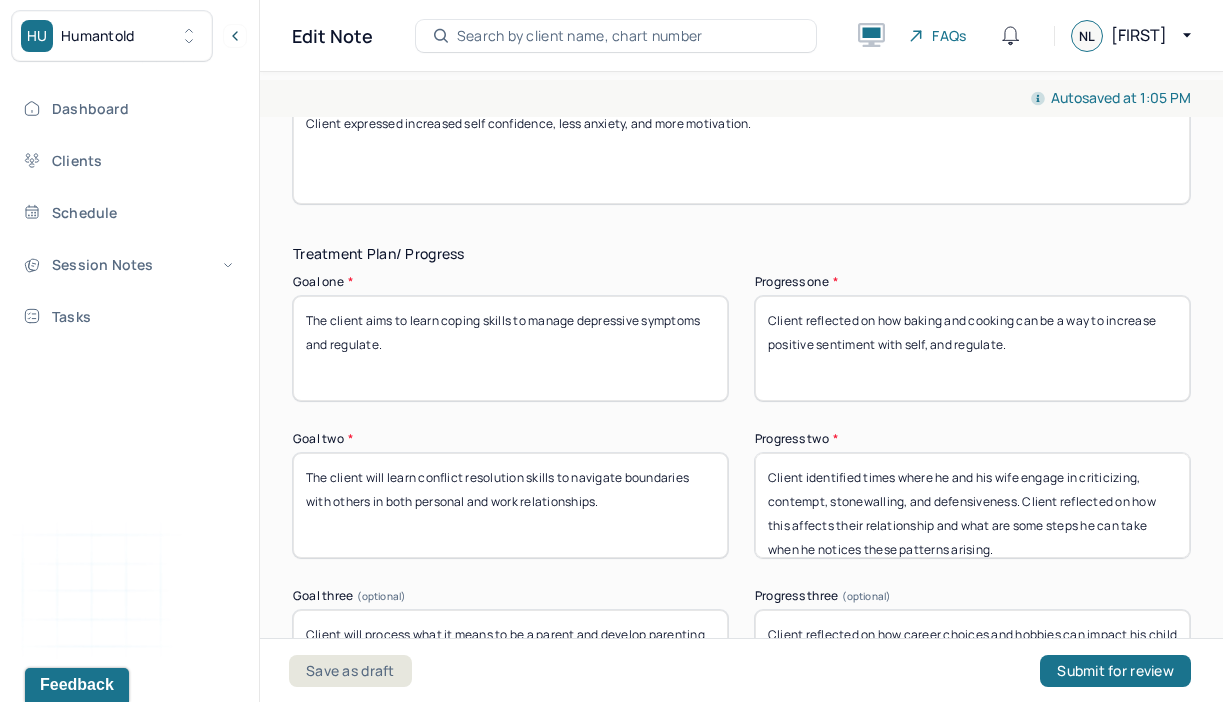 type on "Client expressed increased self confidence, less anxiety, and more motivation." 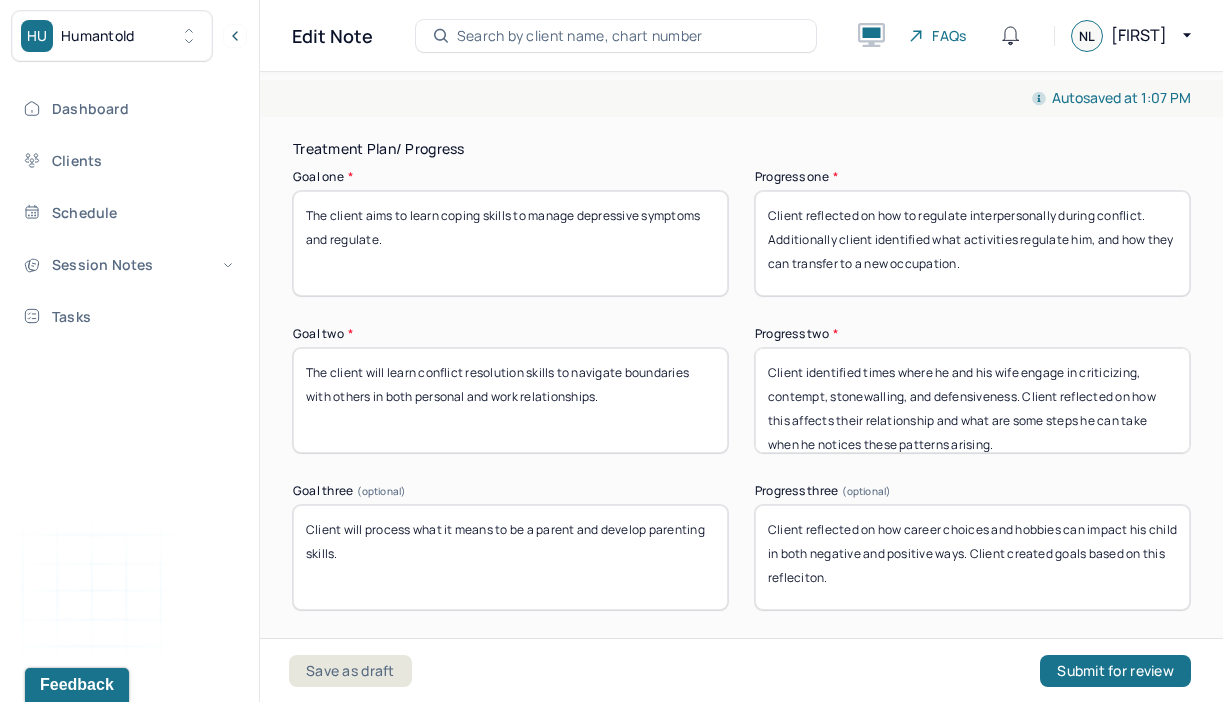 scroll, scrollTop: 3515, scrollLeft: 0, axis: vertical 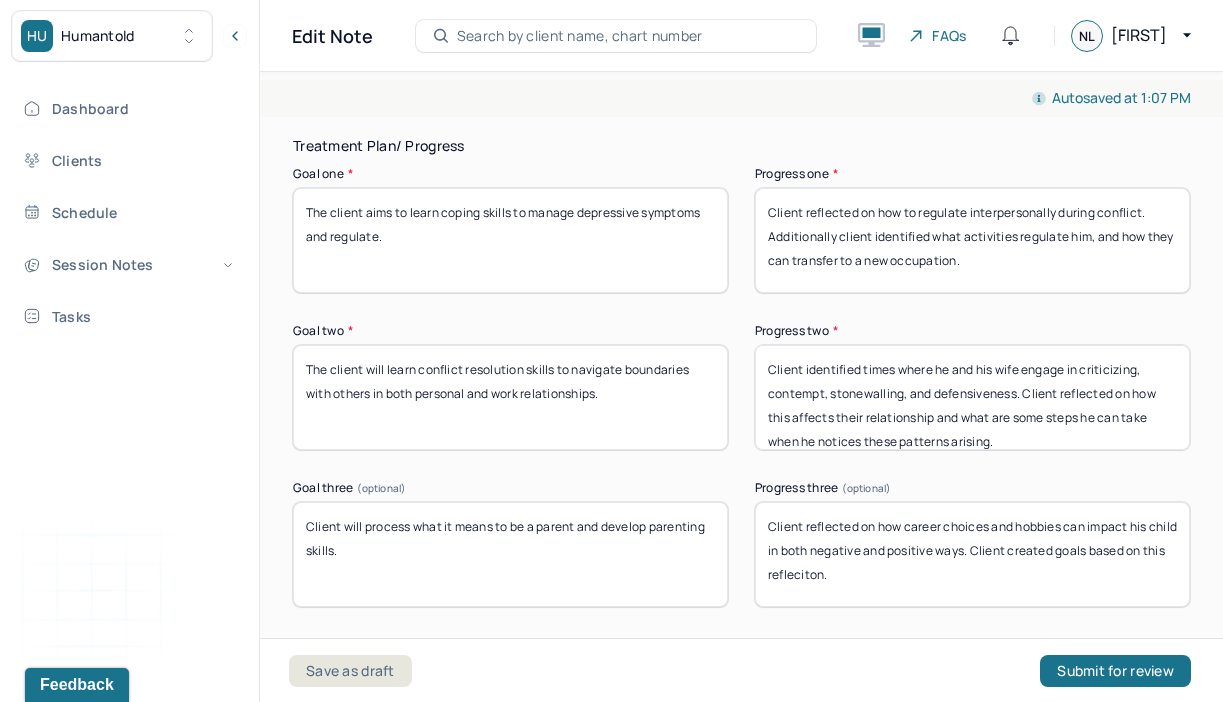 type on "Client reflected on how to regulate interpersonally during conflict. Additionally client identified what activities regulate him, and how they can transfer to a new occupation." 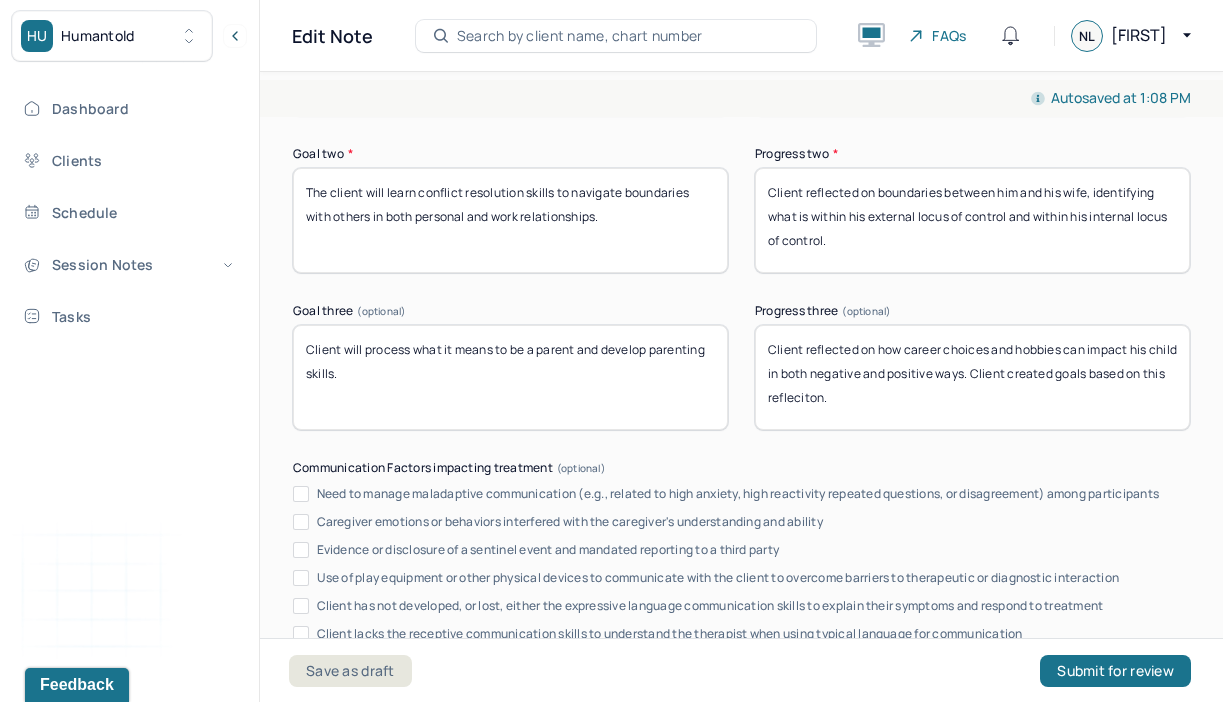 scroll, scrollTop: 3699, scrollLeft: 0, axis: vertical 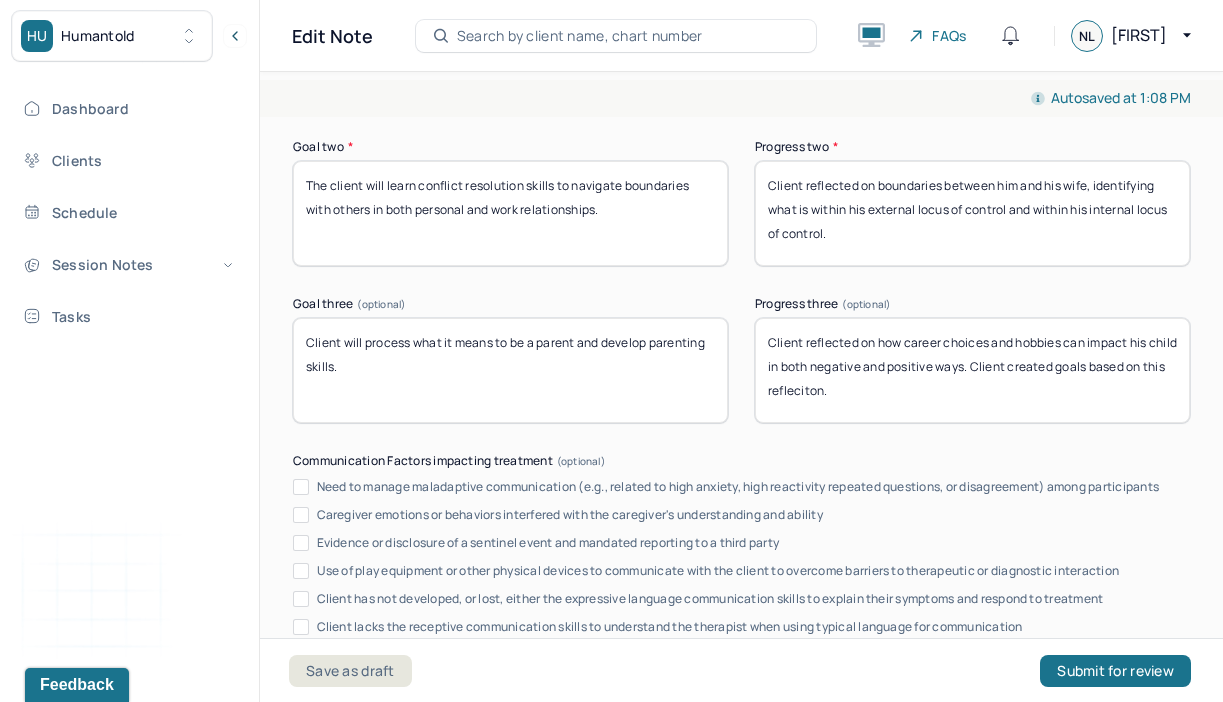 type on "Client reflected on boundaries between him and his wife, identifying what is within his external locus of control and within his internal locus of control." 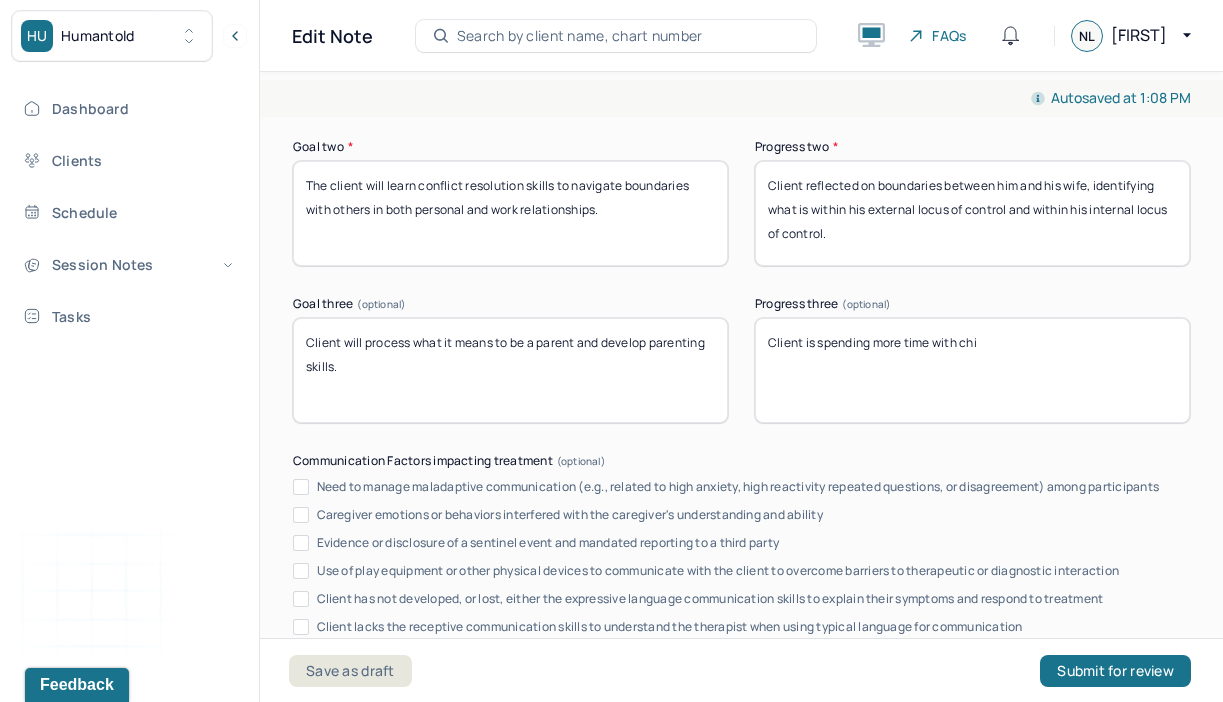 click on "Client is spending more time with chi" at bounding box center (972, 370) 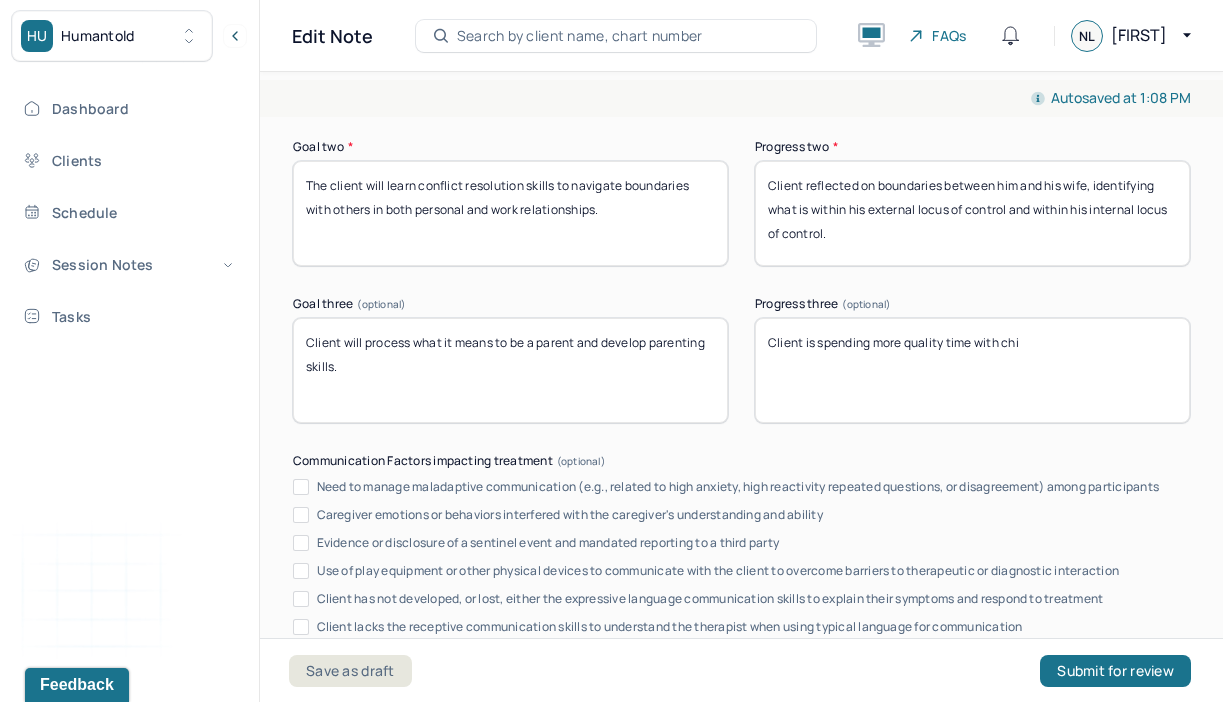 click on "Client is spending more qualiry time with chi" at bounding box center [972, 370] 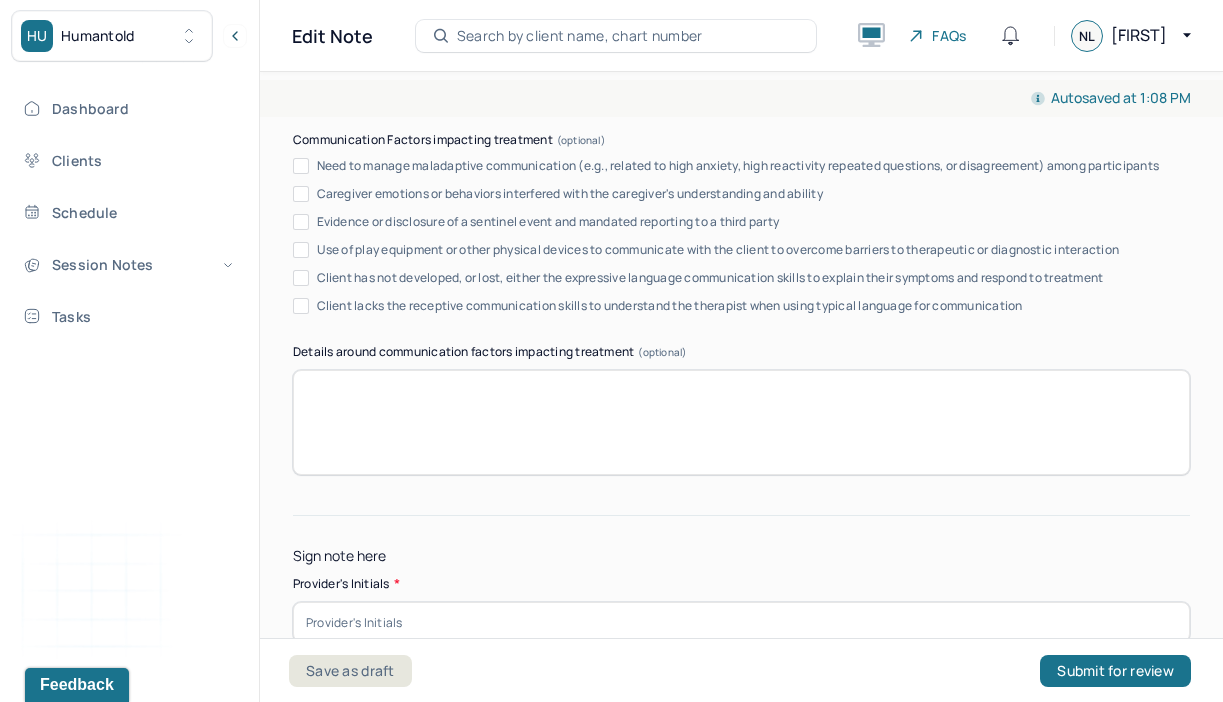 scroll, scrollTop: 4149, scrollLeft: 0, axis: vertical 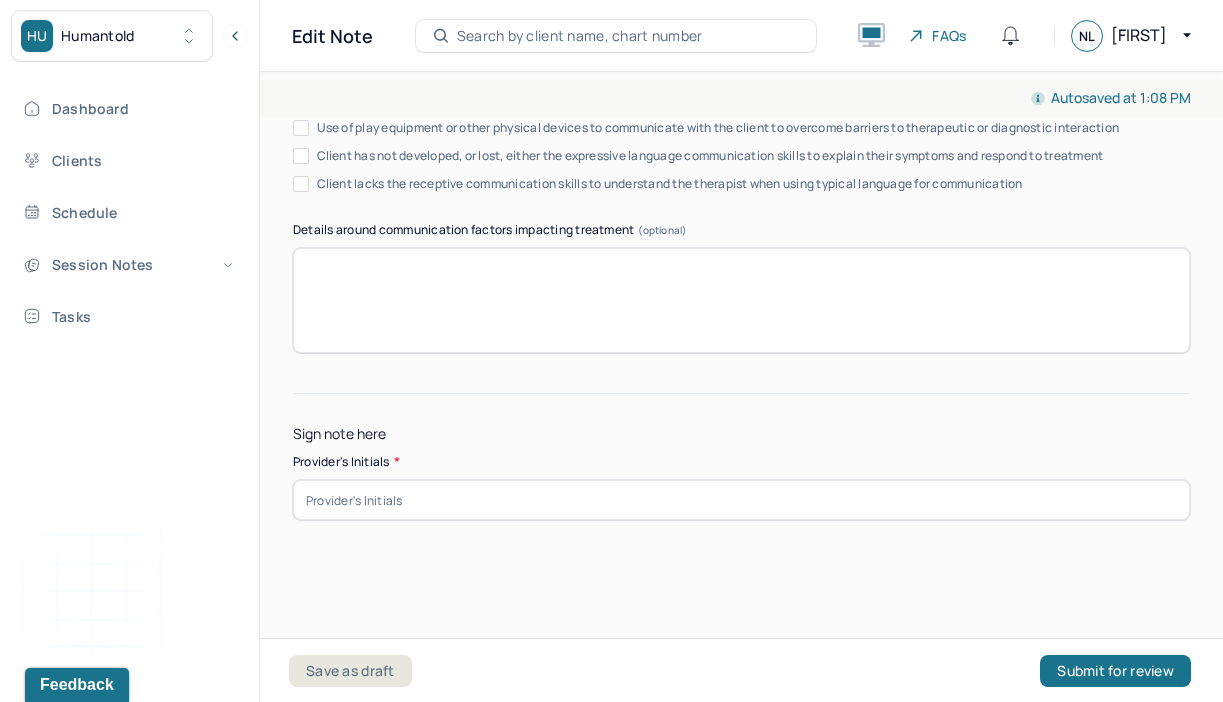 type on "Client is spending more quality time with child." 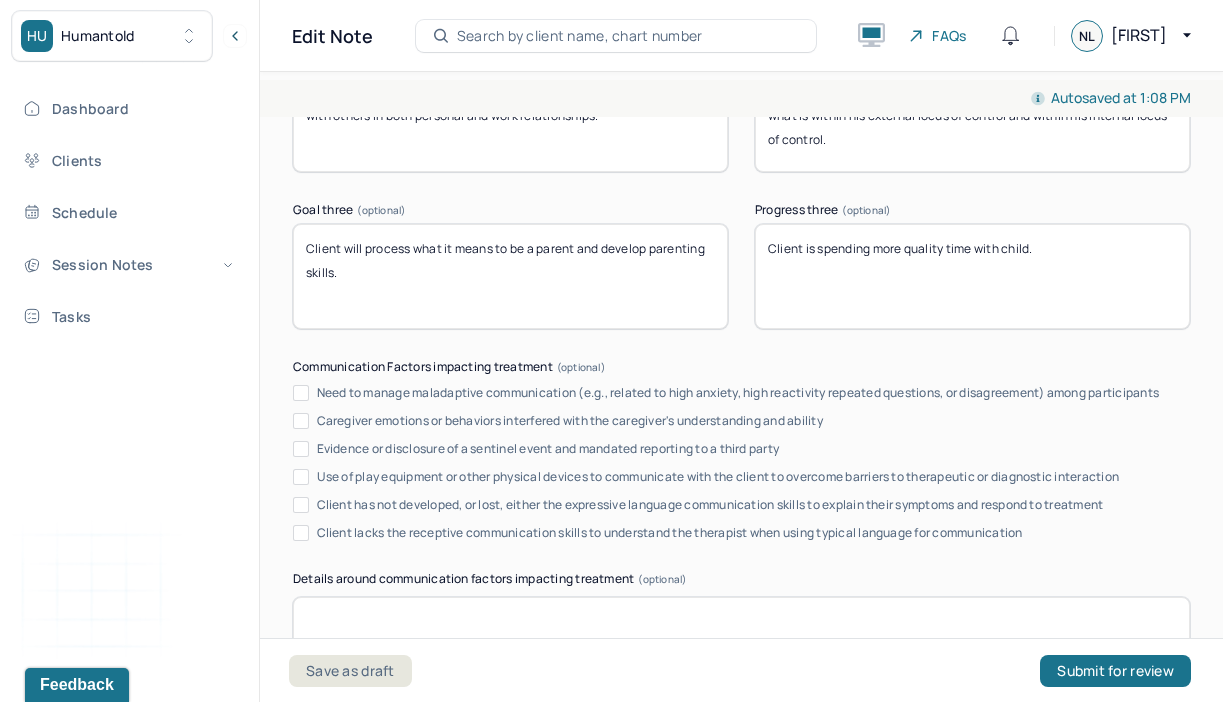 scroll, scrollTop: 4149, scrollLeft: 0, axis: vertical 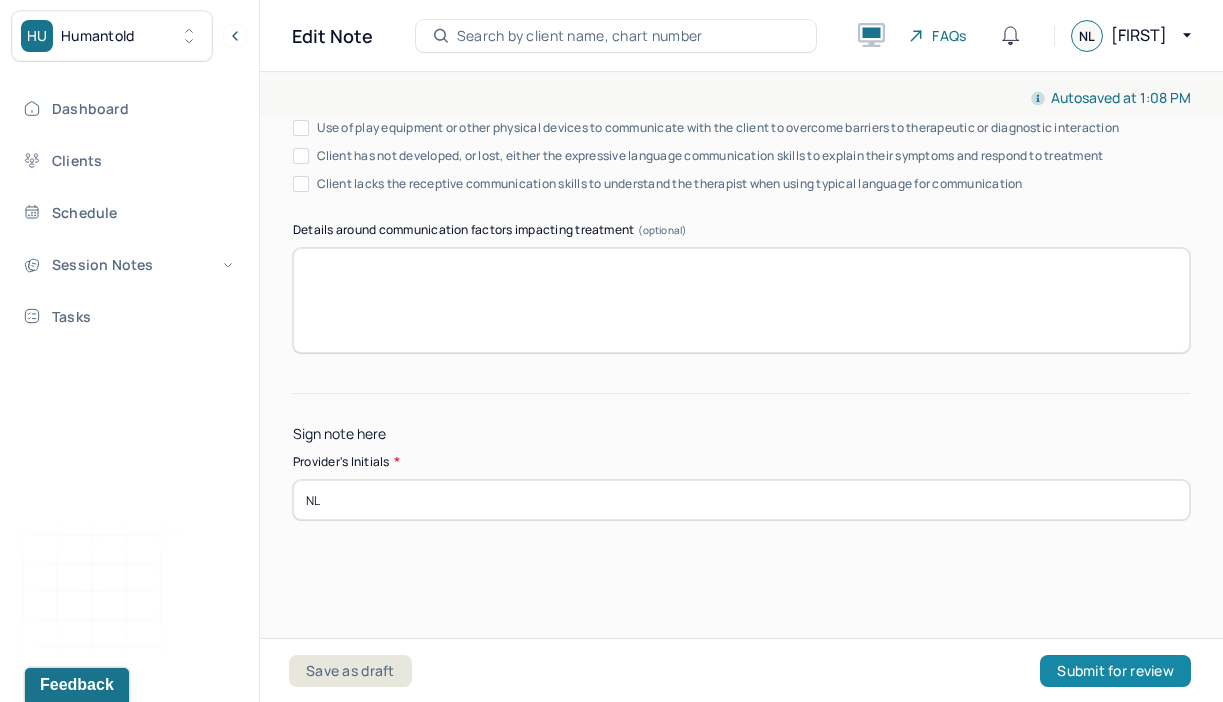 type on "NL" 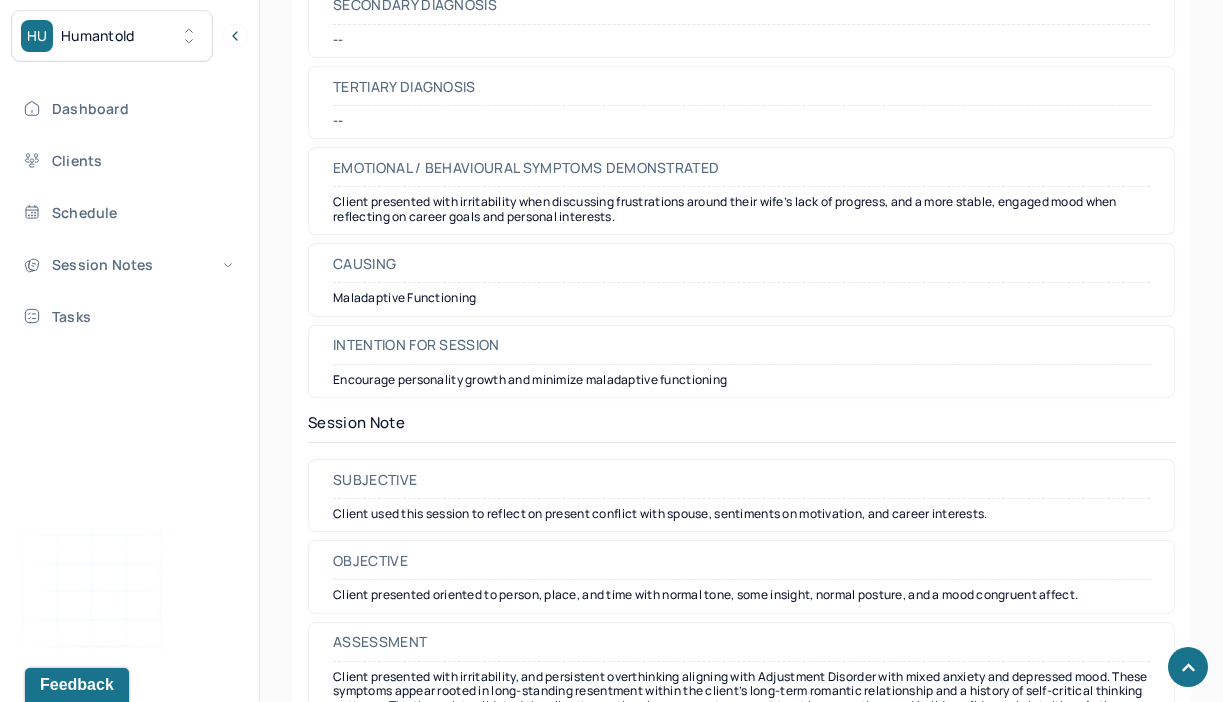 scroll, scrollTop: 1373, scrollLeft: 0, axis: vertical 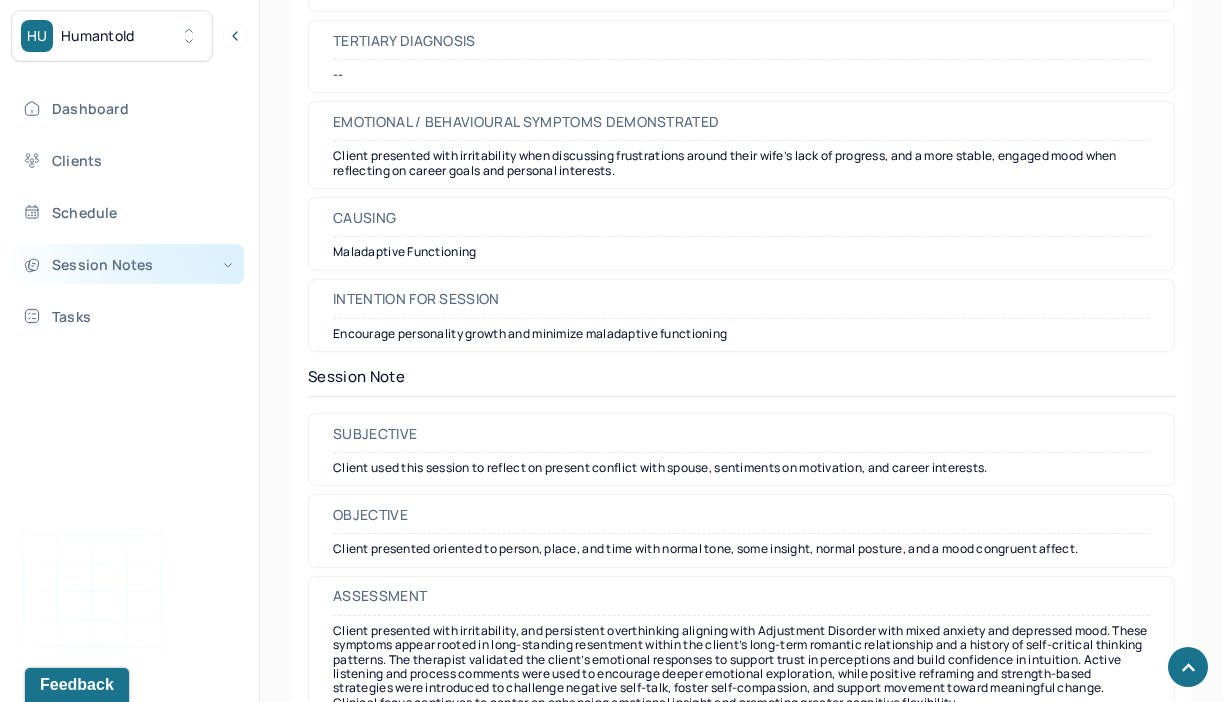 click on "Session Notes" at bounding box center [128, 264] 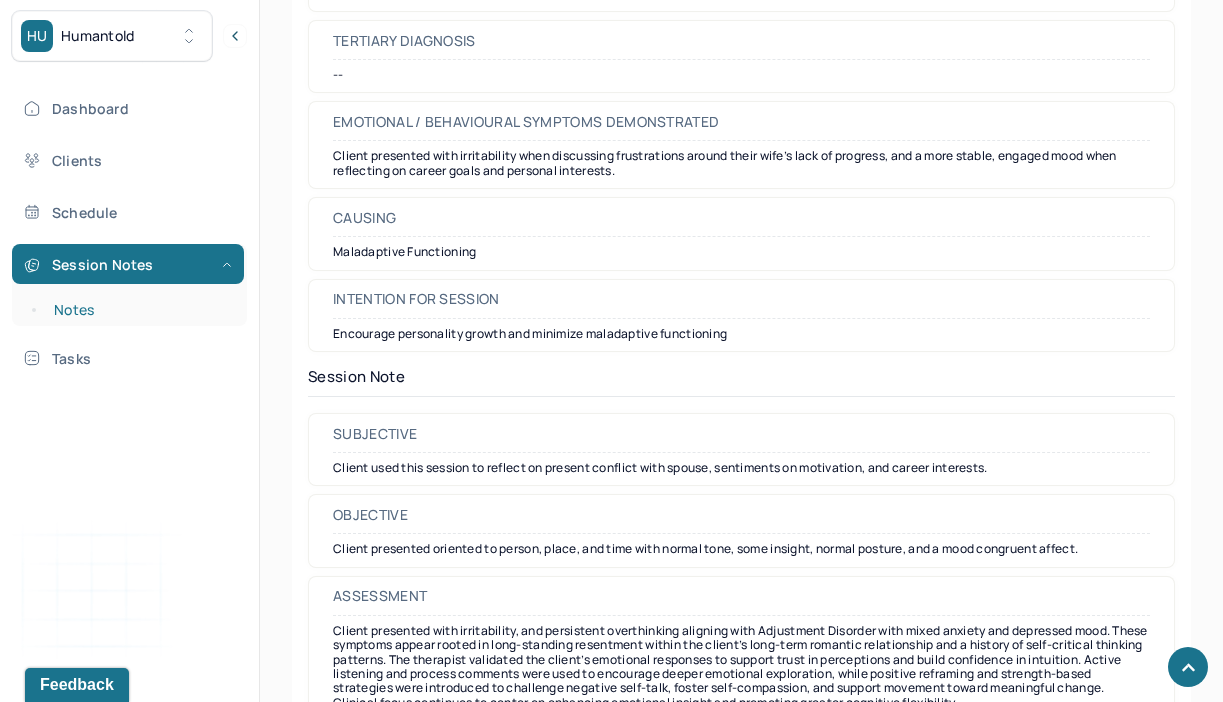 click on "Notes" at bounding box center [139, 310] 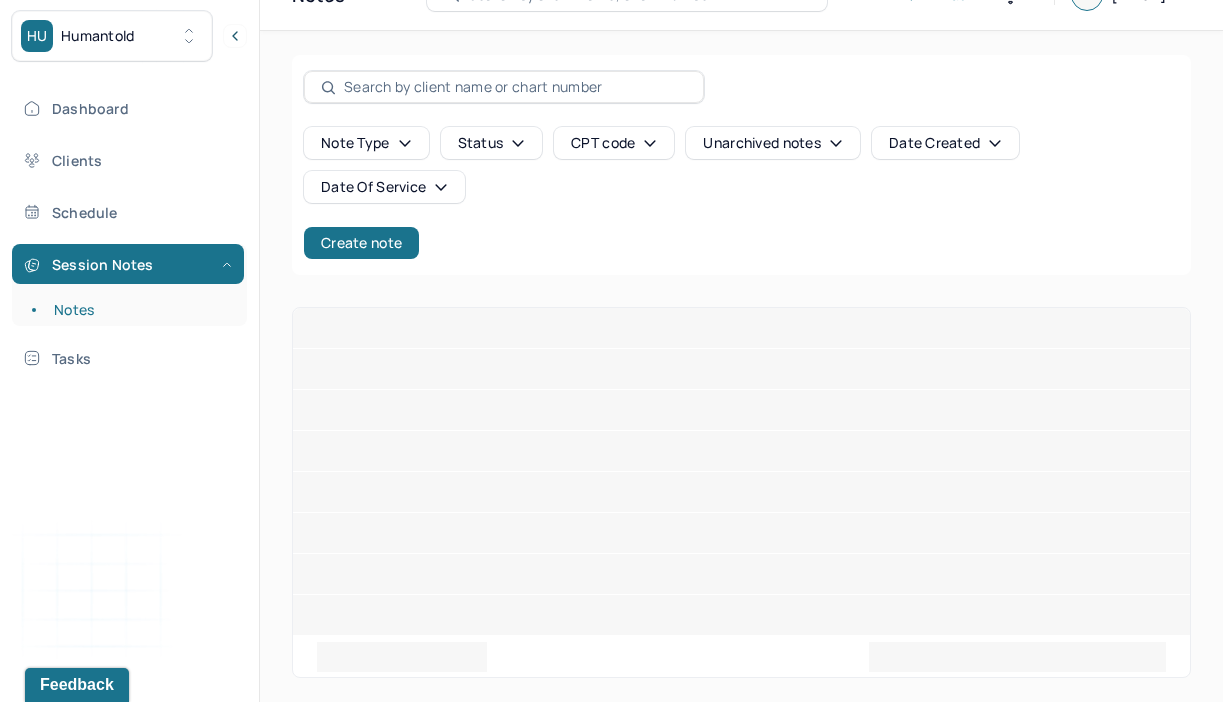 scroll, scrollTop: 0, scrollLeft: 0, axis: both 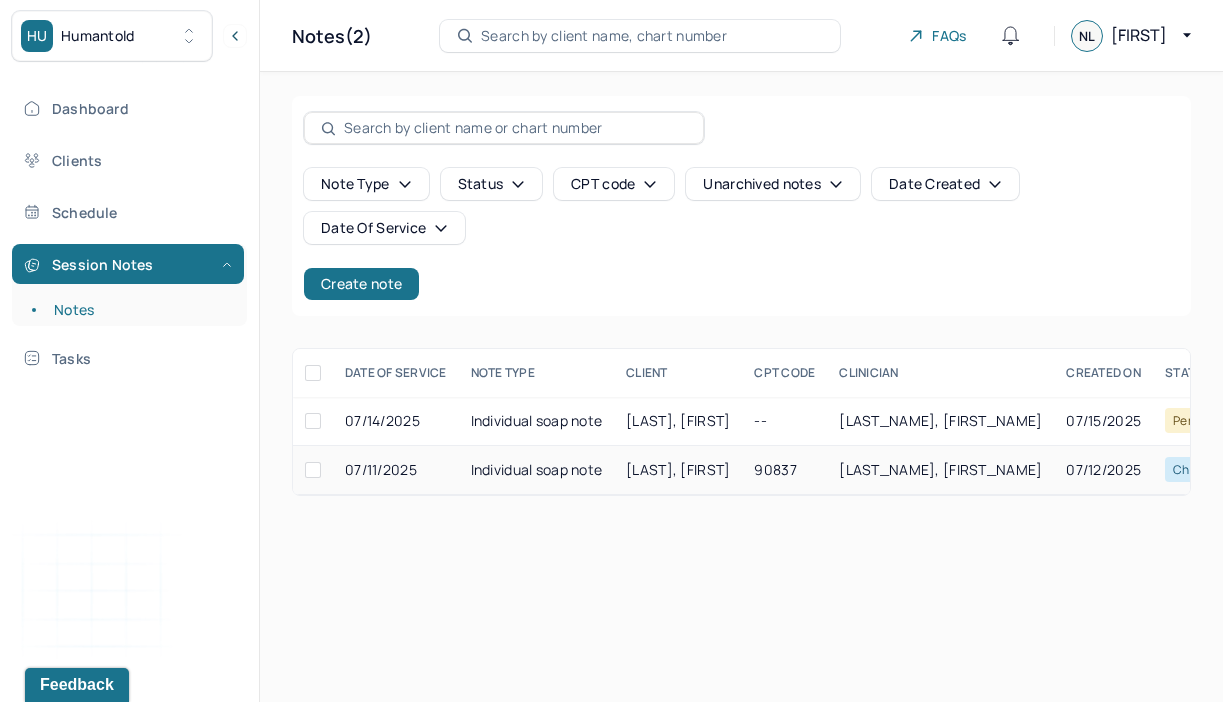 click on "90837" at bounding box center (784, 470) 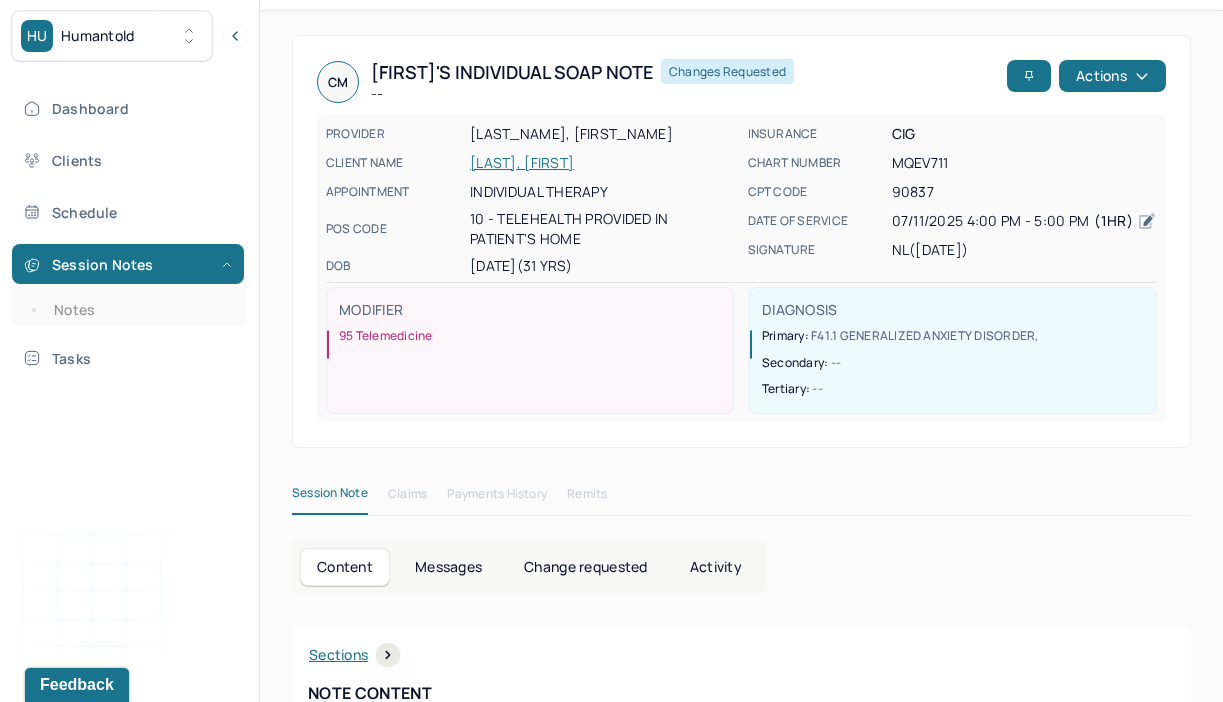 scroll, scrollTop: 0, scrollLeft: 0, axis: both 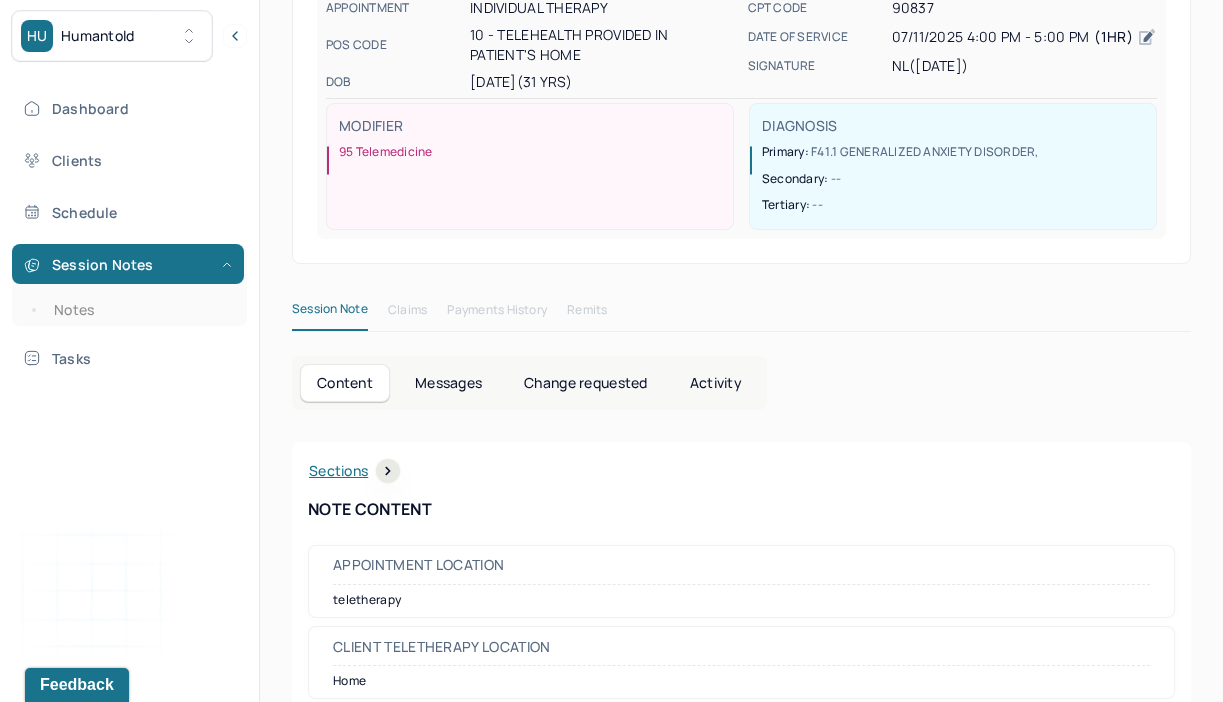 click on "Change requested" at bounding box center (585, 383) 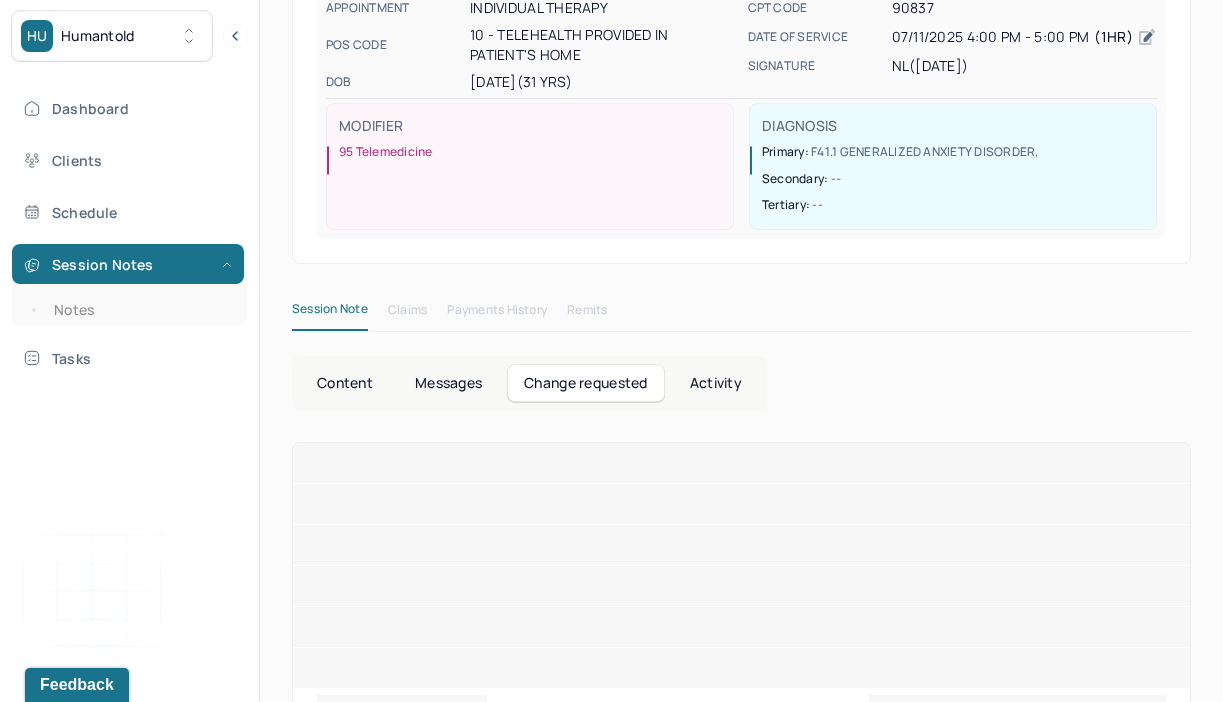 scroll, scrollTop: 105, scrollLeft: 0, axis: vertical 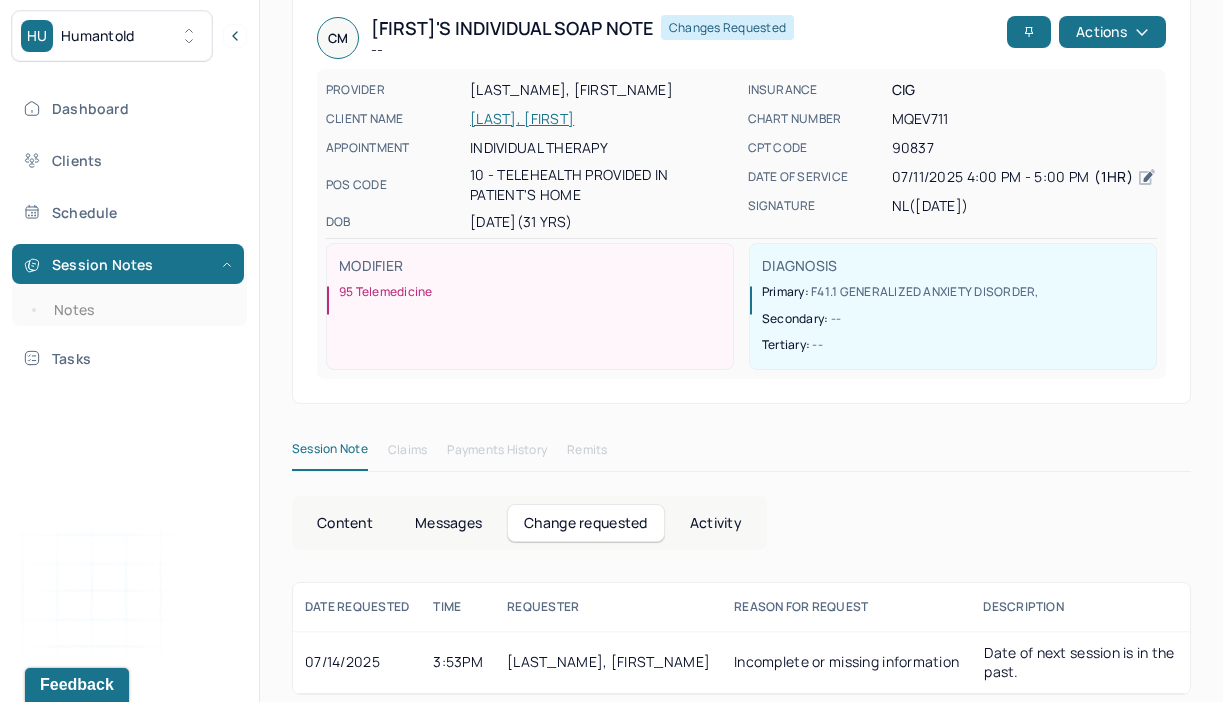 click on "Content" at bounding box center [345, 523] 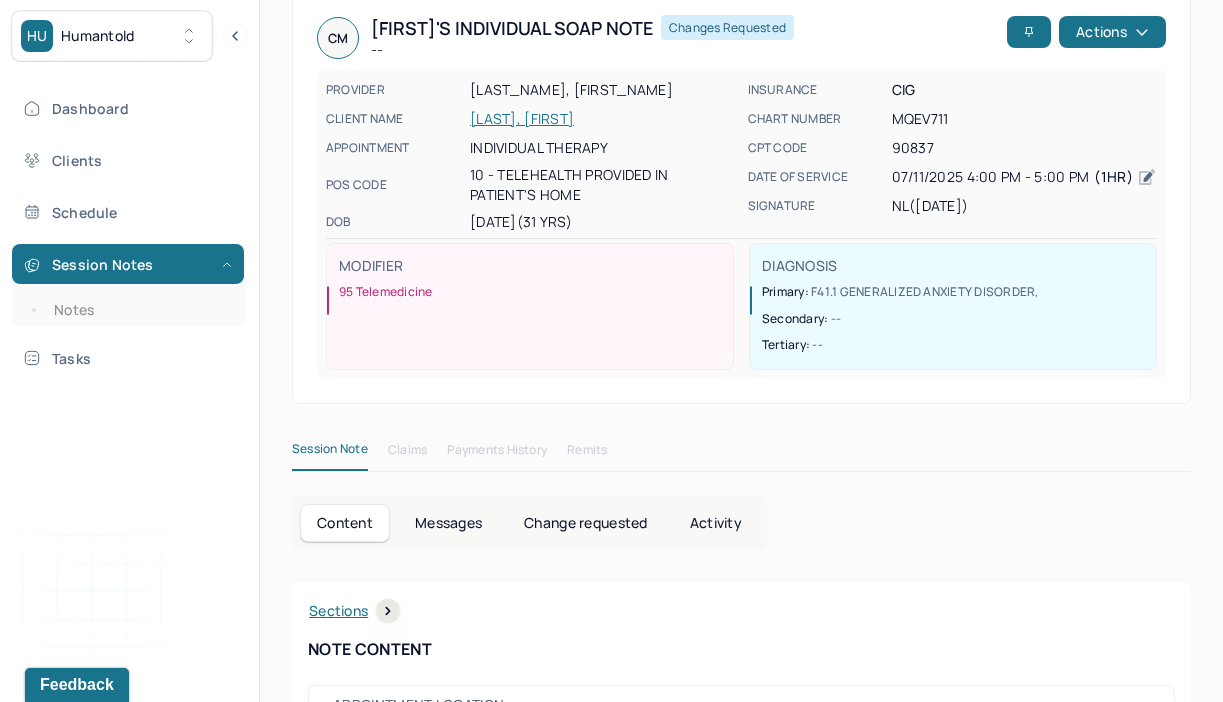 scroll, scrollTop: 0, scrollLeft: 0, axis: both 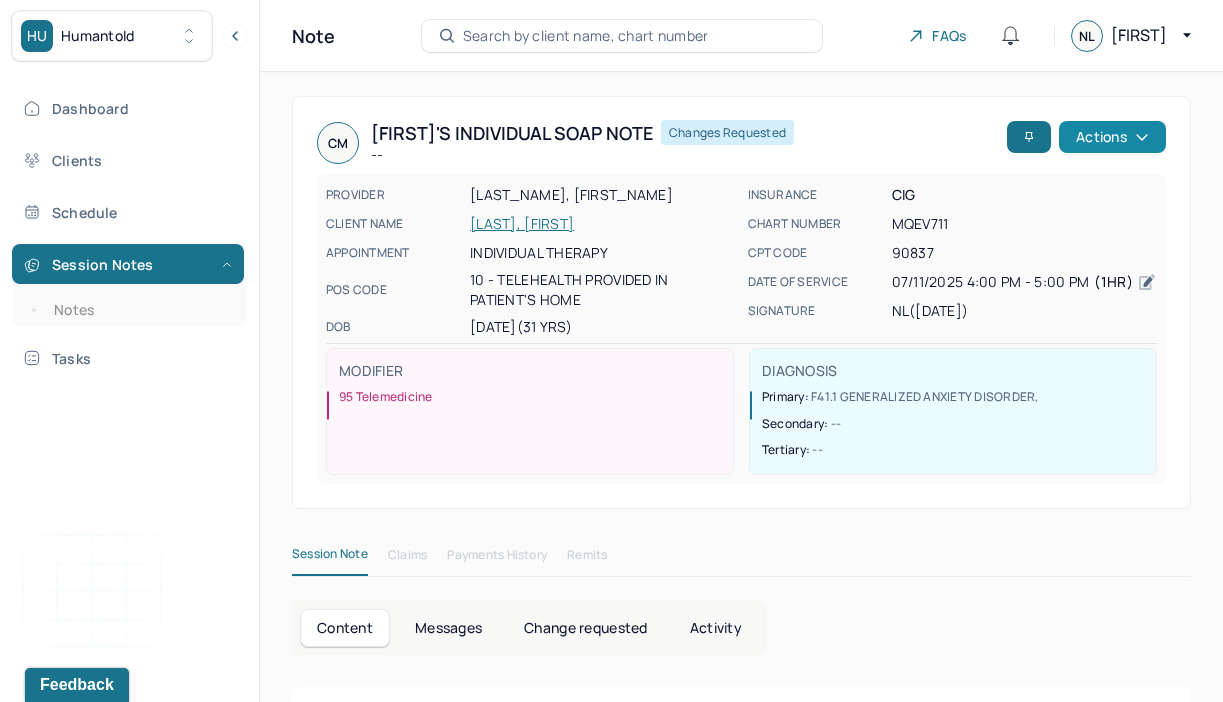 click on "Actions" at bounding box center (1112, 137) 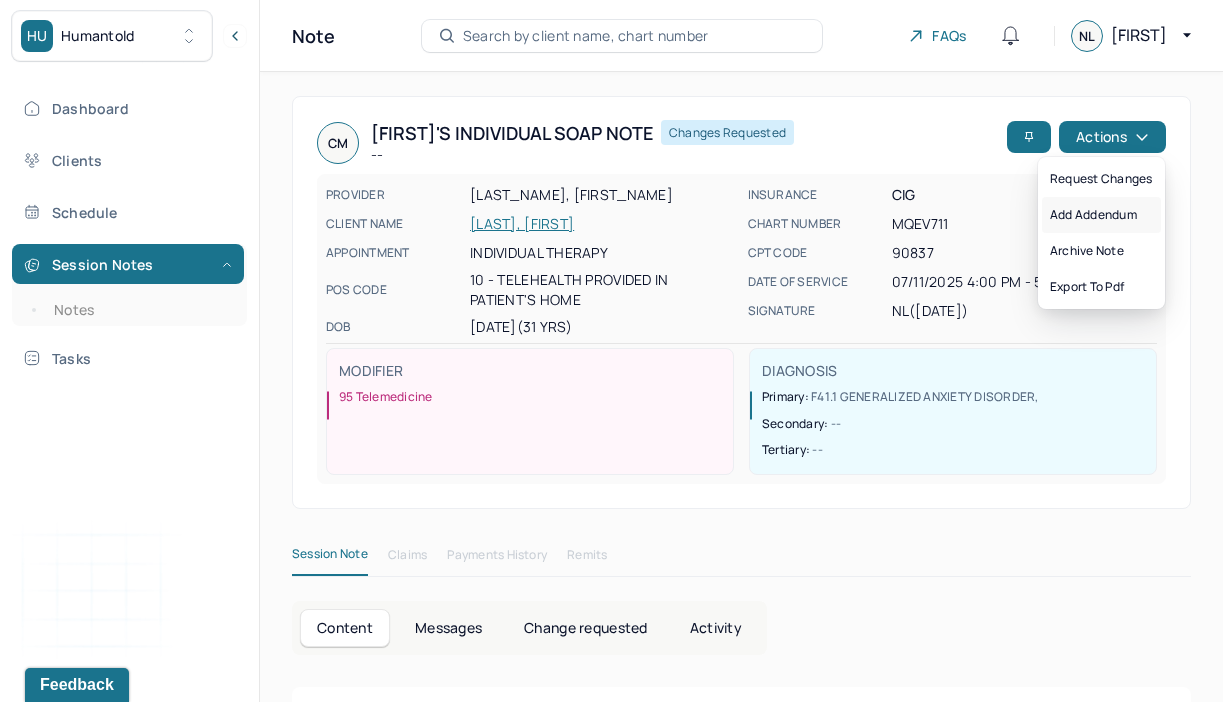 click on "Add addendum" at bounding box center (1101, 215) 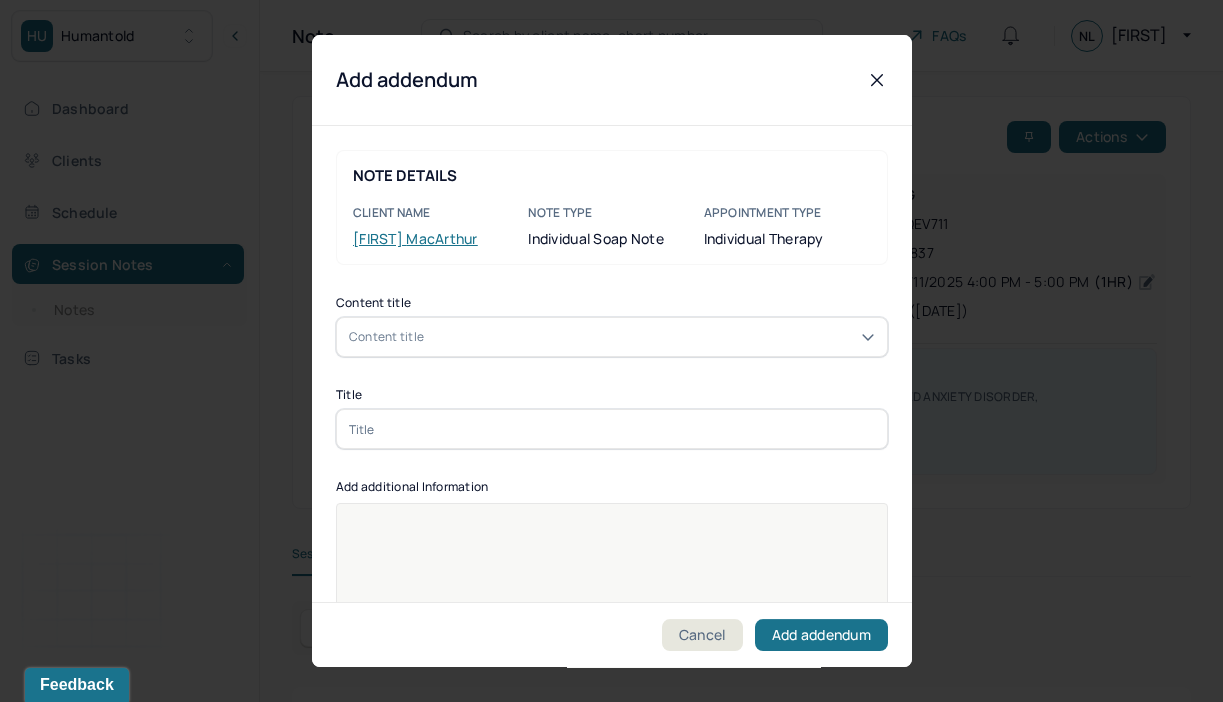 click on "Content title" at bounding box center (612, 337) 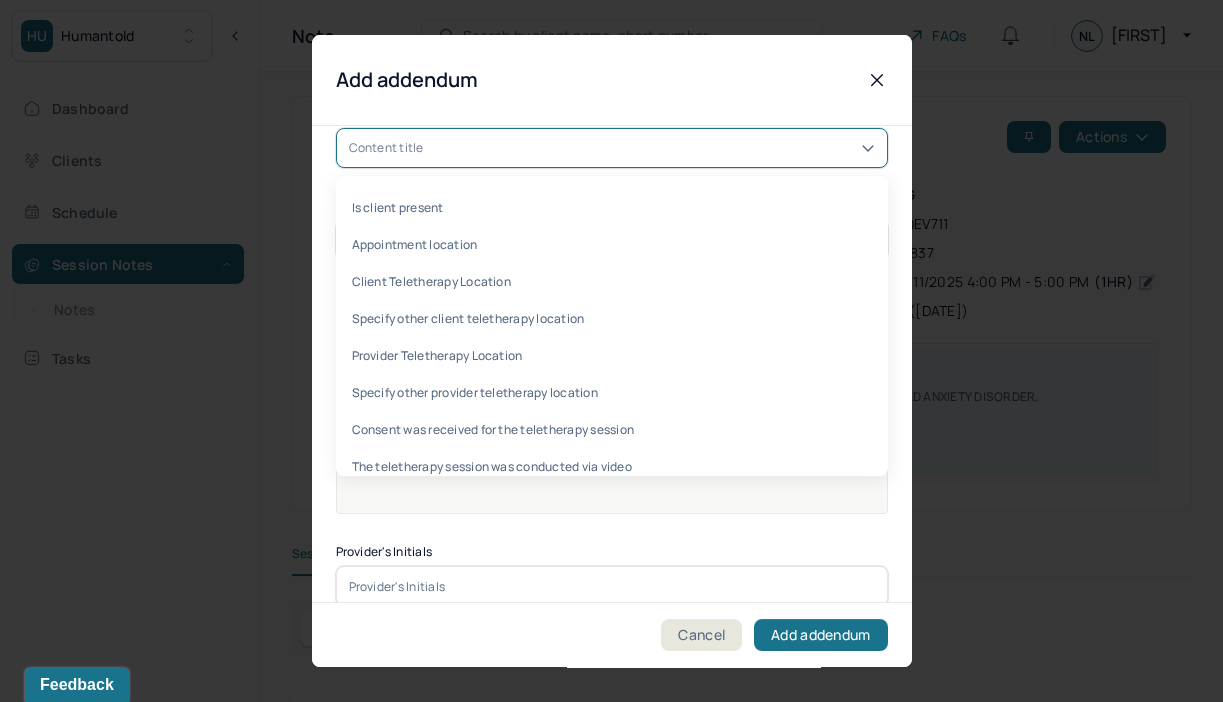scroll, scrollTop: 192, scrollLeft: 0, axis: vertical 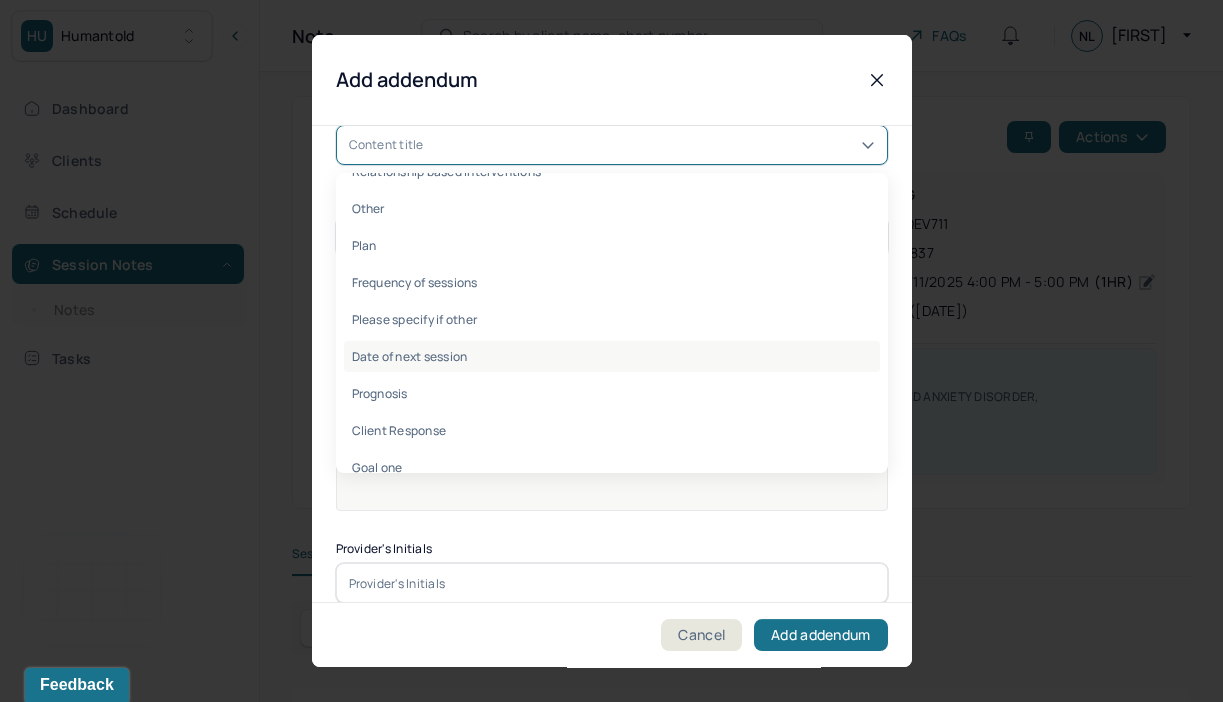 click on "Date of next session" at bounding box center (612, 356) 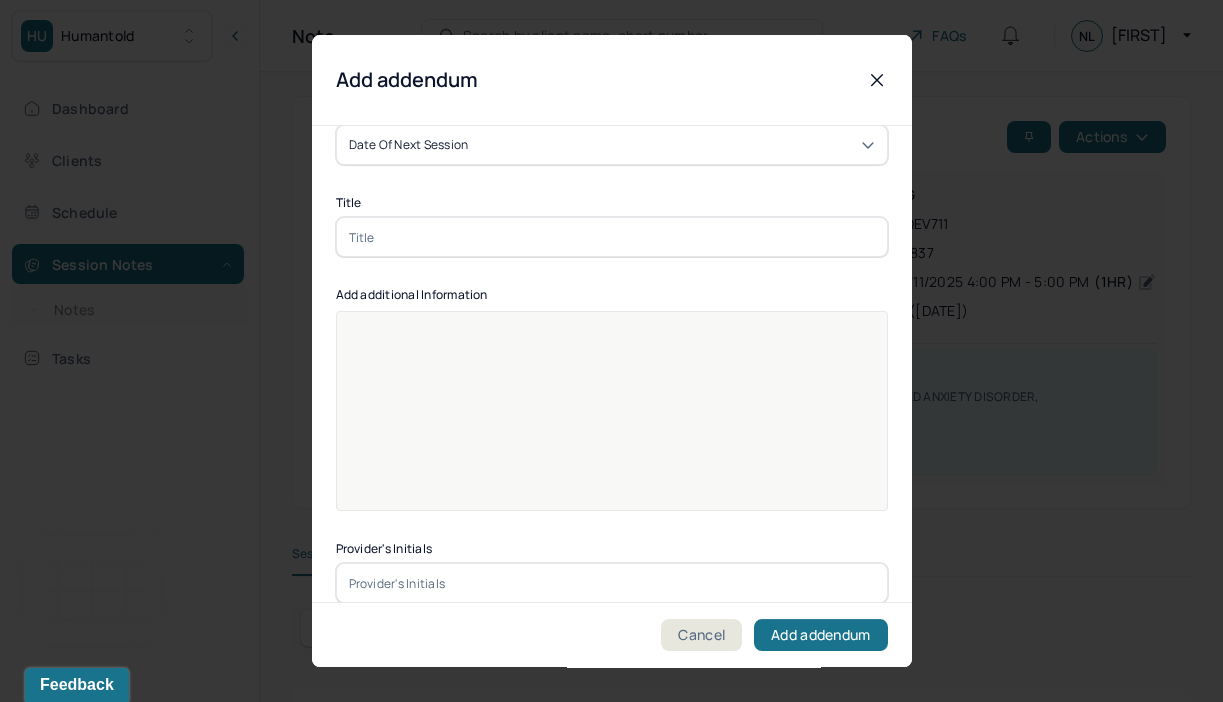 click at bounding box center [612, 237] 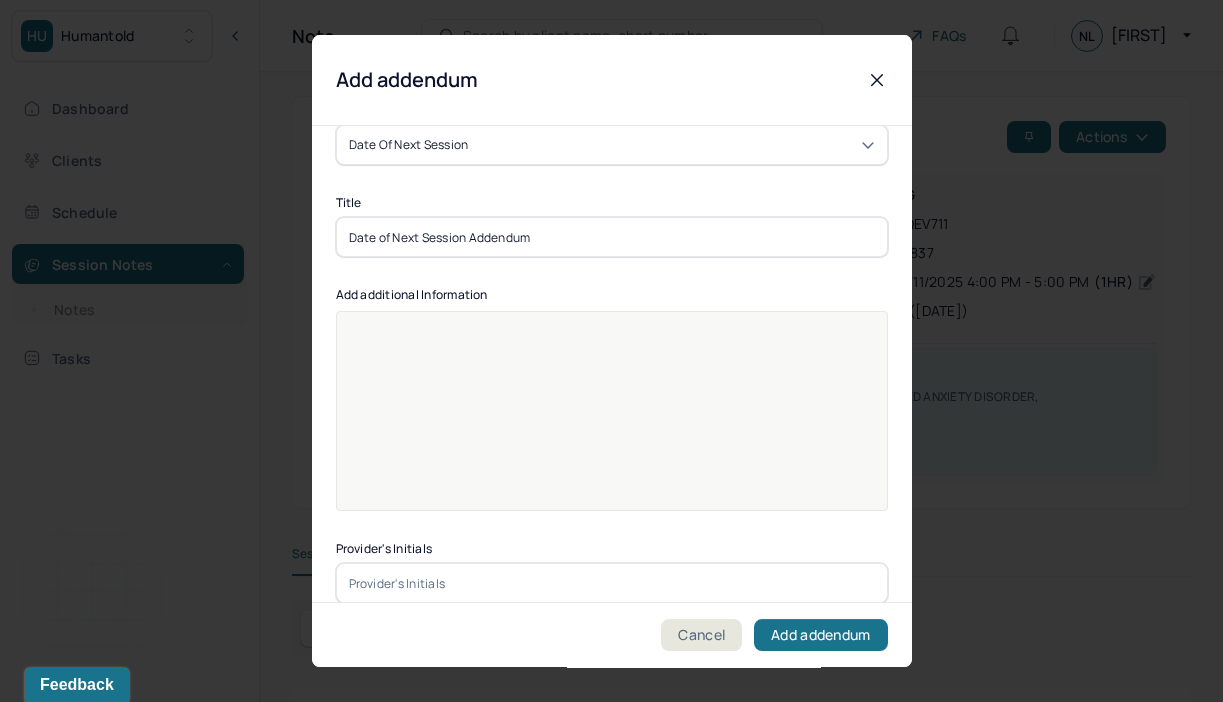 type on "Date of Next Session Addendum" 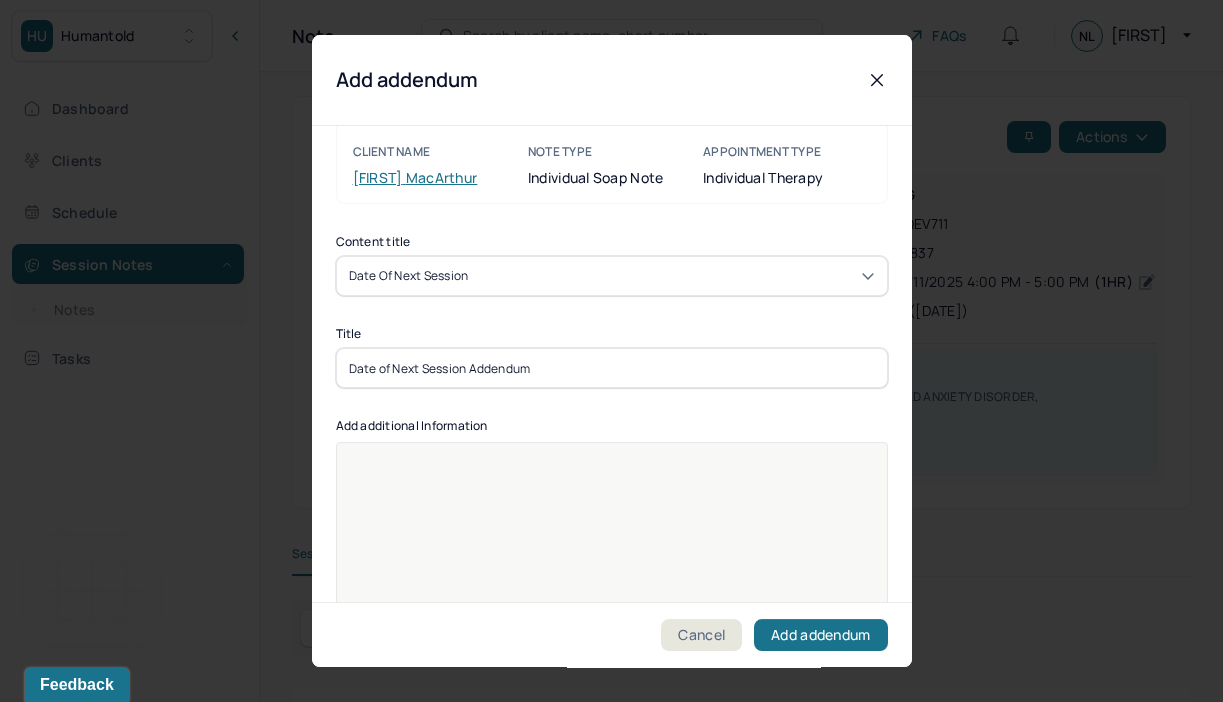 scroll, scrollTop: 51, scrollLeft: 0, axis: vertical 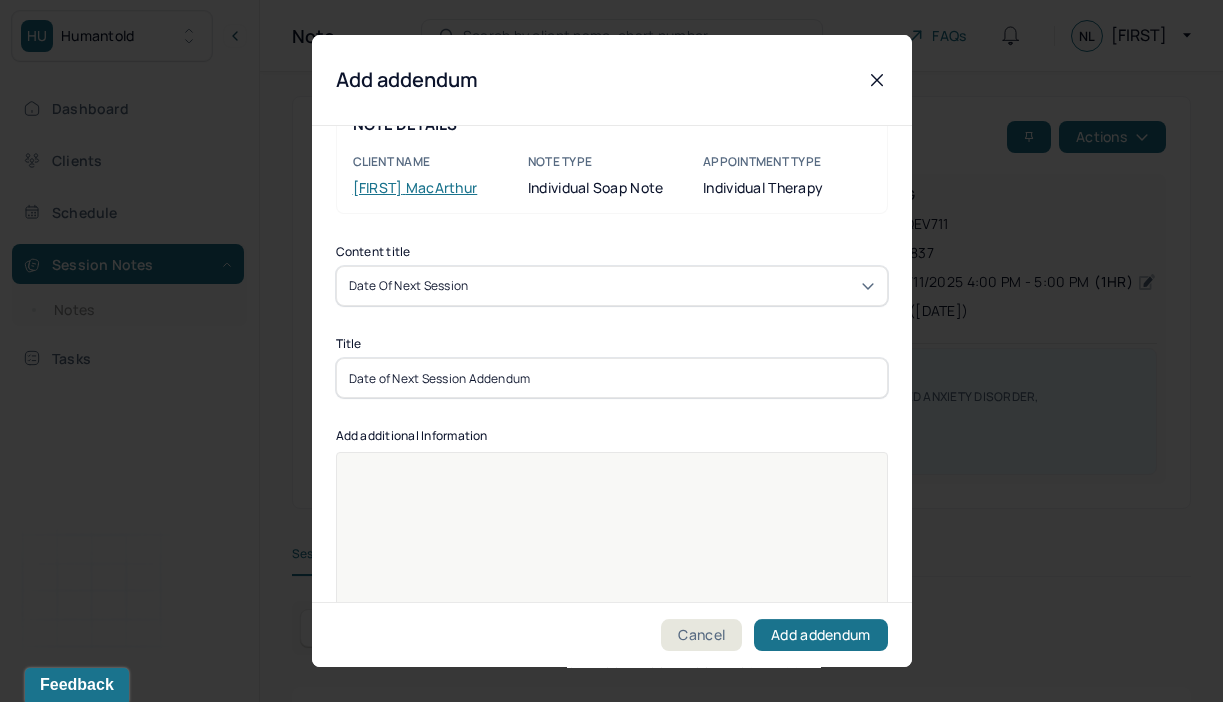 type 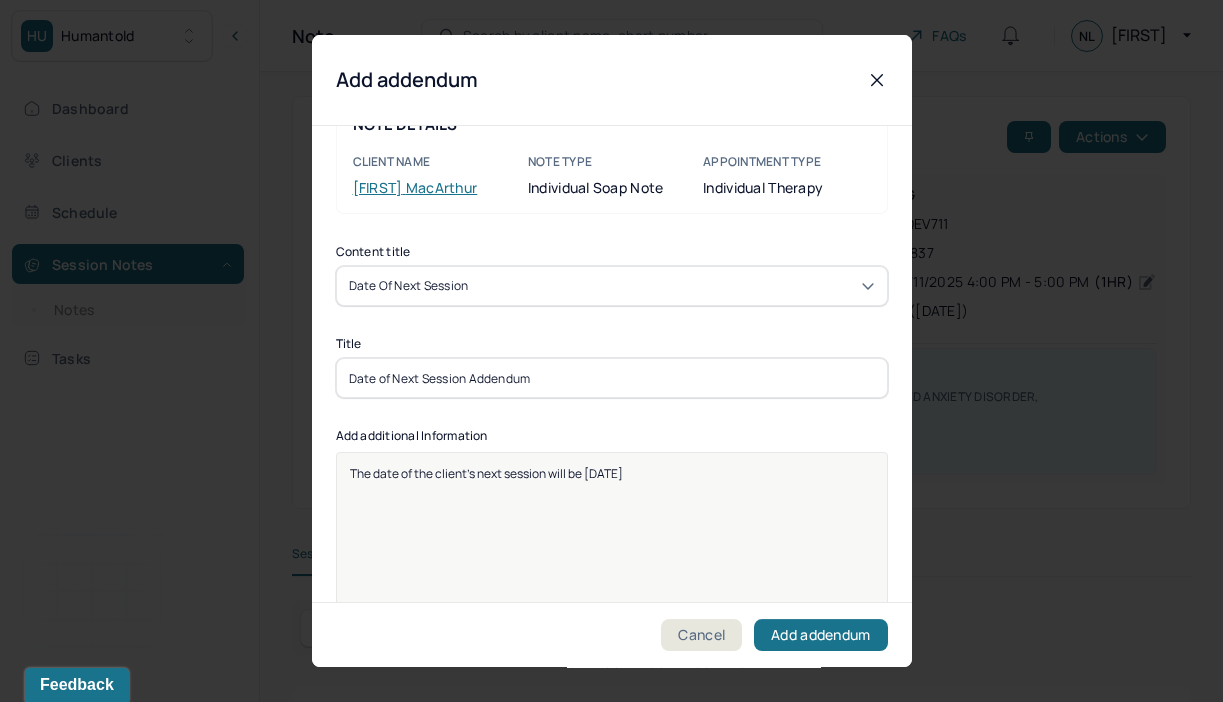 scroll, scrollTop: 25, scrollLeft: 0, axis: vertical 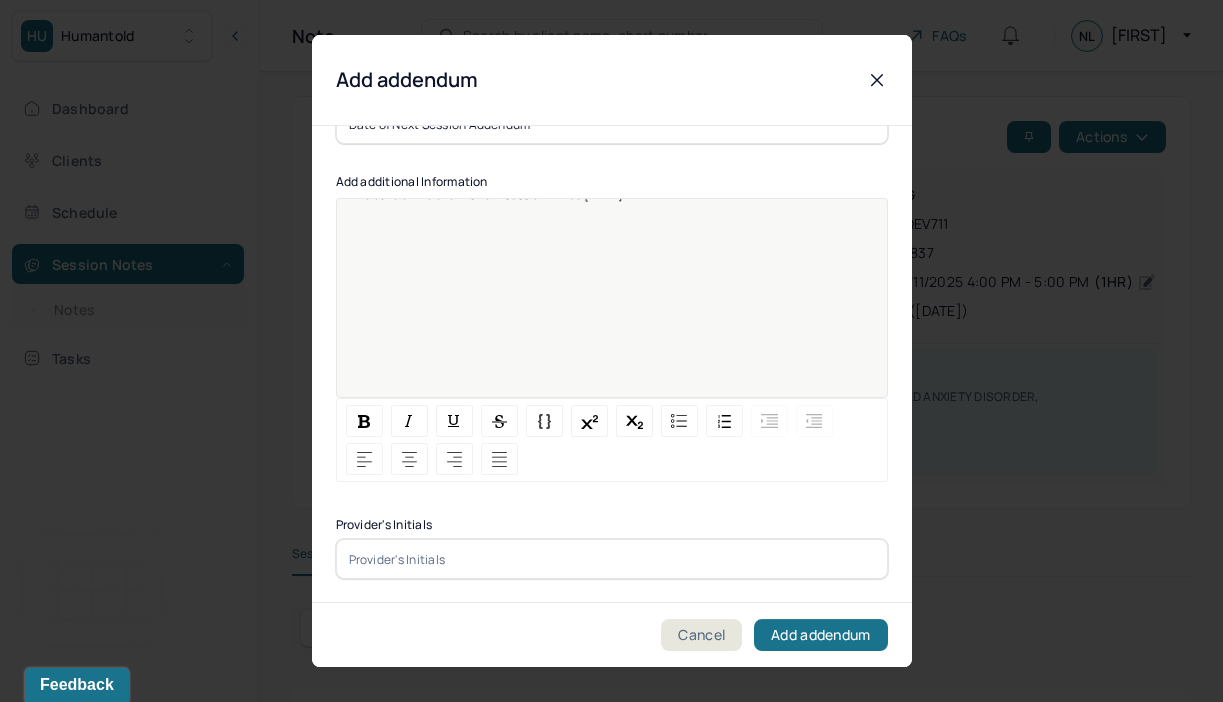 click at bounding box center (612, 559) 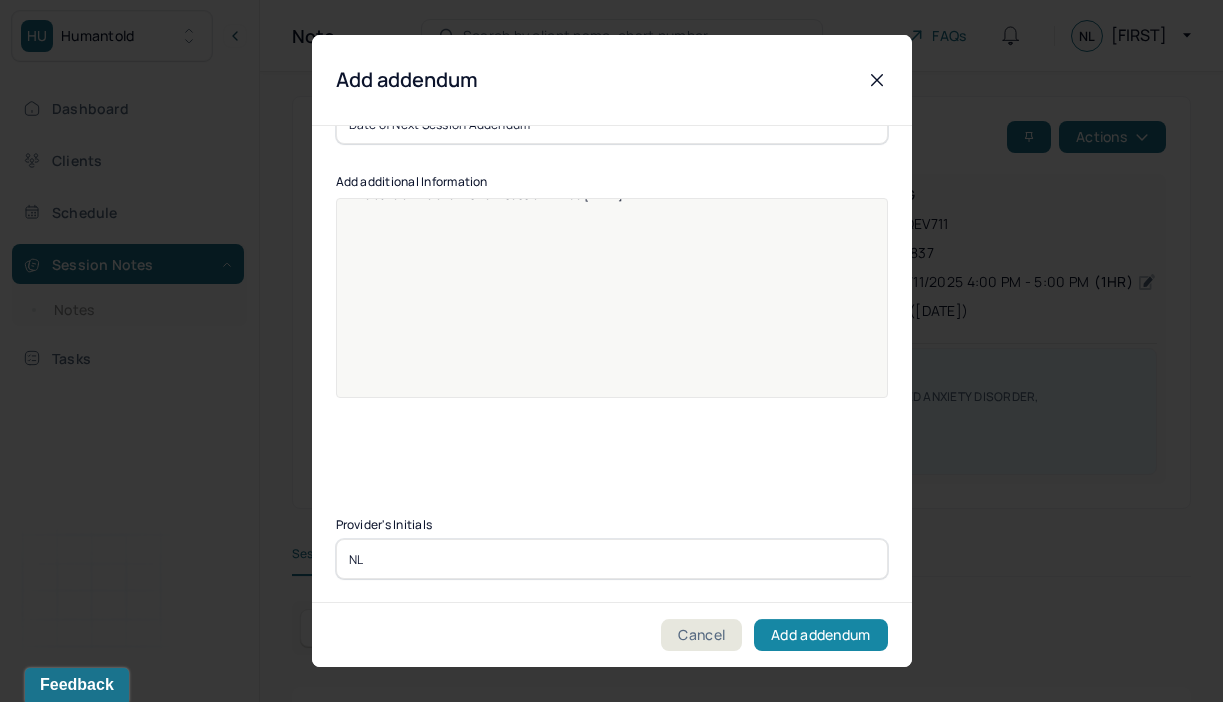 type on "NL" 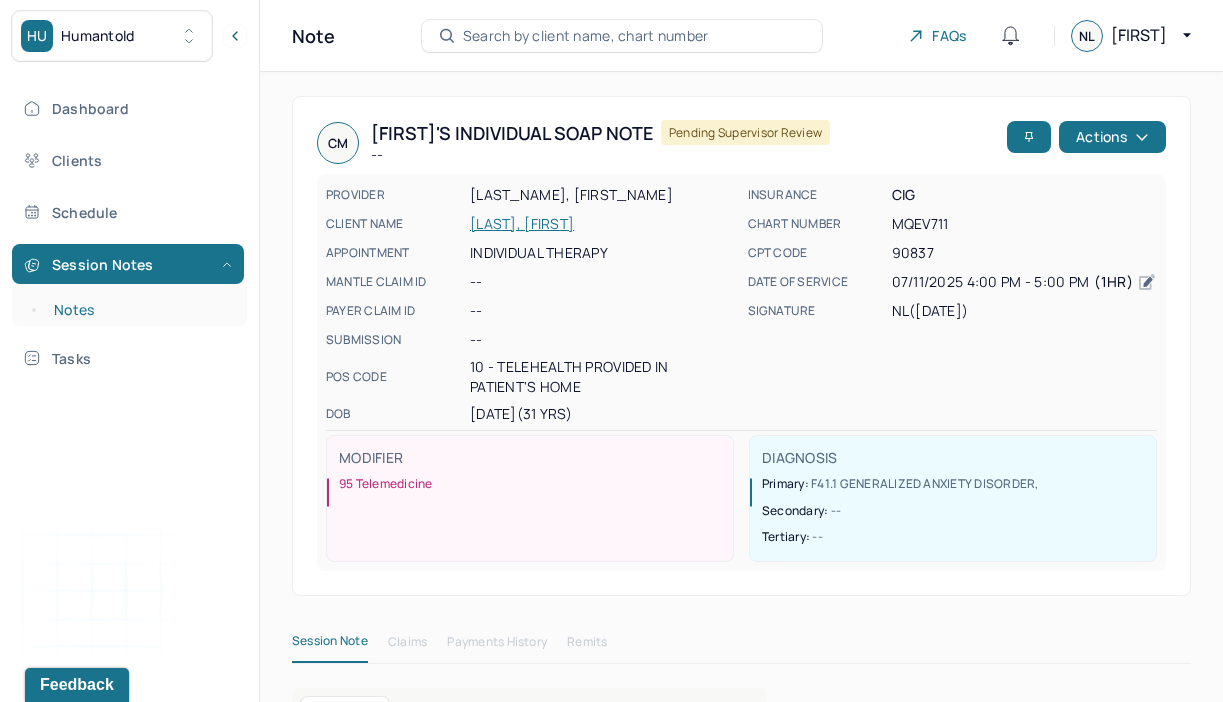 click on "Notes" at bounding box center [139, 310] 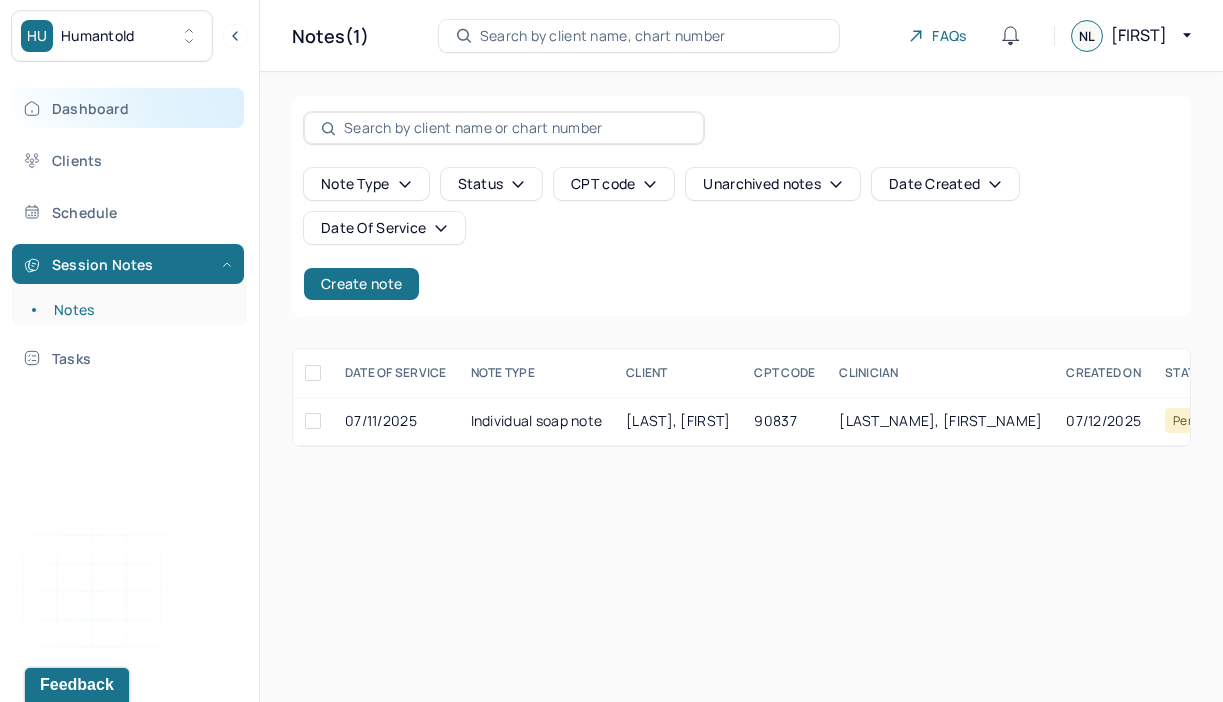 click on "Dashboard" at bounding box center [128, 108] 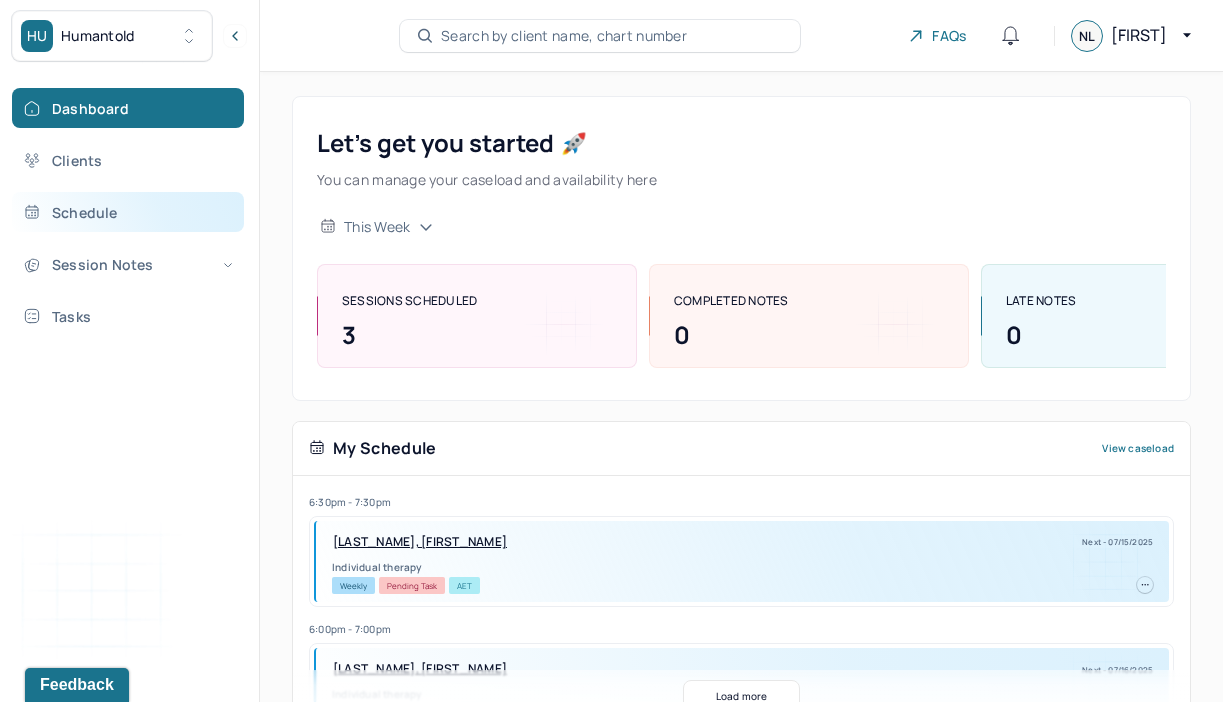 click on "Schedule" at bounding box center (128, 212) 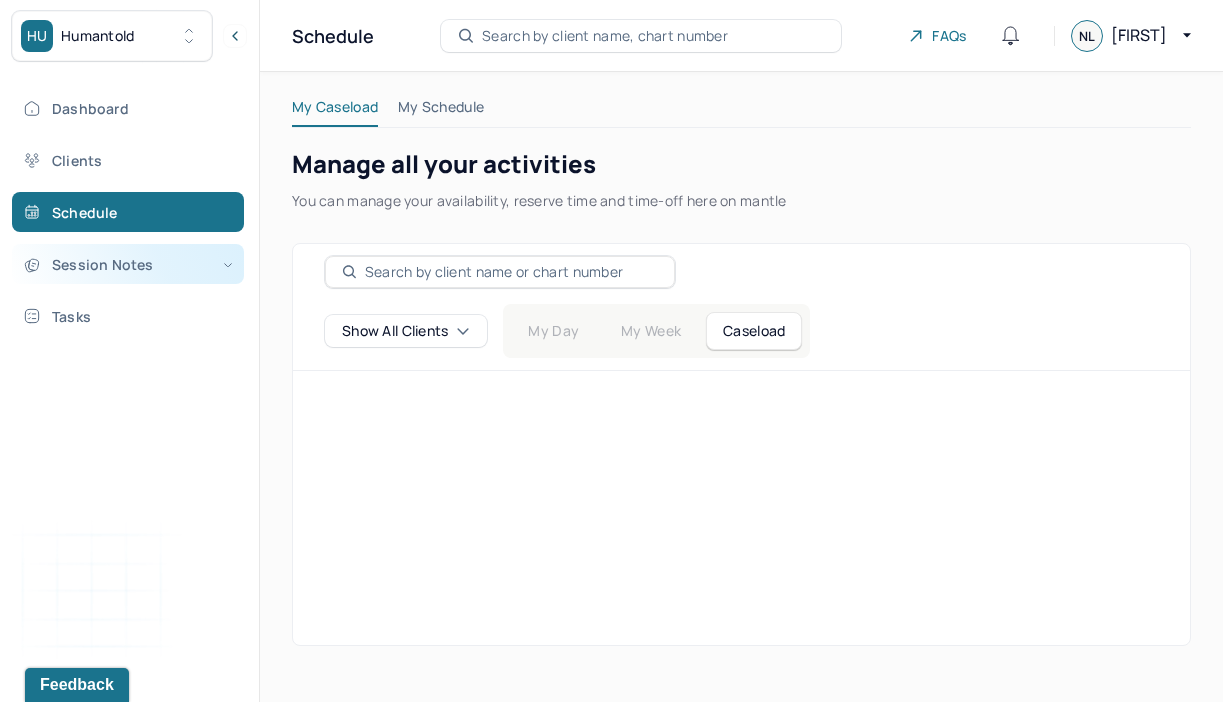 click on "Session Notes" at bounding box center [128, 264] 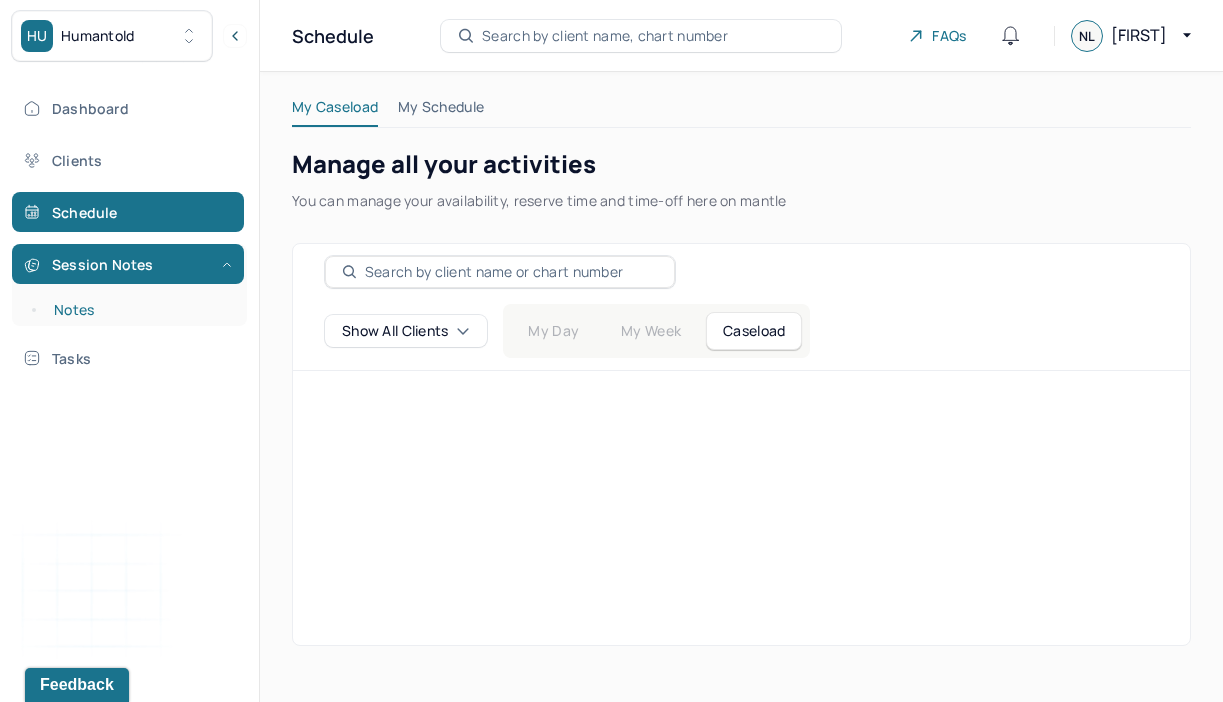 click on "Notes" at bounding box center (139, 310) 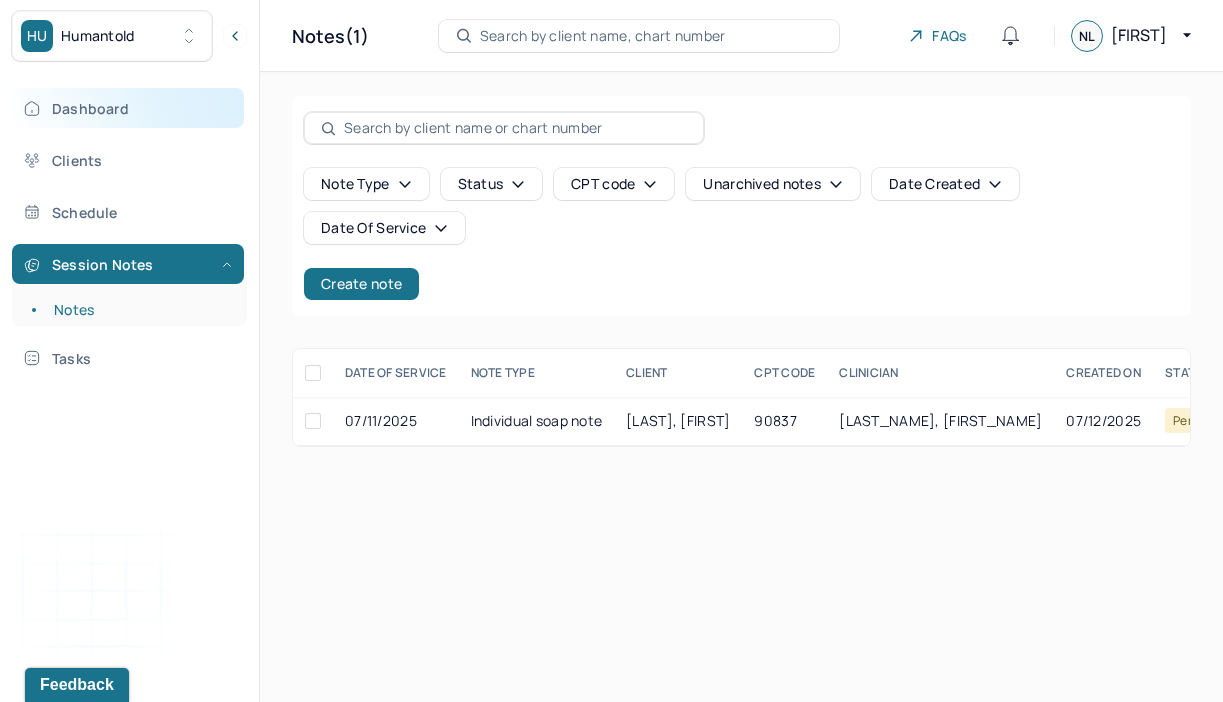 click on "Dashboard" at bounding box center (128, 108) 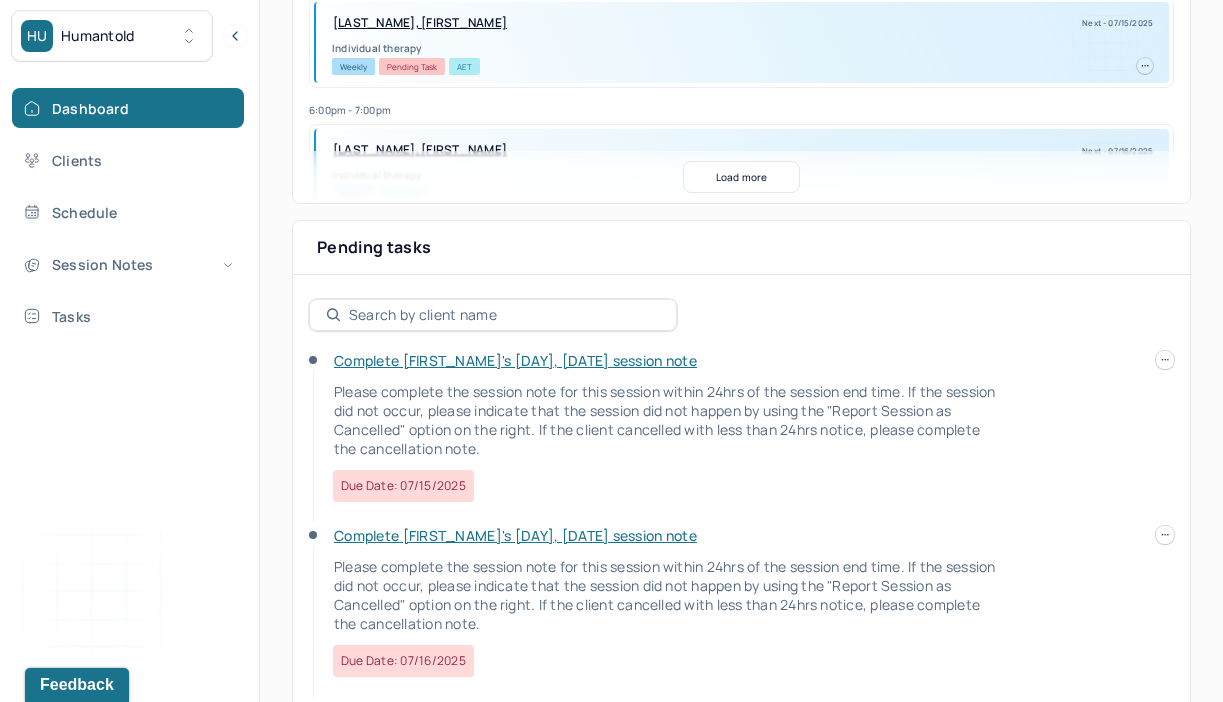 scroll, scrollTop: 562, scrollLeft: 0, axis: vertical 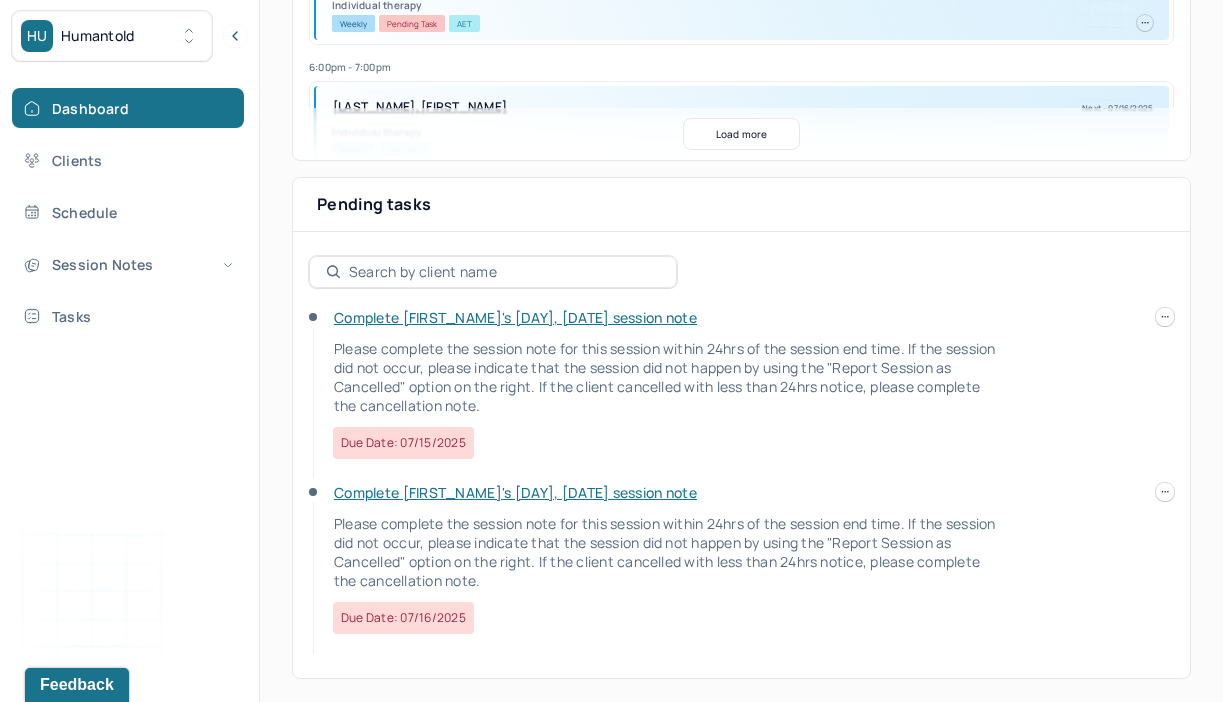 click at bounding box center (1165, 492) 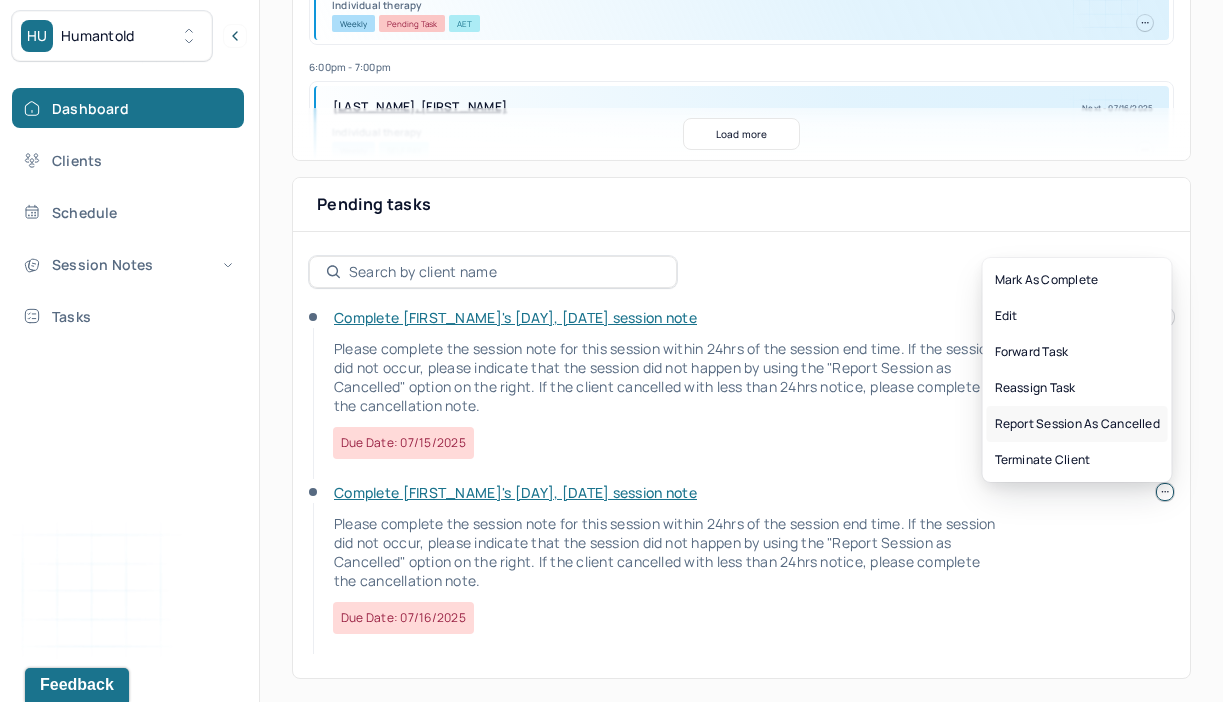 click on "Report session as cancelled" at bounding box center [1077, 424] 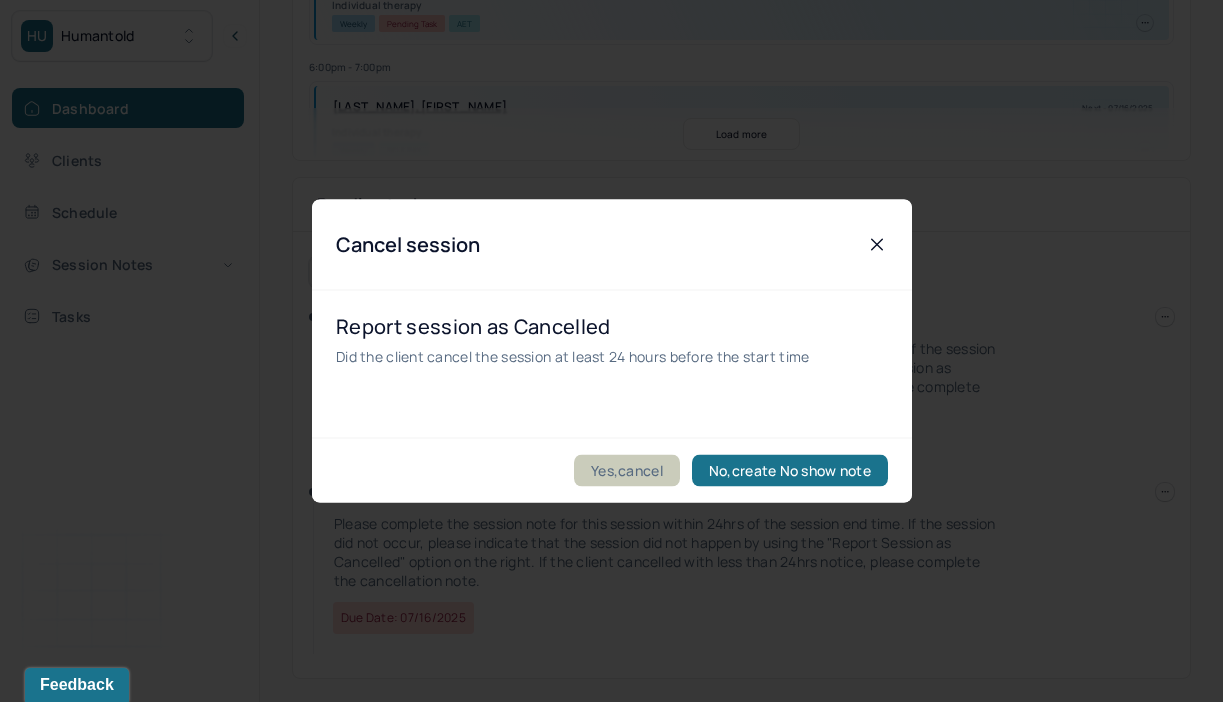 click on "Yes,cancel" at bounding box center (627, 471) 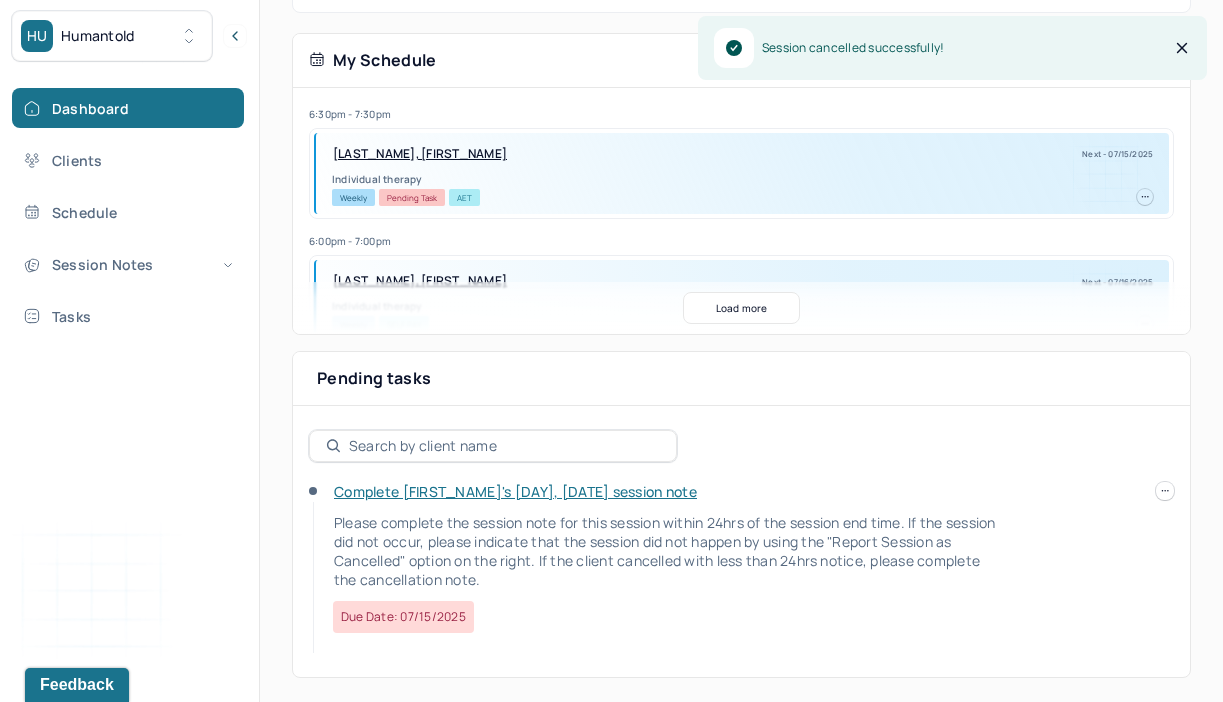 scroll, scrollTop: 387, scrollLeft: 0, axis: vertical 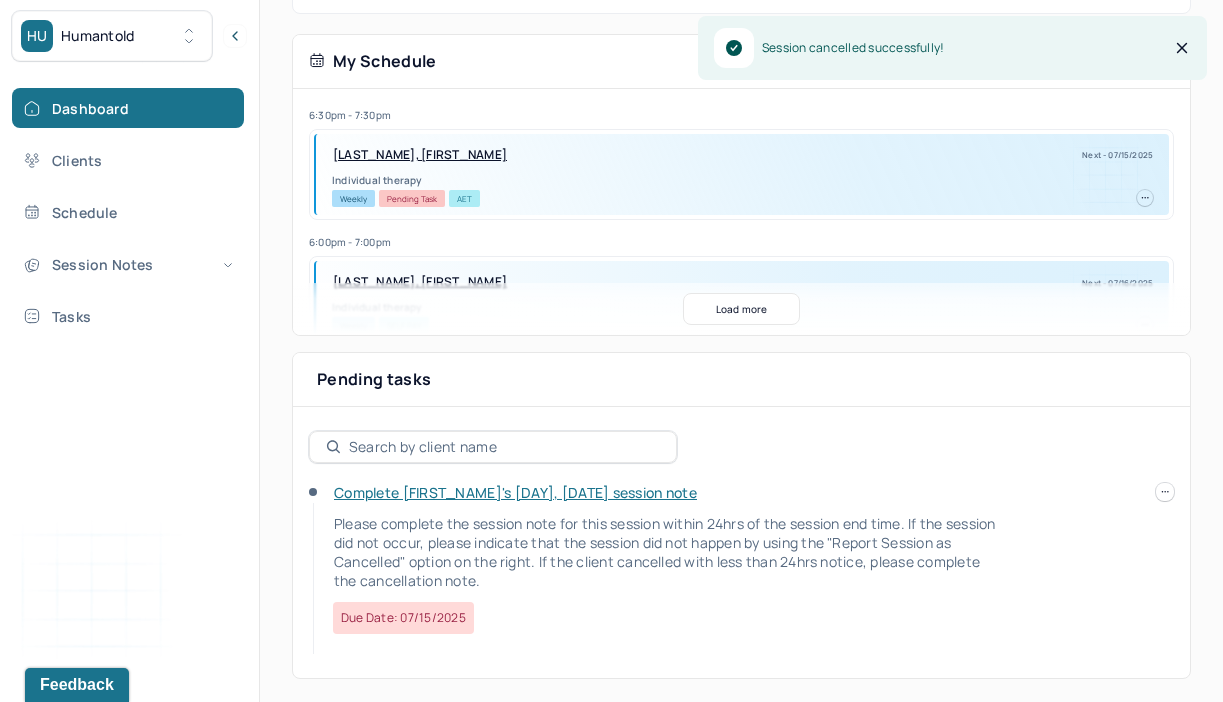 click at bounding box center [1165, 492] 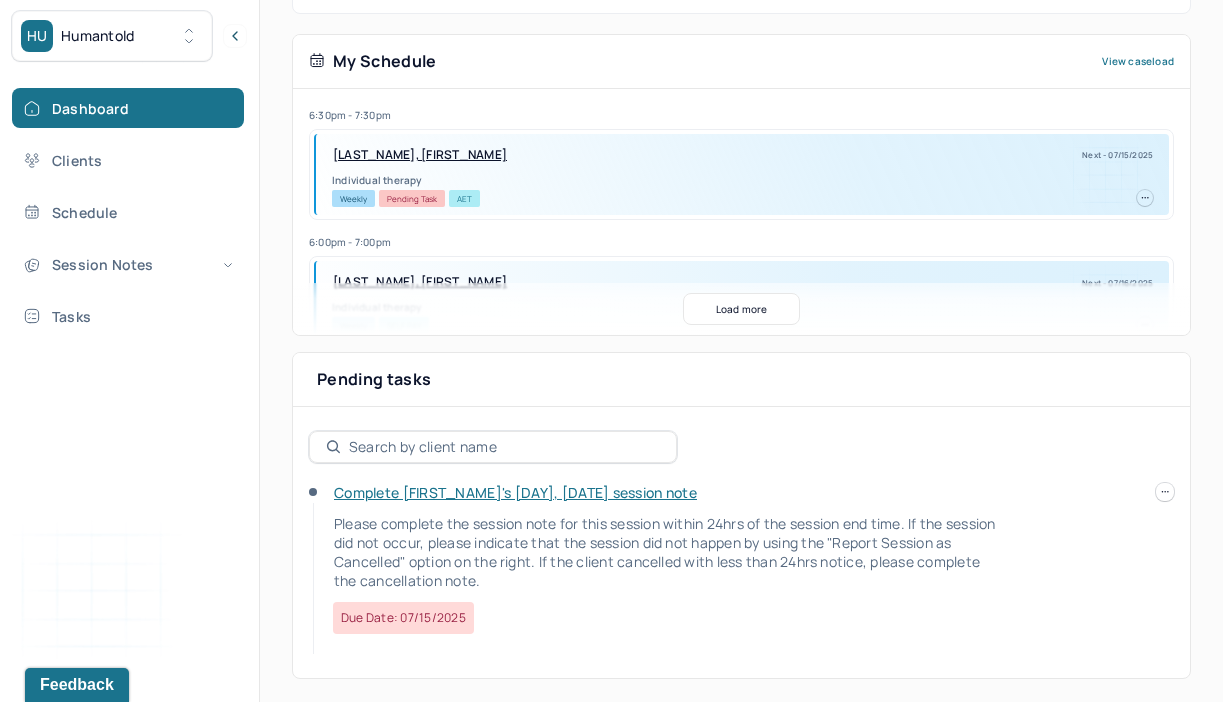 click on "Please complete the session note for this session within 24hrs of the session end time. If the session did not occur, please indicate that the session did not happen by using the "Report Session as Cancelled" option on the right. If the client cancelled with less than 24hrs notice, please complete the cancellation note." at bounding box center (666, 552) 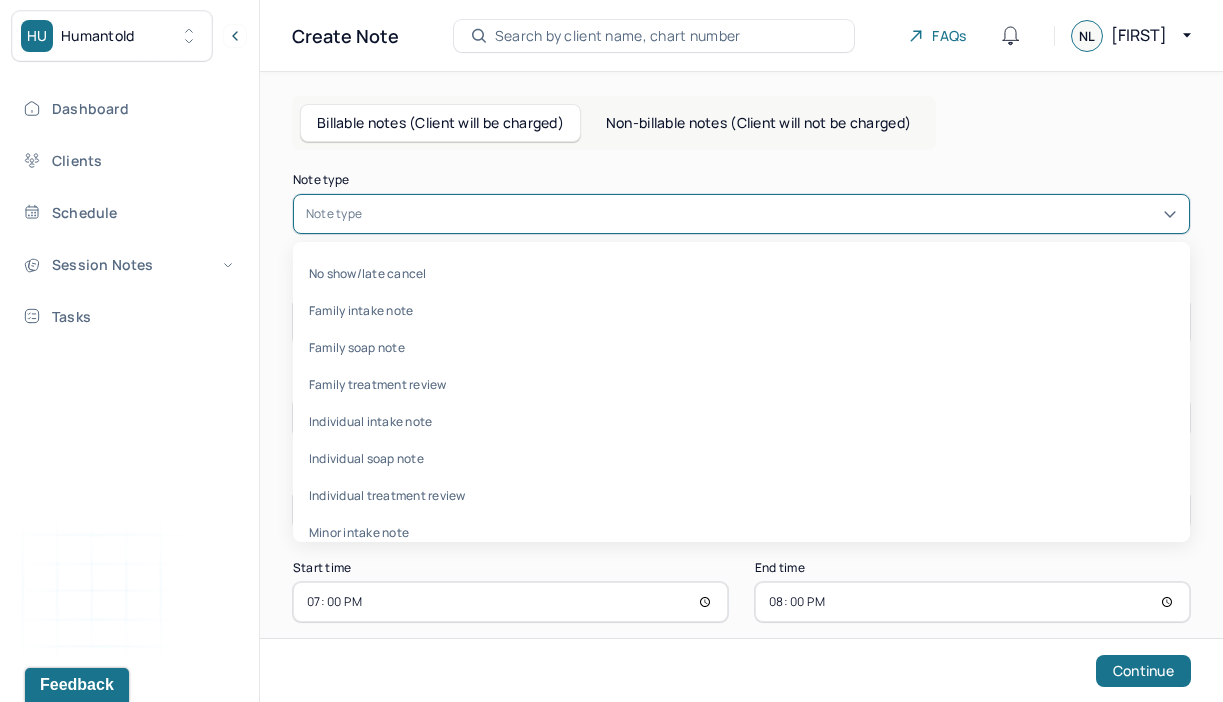 click at bounding box center (771, 214) 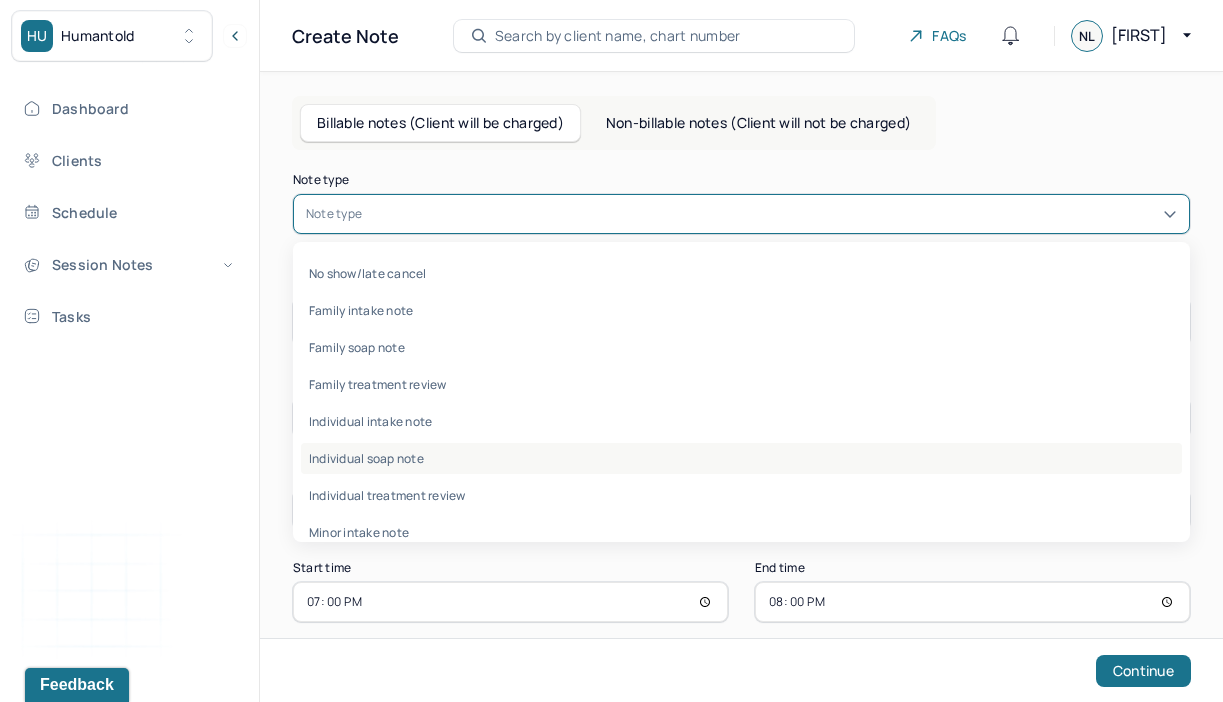 click on "Individual soap note" at bounding box center [741, 458] 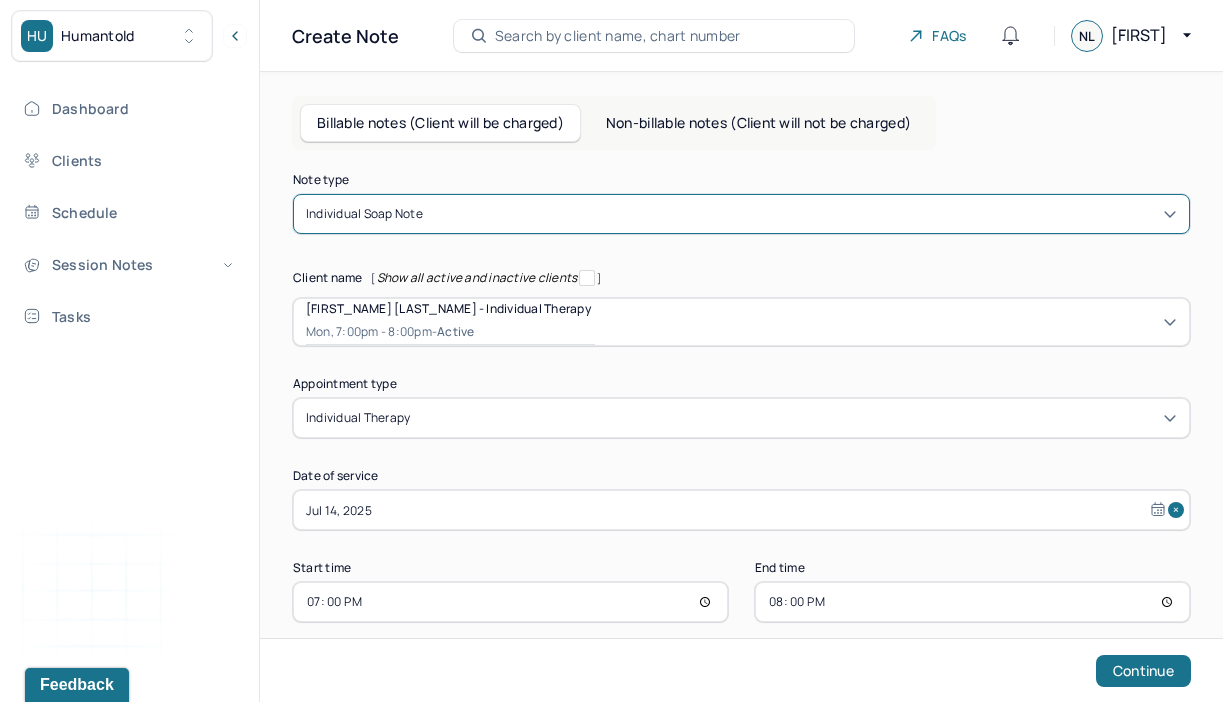 scroll, scrollTop: 25, scrollLeft: 0, axis: vertical 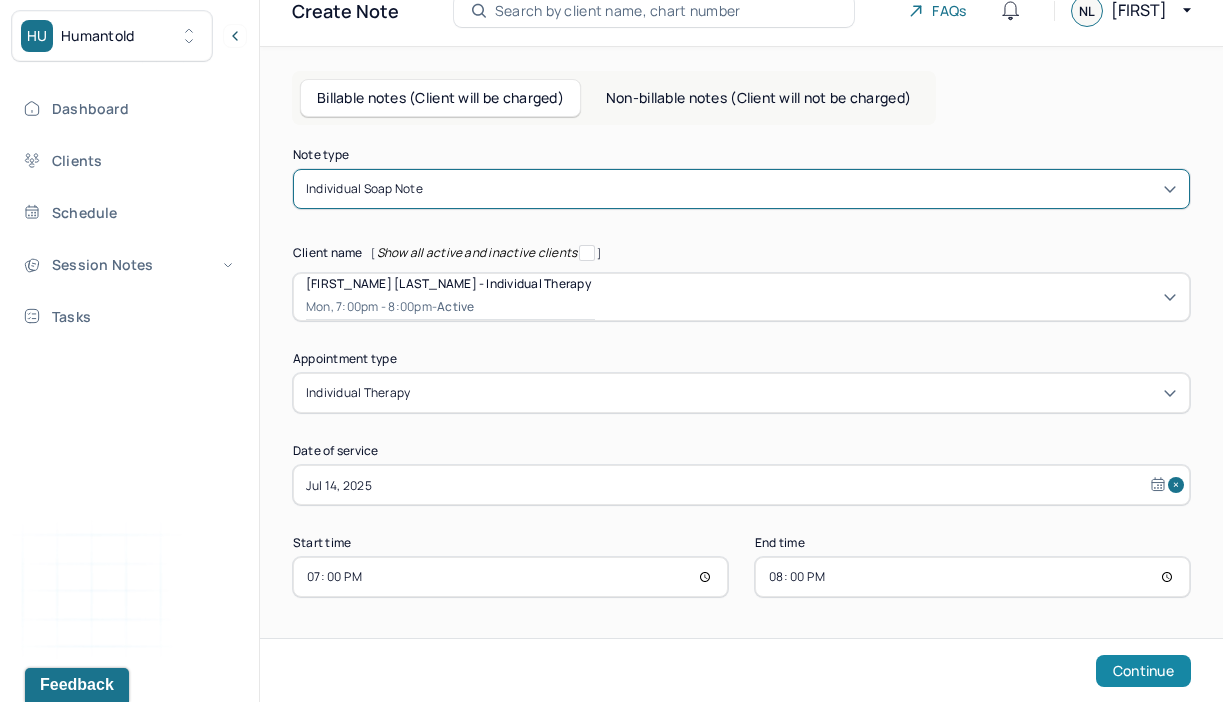 click on "Continue" at bounding box center [1143, 671] 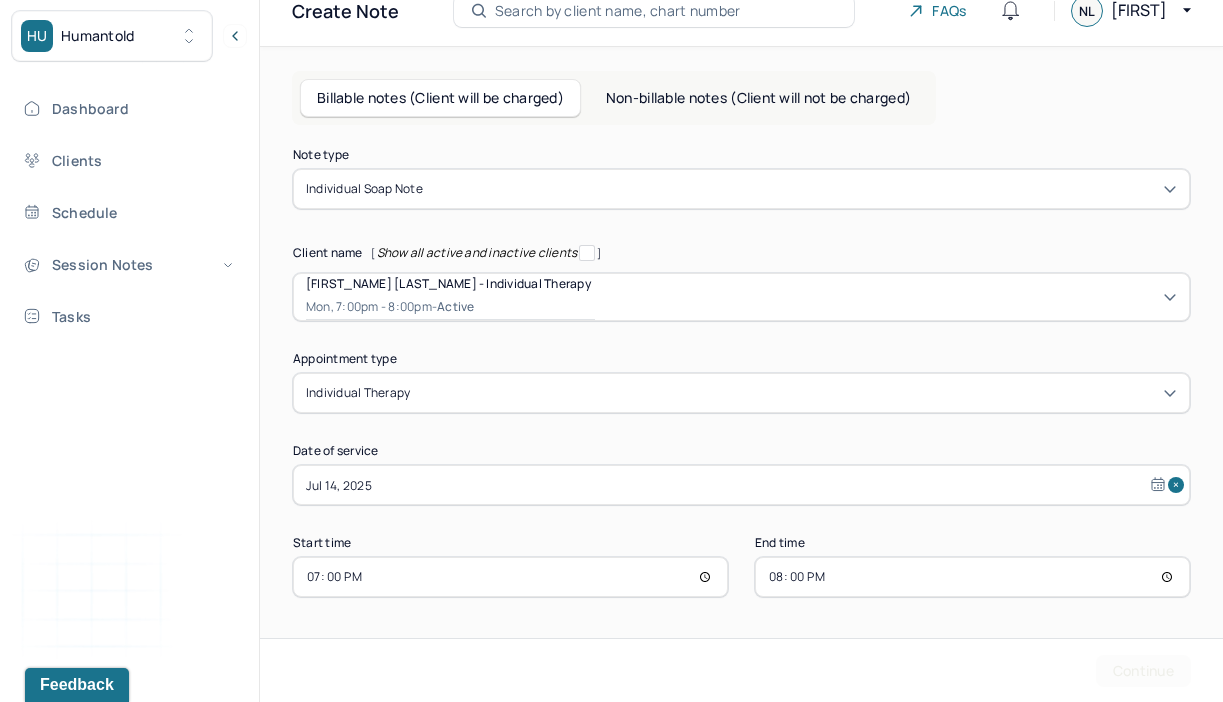 scroll, scrollTop: 0, scrollLeft: 0, axis: both 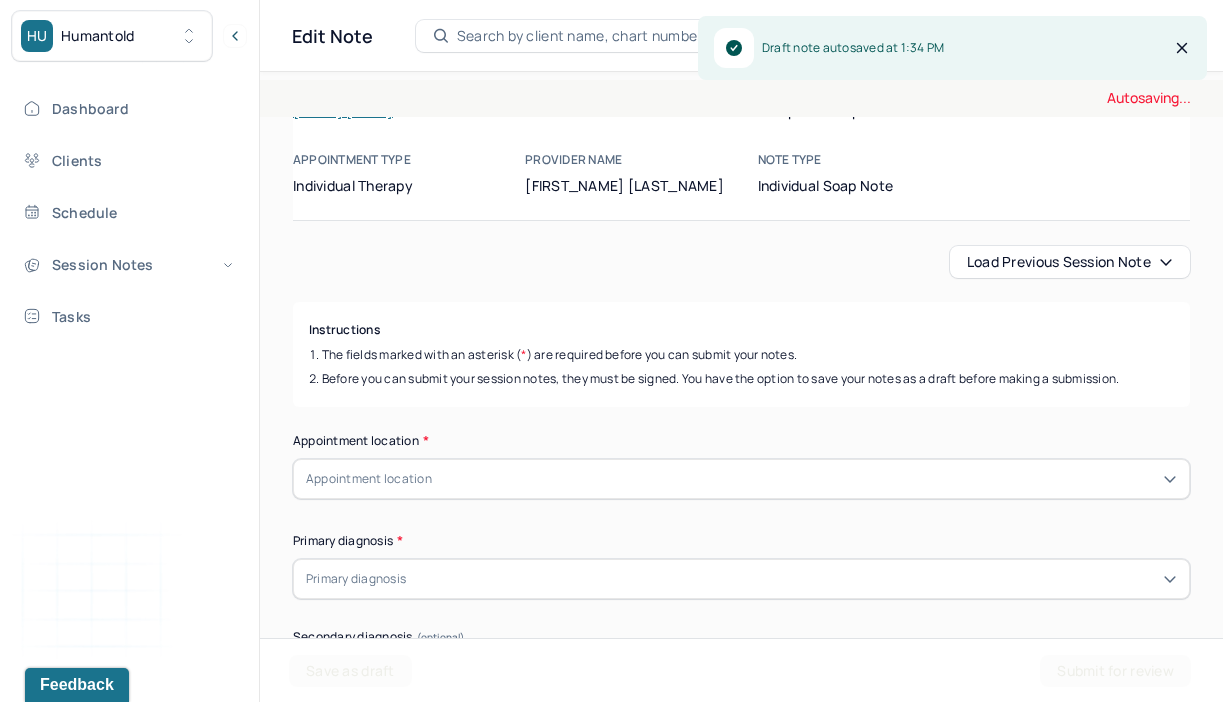 click on "Load previous session note" at bounding box center (1070, 262) 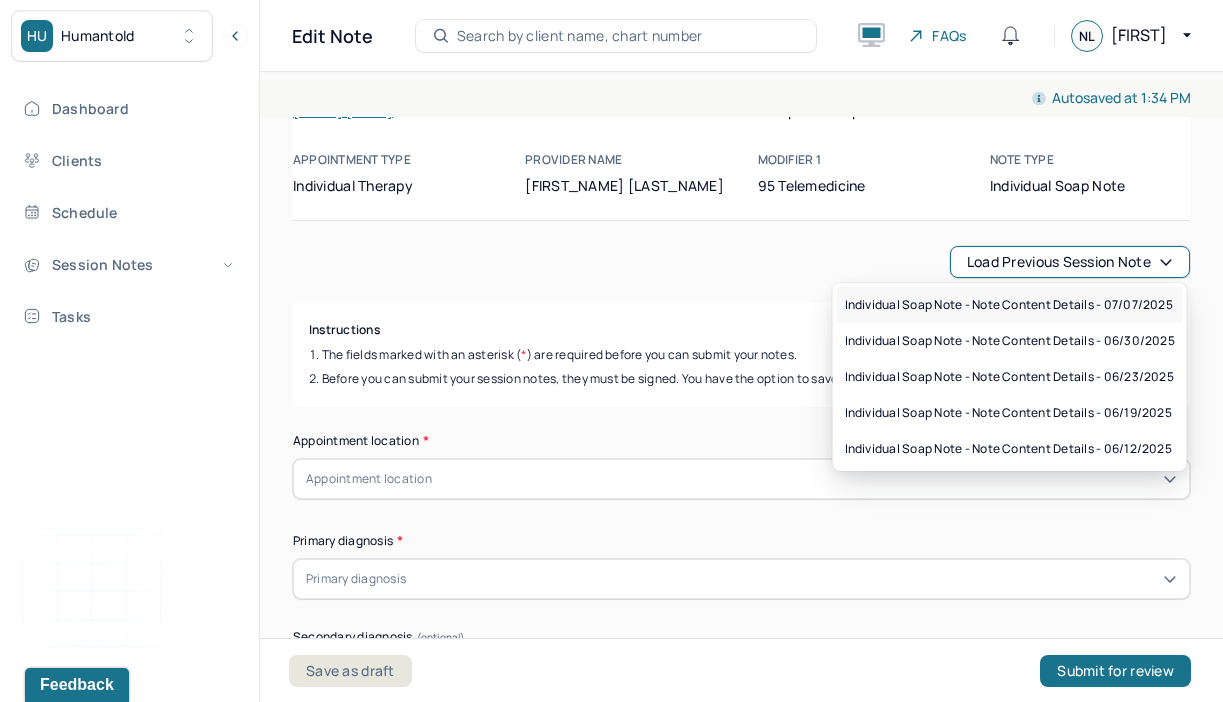 click on "Individual soap note   - Note content Details -   07/07/2025" at bounding box center (1009, 305) 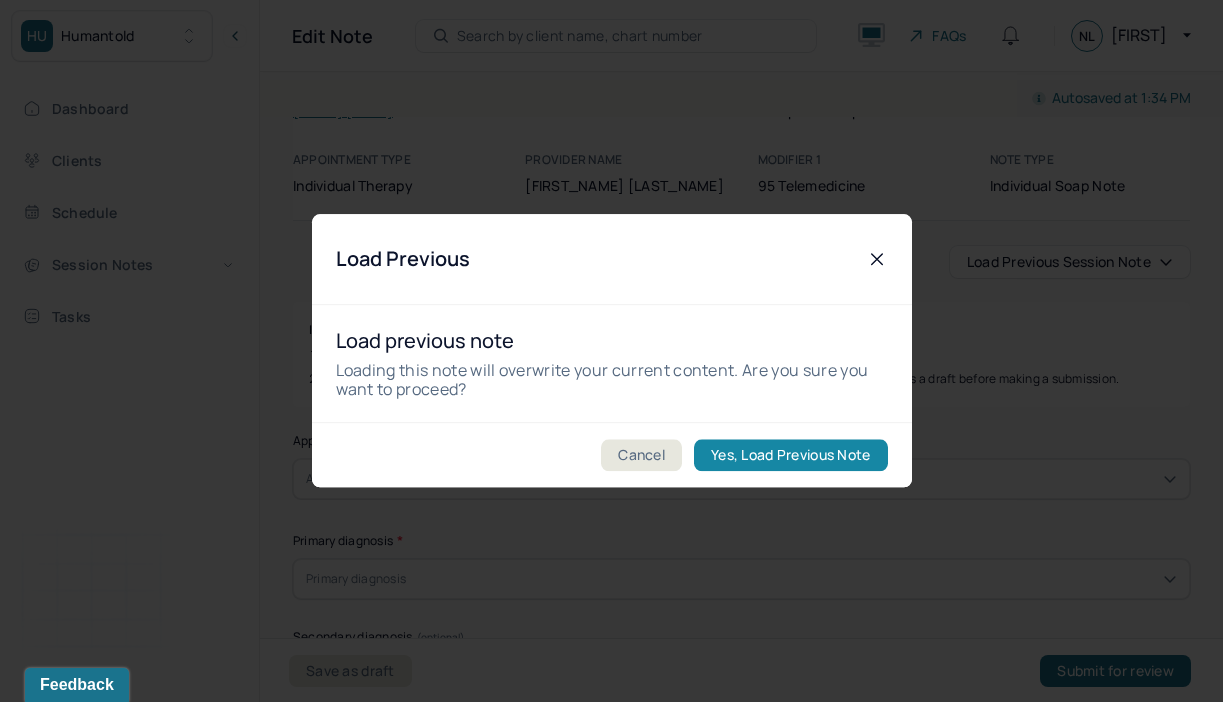 click on "Yes, Load Previous Note" at bounding box center [790, 456] 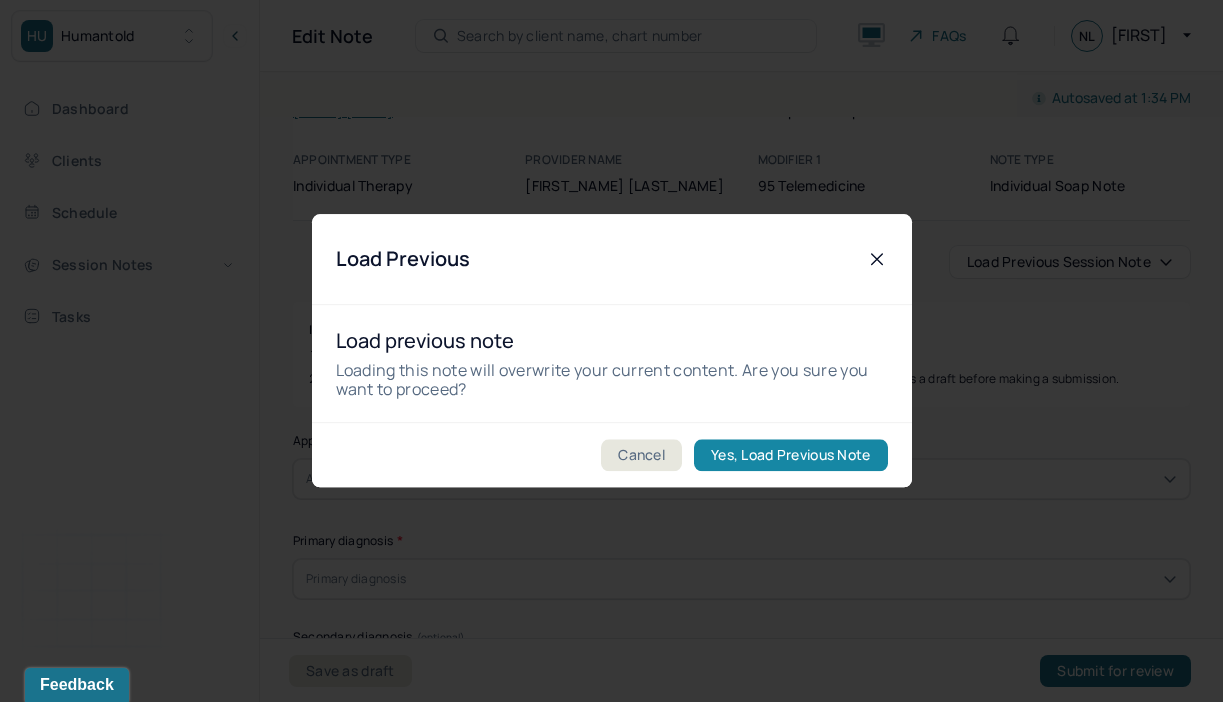 type on "07/14/2025" 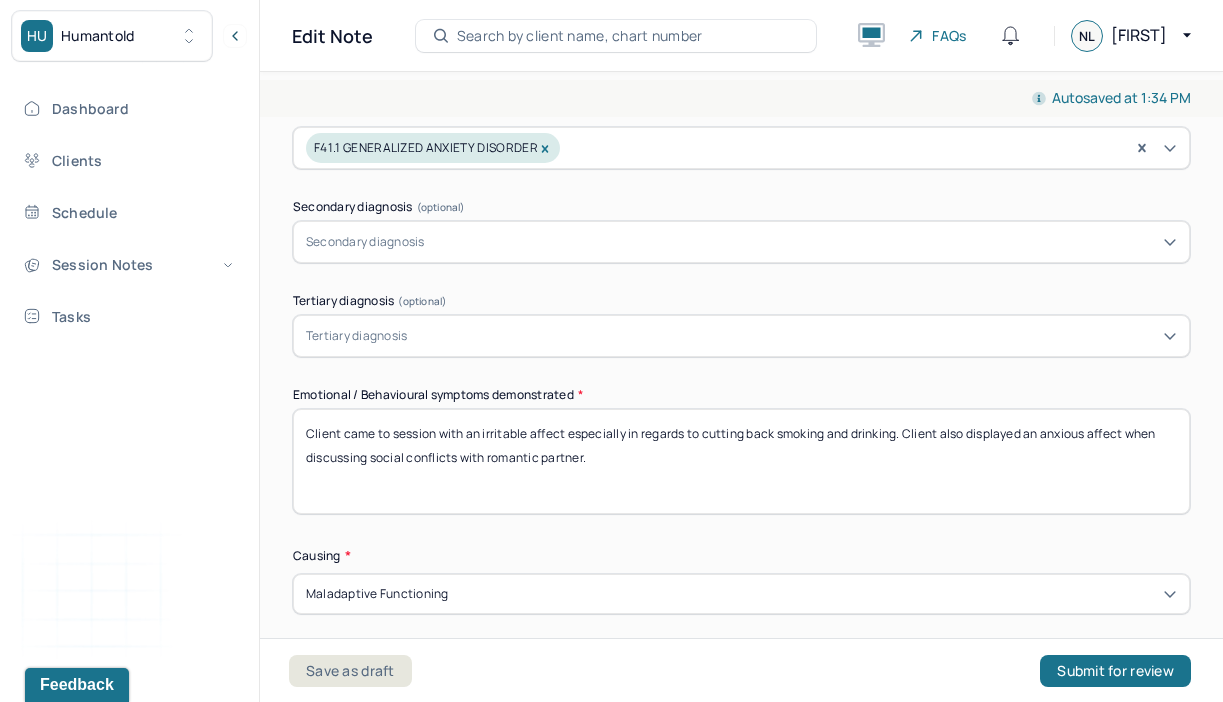 scroll, scrollTop: 772, scrollLeft: 0, axis: vertical 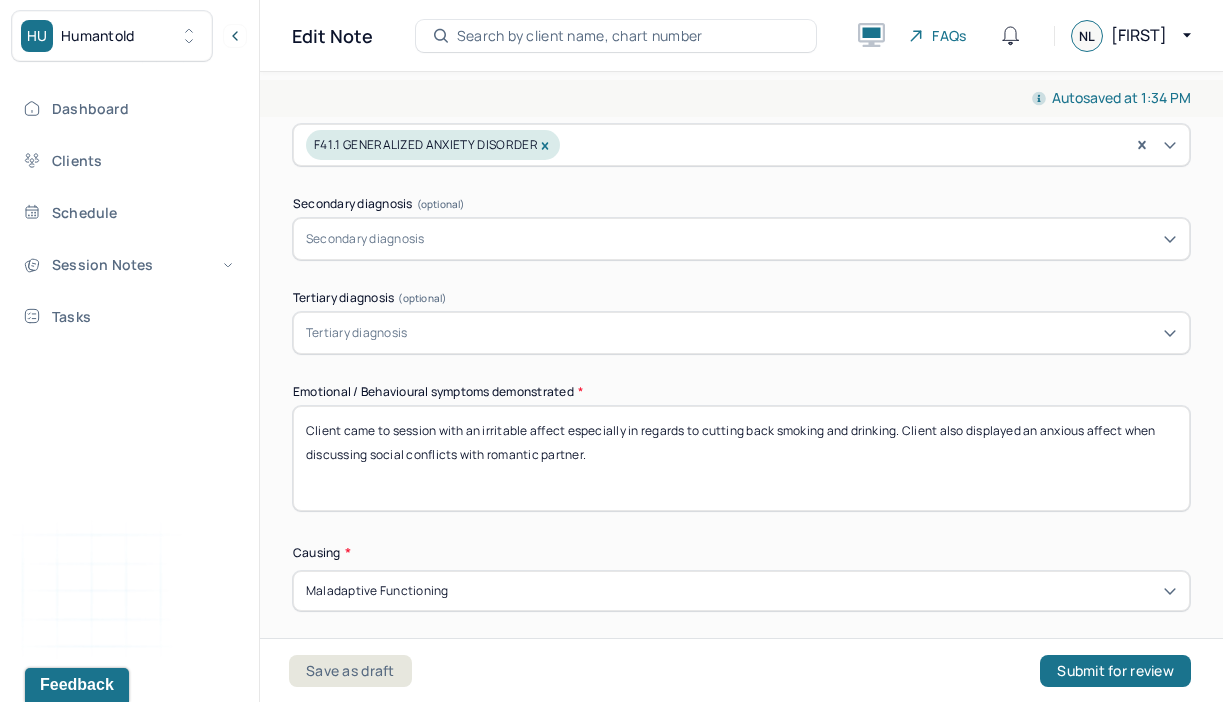 drag, startPoint x: 655, startPoint y: 456, endPoint x: 563, endPoint y: 372, distance: 124.57929 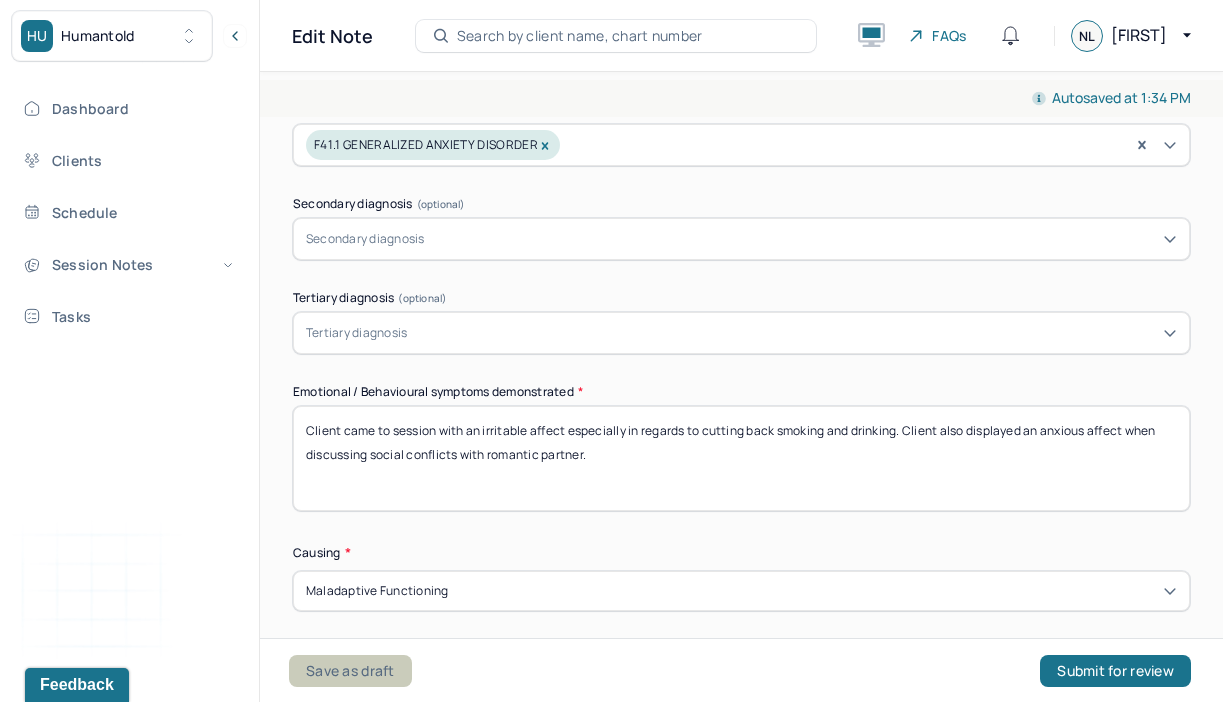 click on "Save as draft" at bounding box center [350, 671] 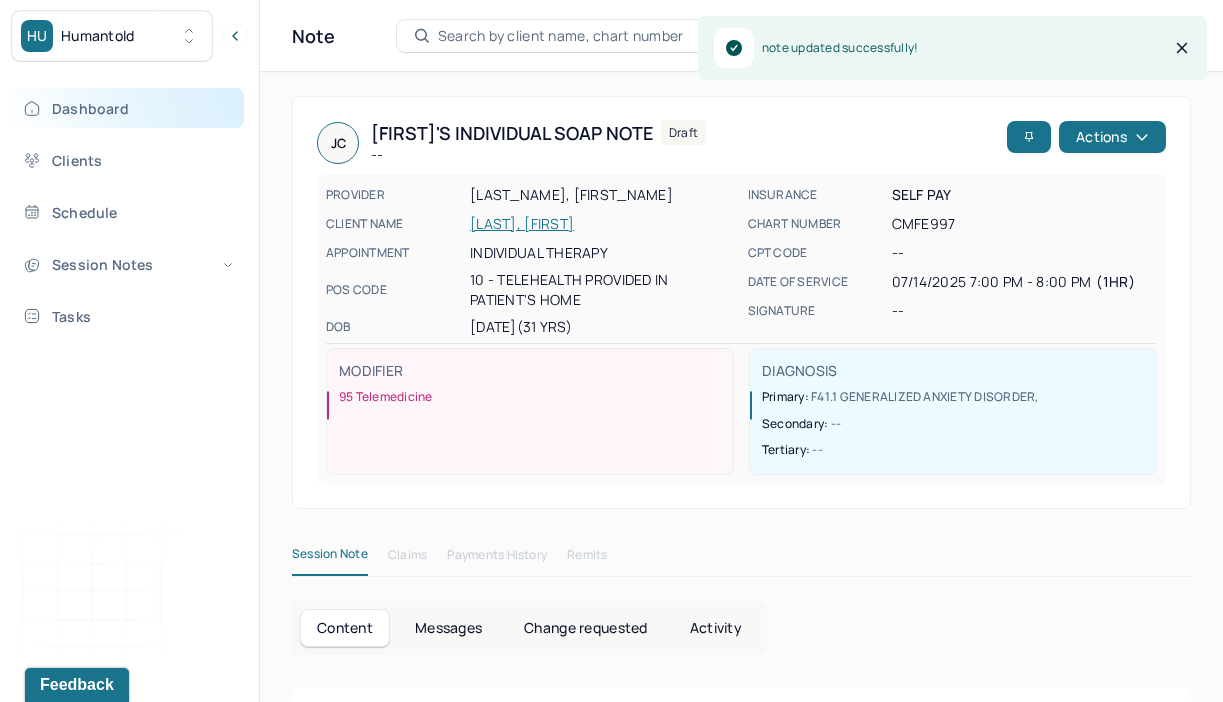 click on "Dashboard" at bounding box center [128, 108] 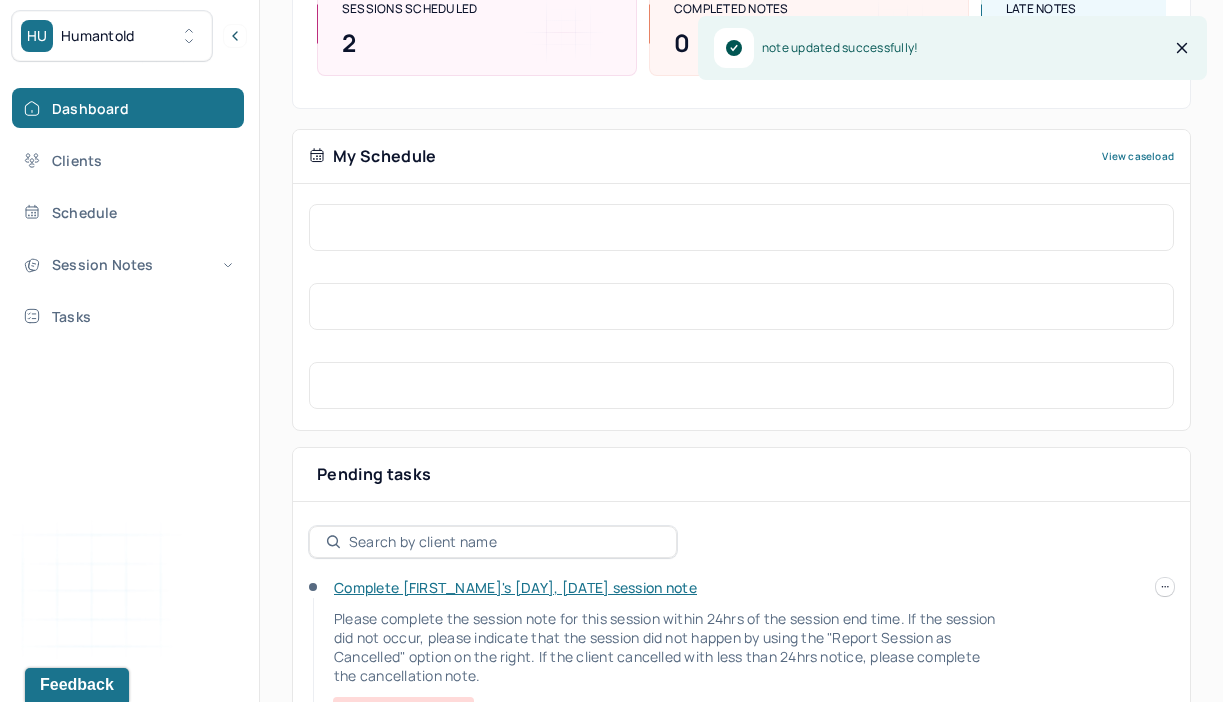 scroll, scrollTop: 387, scrollLeft: 0, axis: vertical 